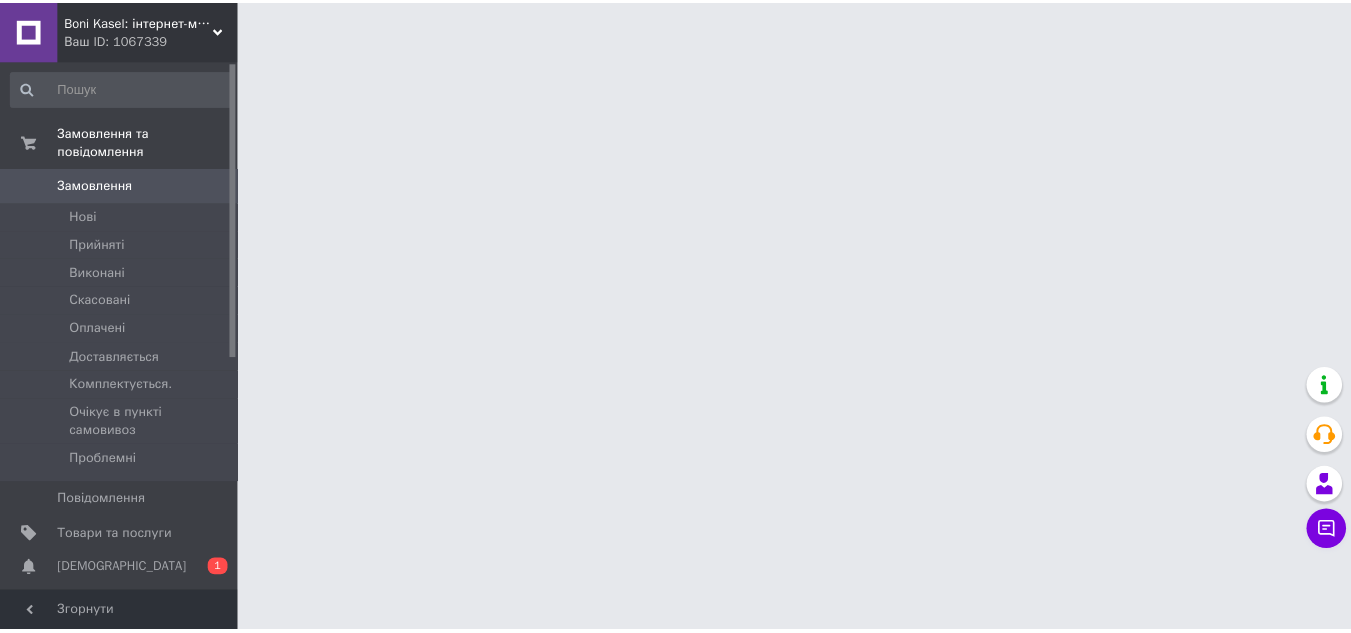 scroll, scrollTop: 0, scrollLeft: 0, axis: both 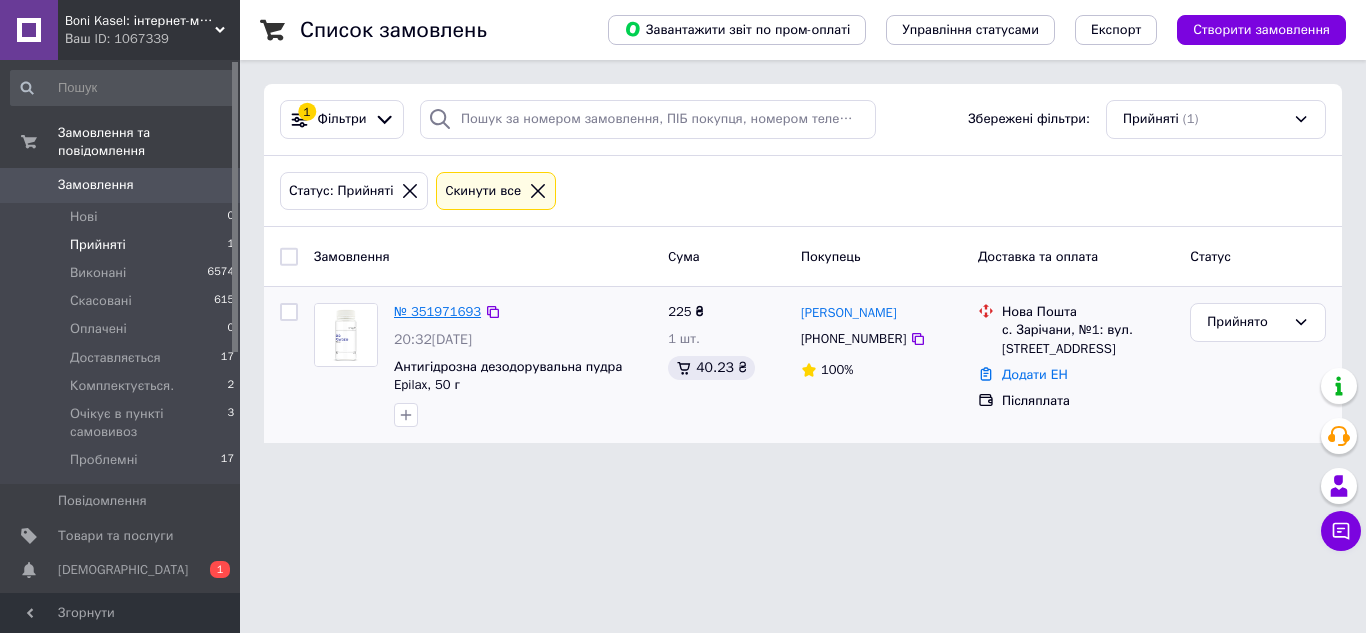 click on "№ 351971693" at bounding box center (437, 311) 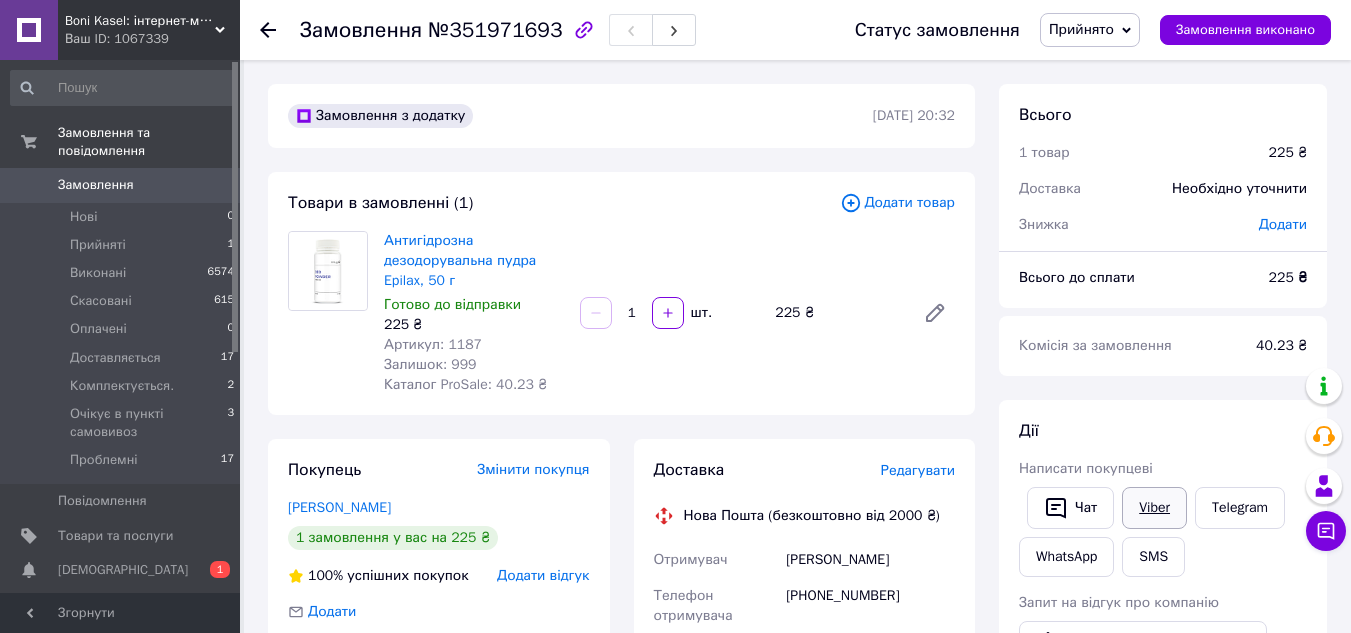 click on "Viber" at bounding box center (1154, 508) 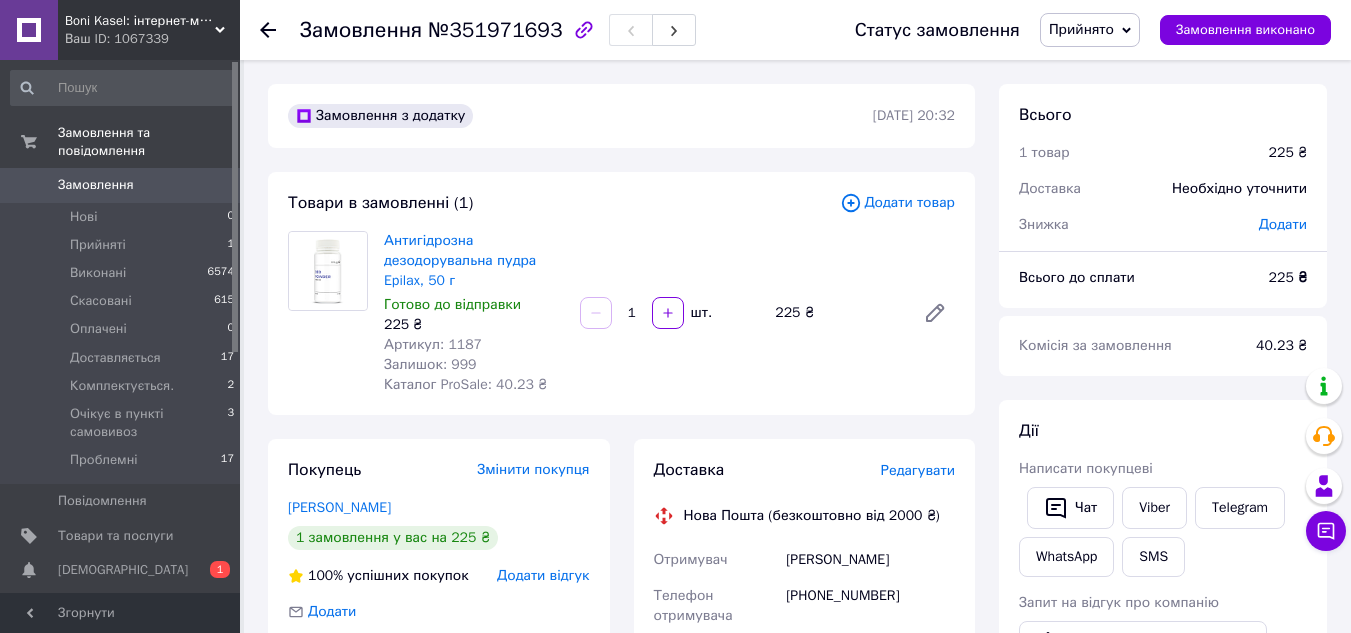 click 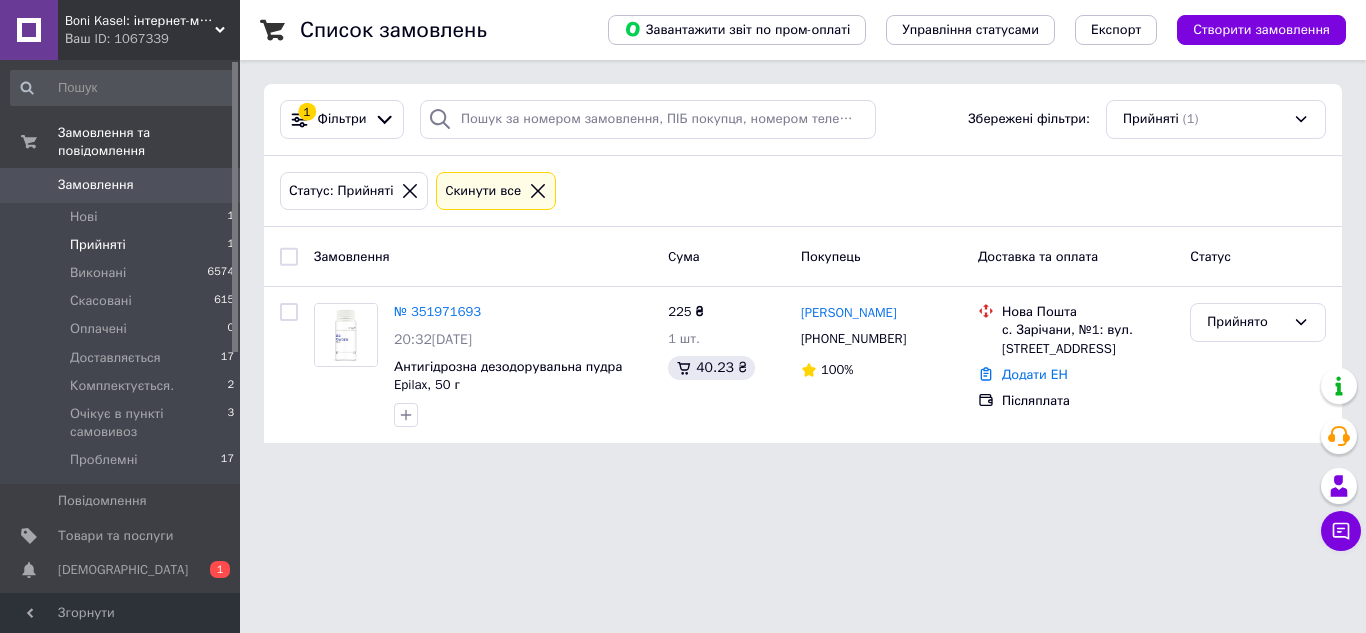 click on "Прийняті" at bounding box center [98, 245] 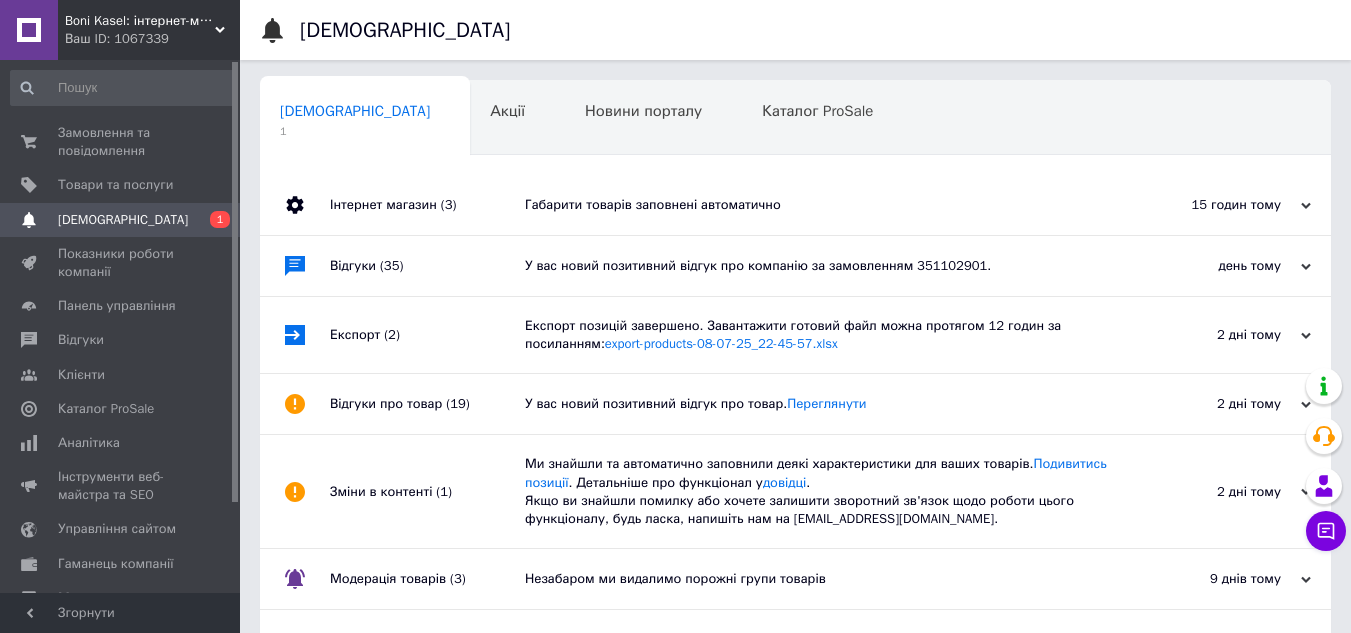 click on "Габарити товарів заповнені автоматично" at bounding box center (818, 205) 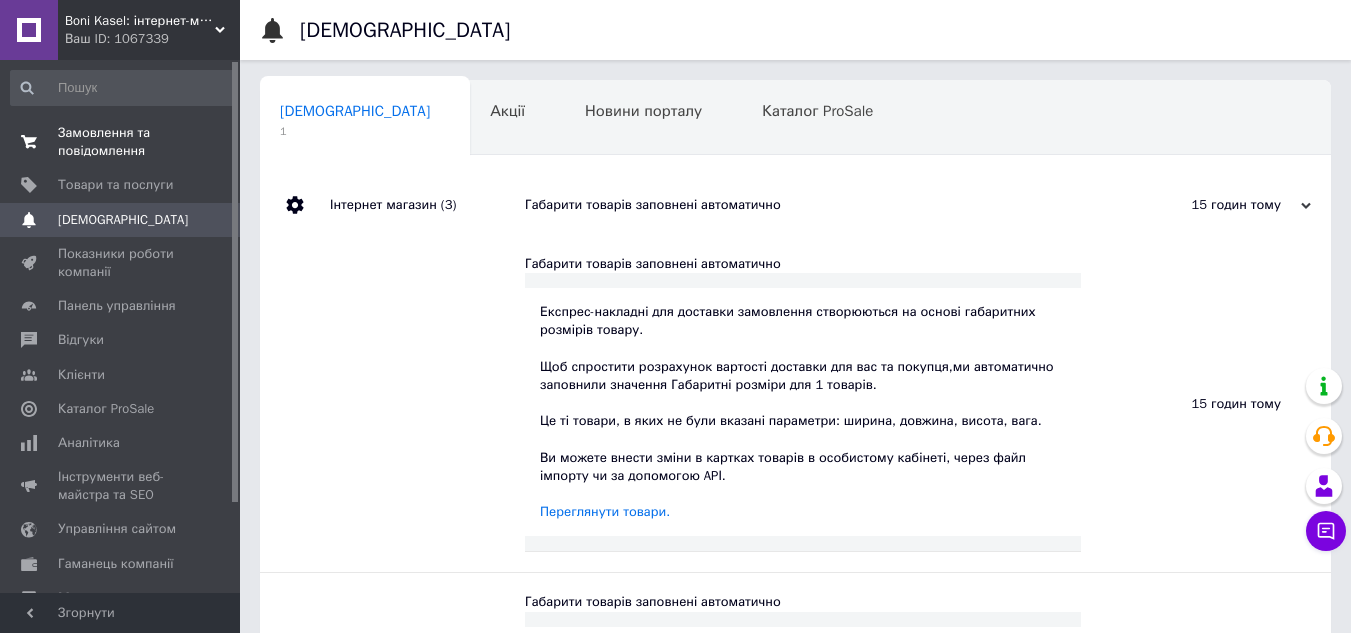 click on "Замовлення та повідомлення" at bounding box center (121, 142) 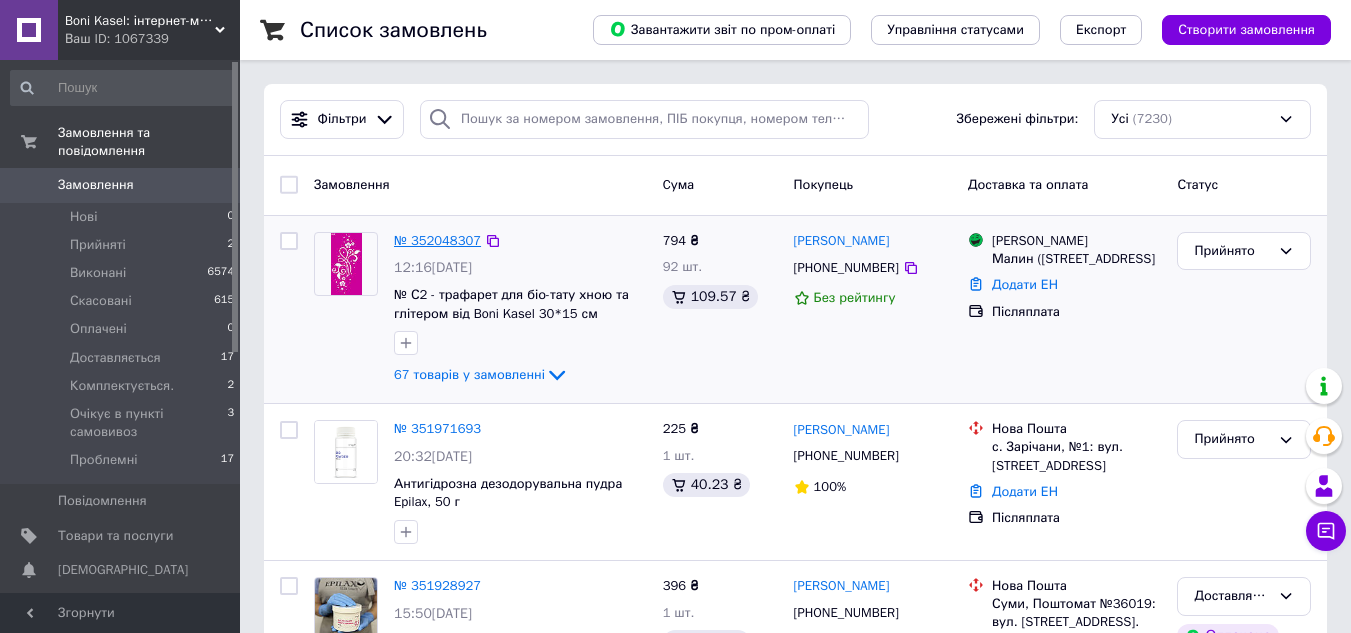 click on "№ 352048307" at bounding box center [437, 240] 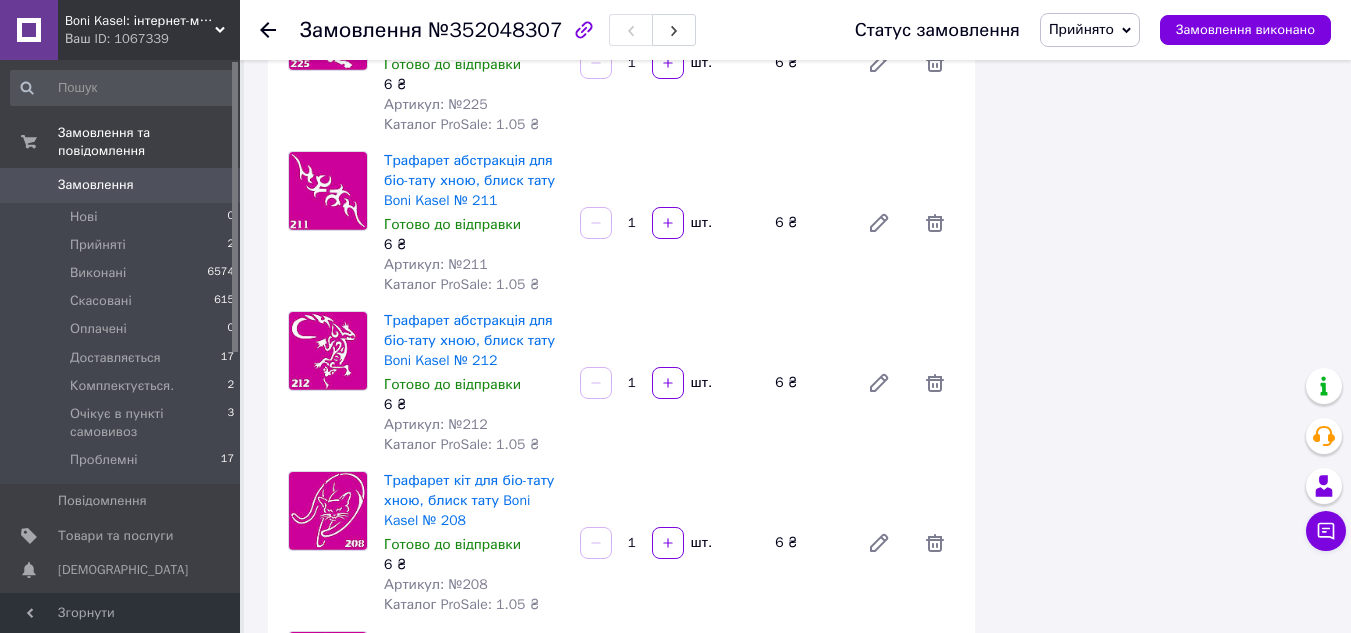 scroll, scrollTop: 8500, scrollLeft: 0, axis: vertical 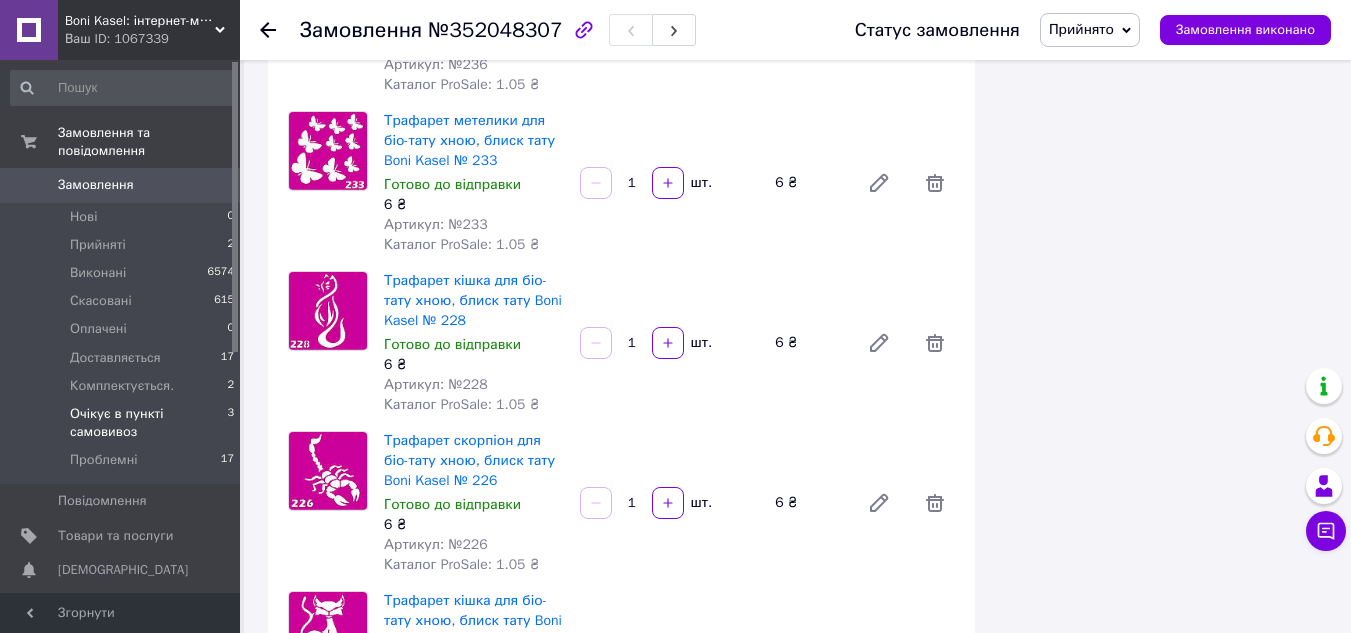 click on "Очікує в пункті самовивоз" at bounding box center (148, 423) 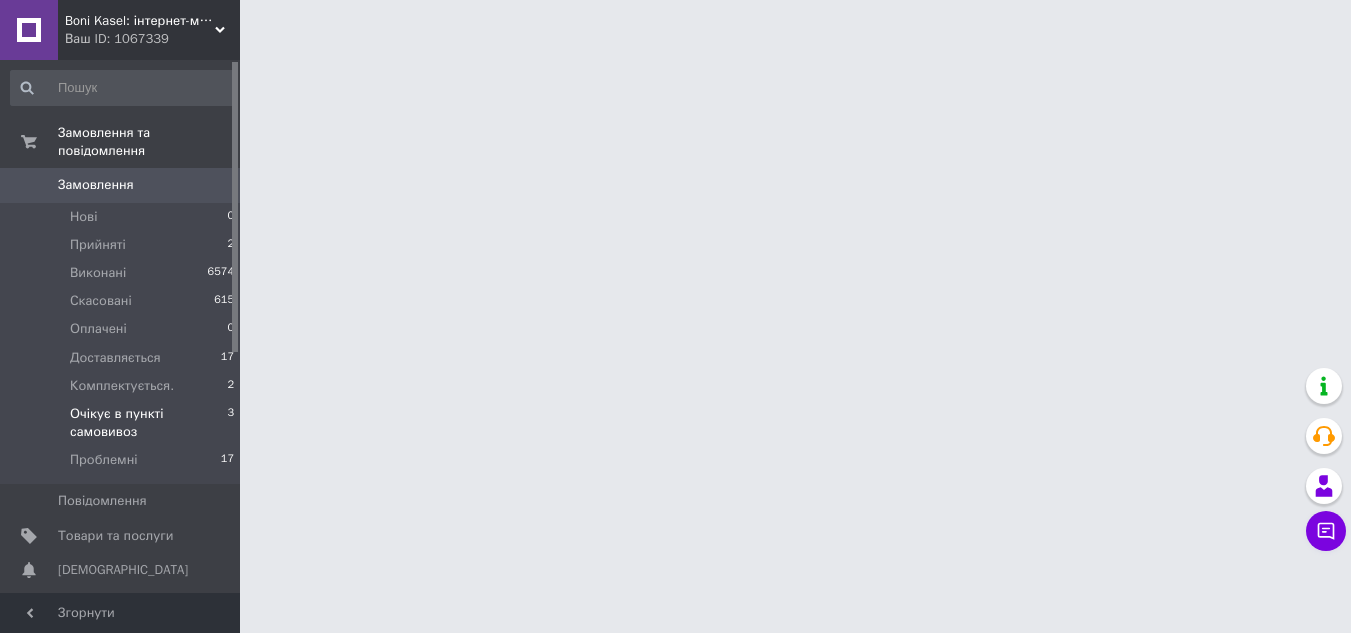 scroll, scrollTop: 0, scrollLeft: 0, axis: both 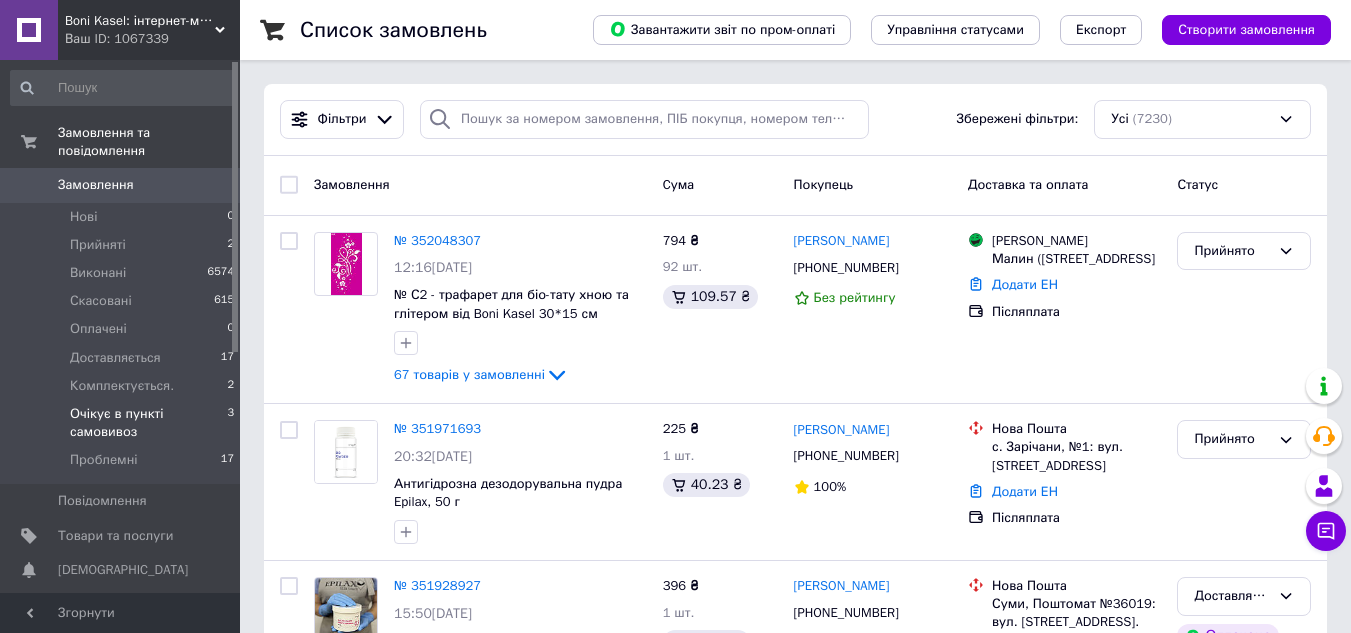 click on "Очікує в пункті самовивоз" at bounding box center [148, 423] 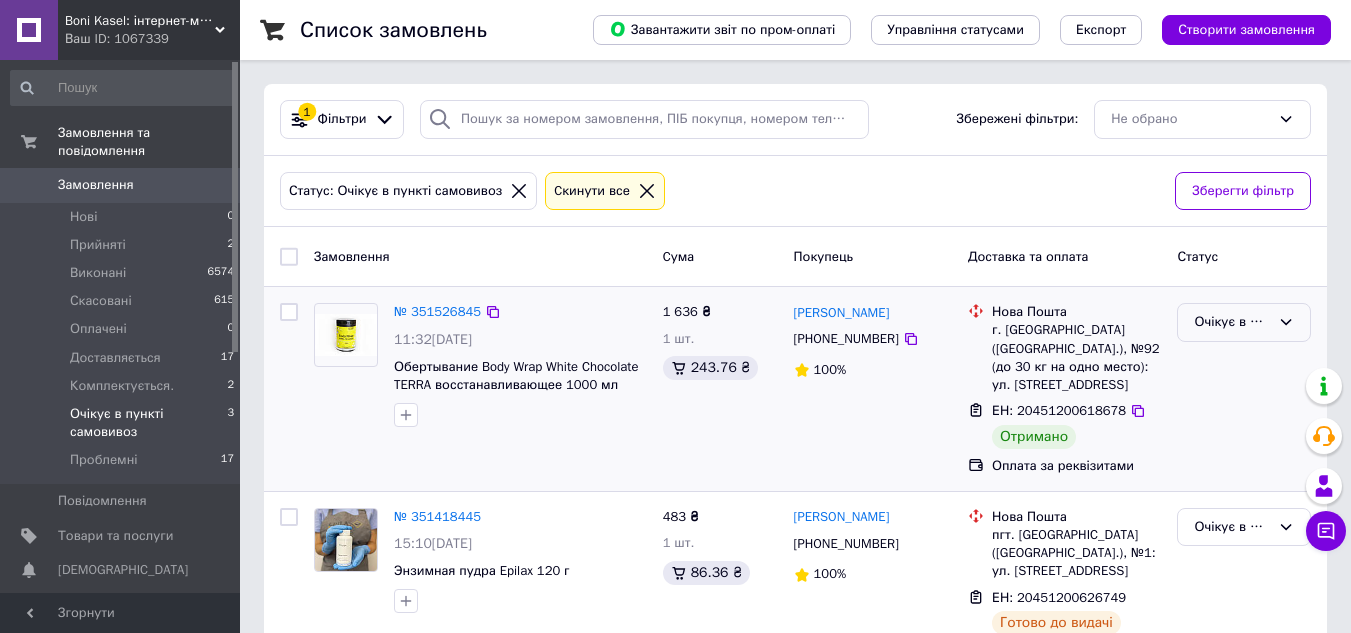 click on "Очікує в пункті самовивоз" at bounding box center [1232, 322] 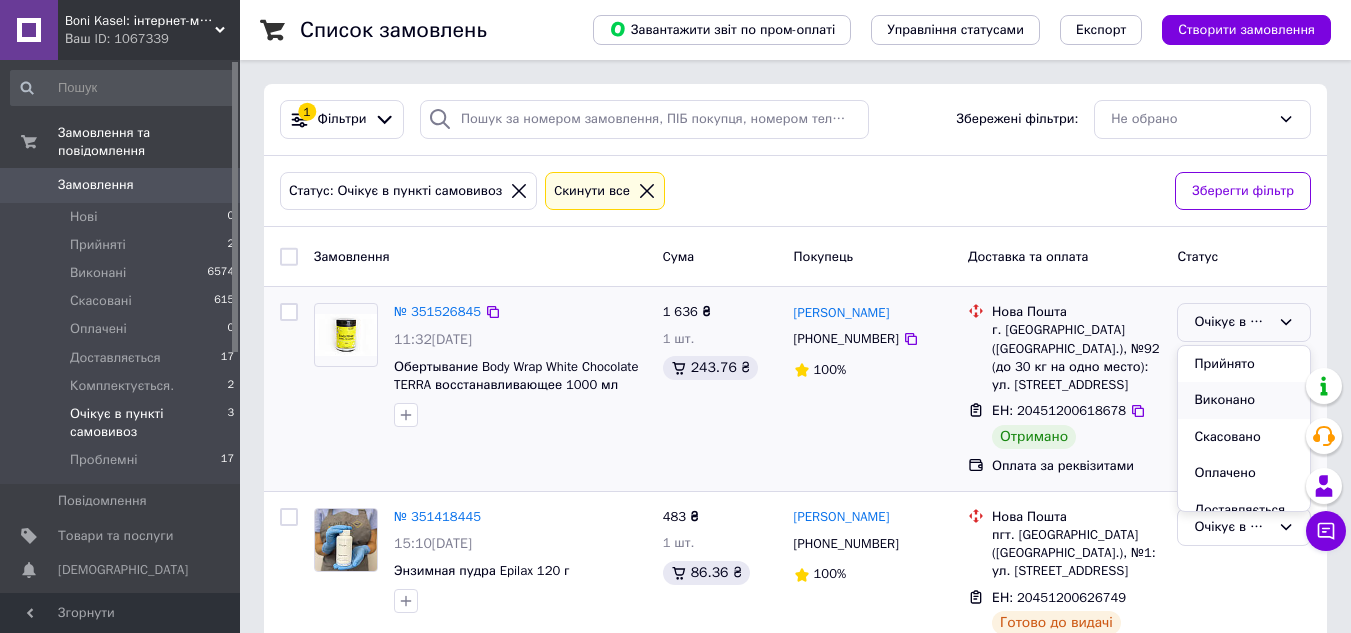 click on "Виконано" at bounding box center (1244, 400) 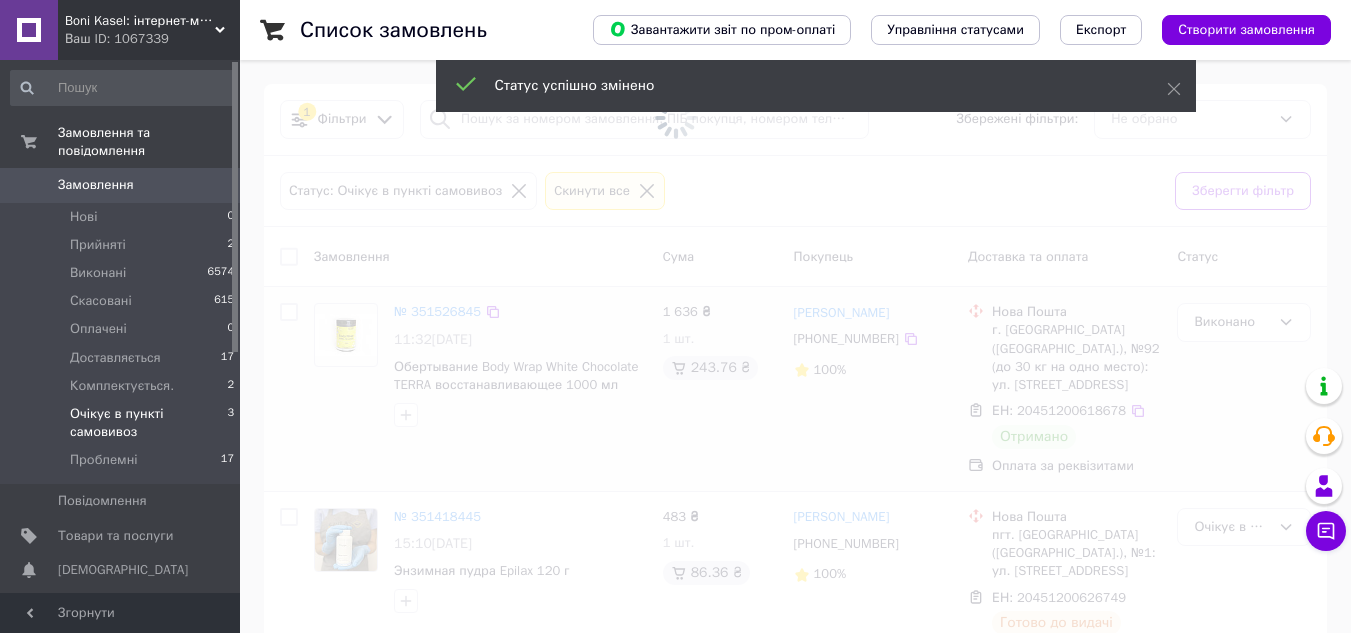 scroll, scrollTop: 273, scrollLeft: 0, axis: vertical 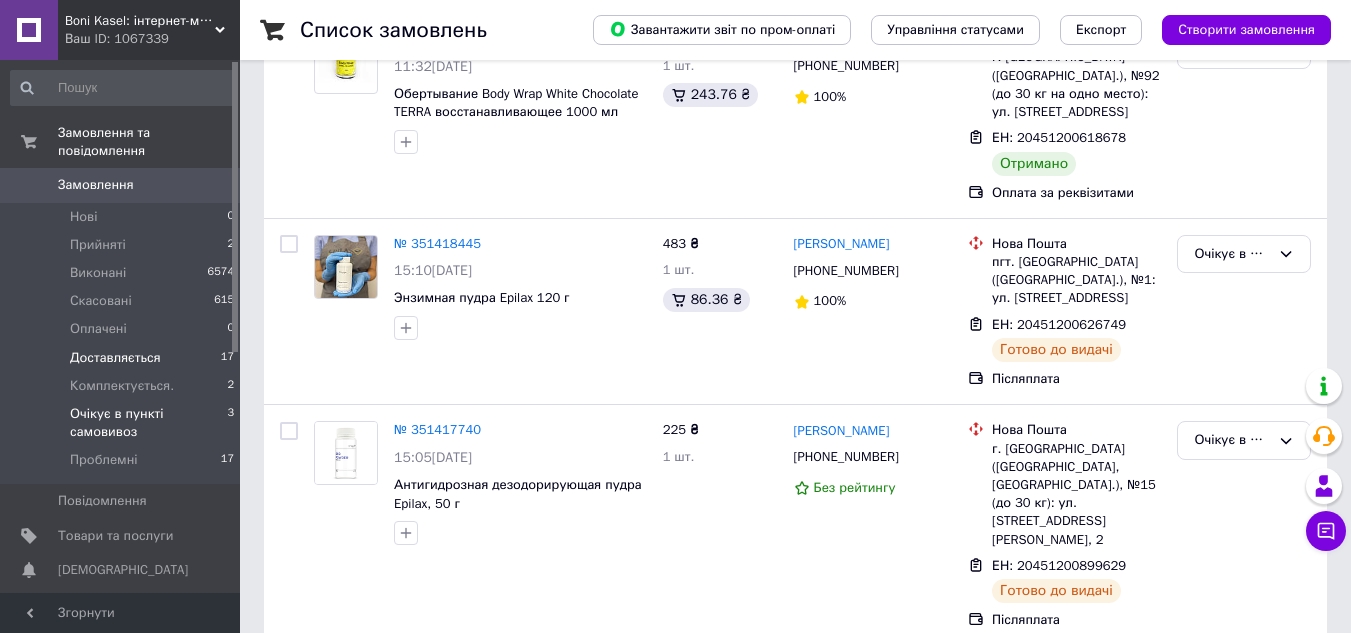click on "Доставляється" at bounding box center (115, 358) 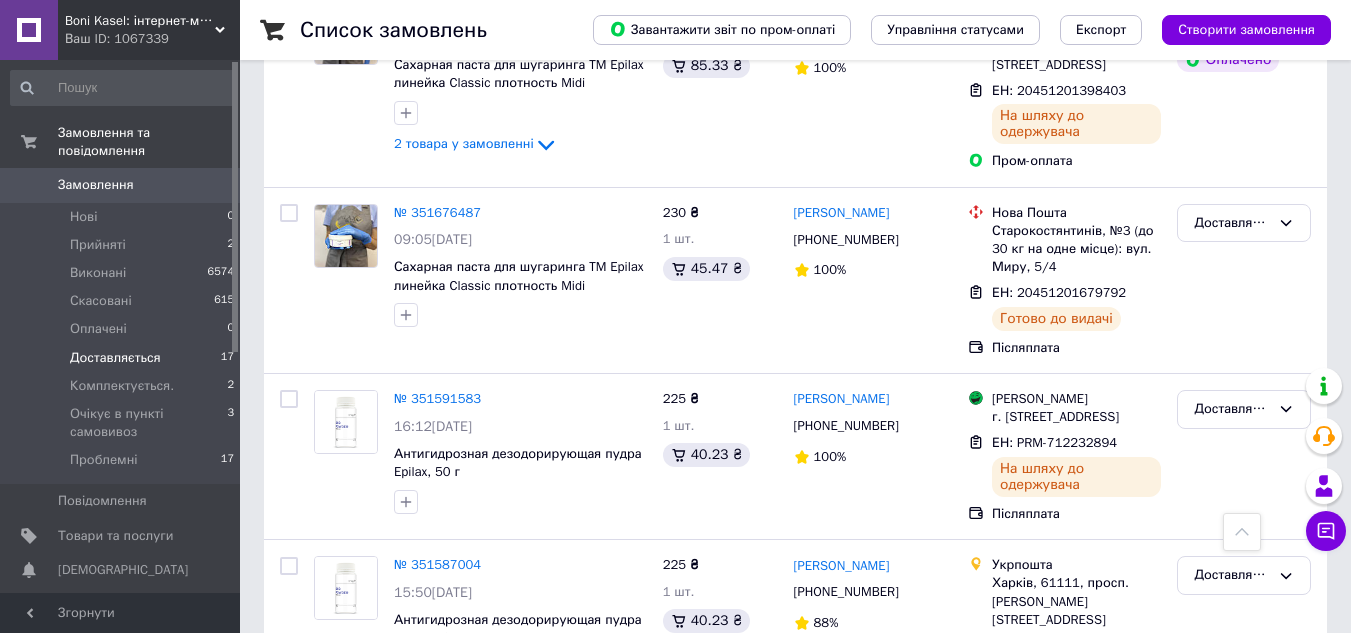scroll, scrollTop: 2500, scrollLeft: 0, axis: vertical 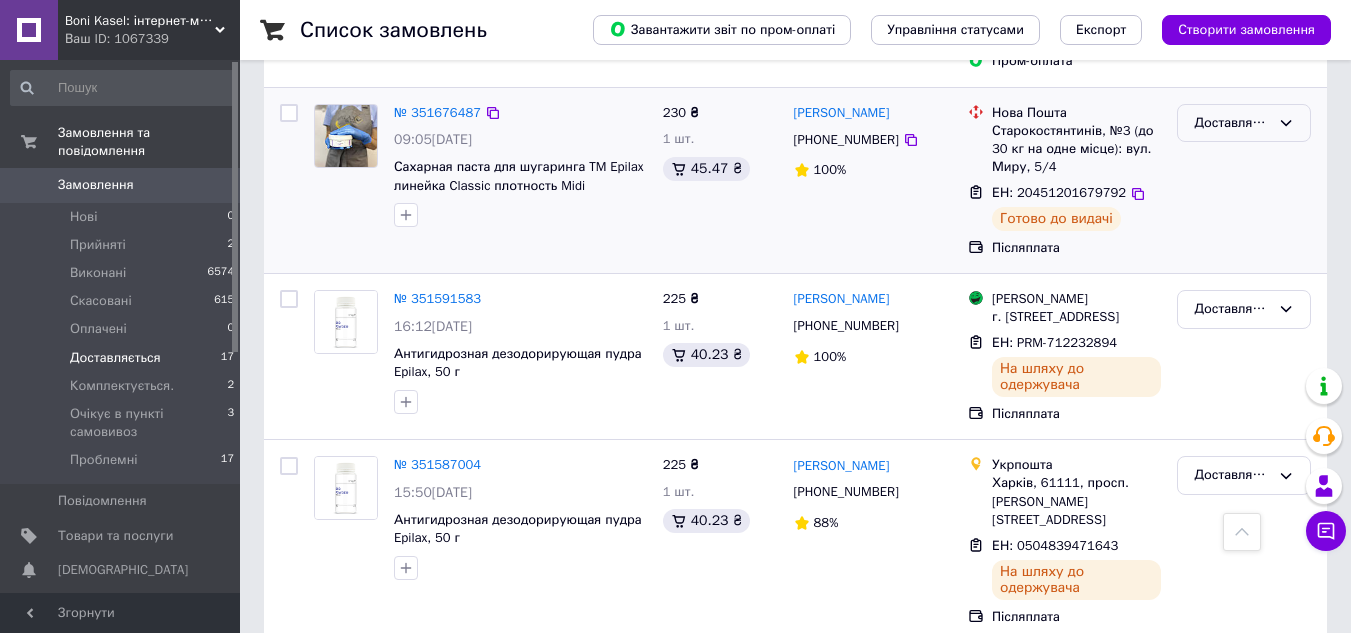 click 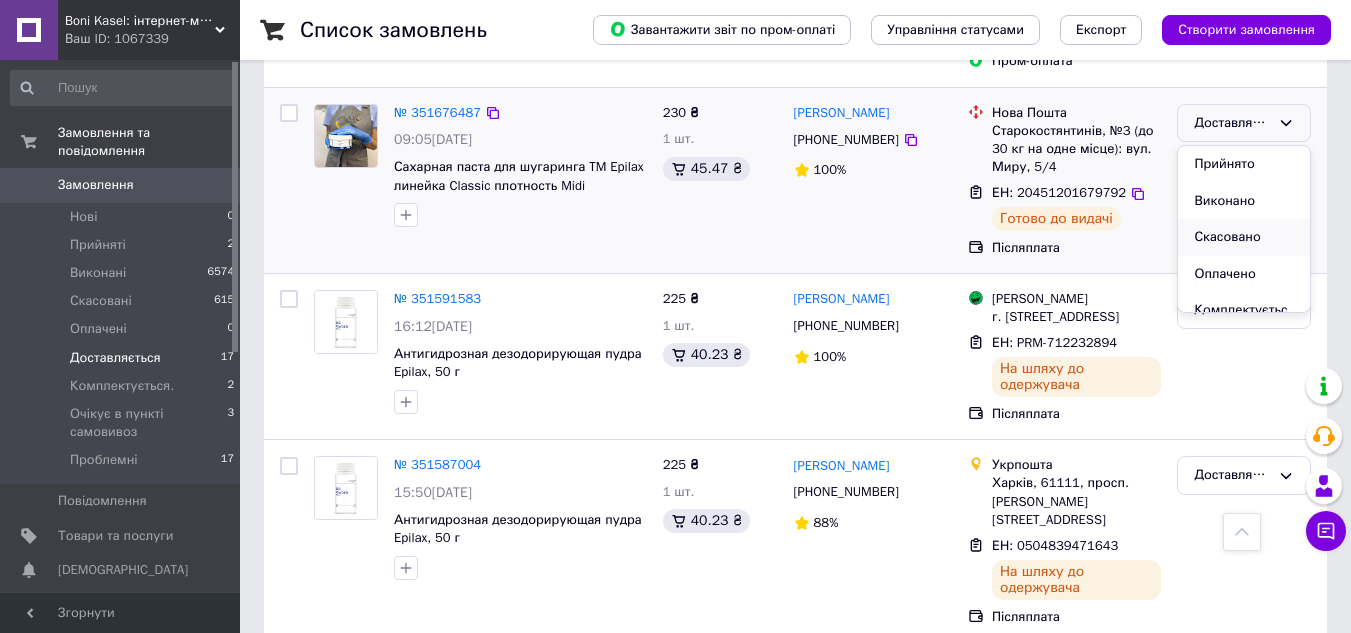 scroll, scrollTop: 131, scrollLeft: 0, axis: vertical 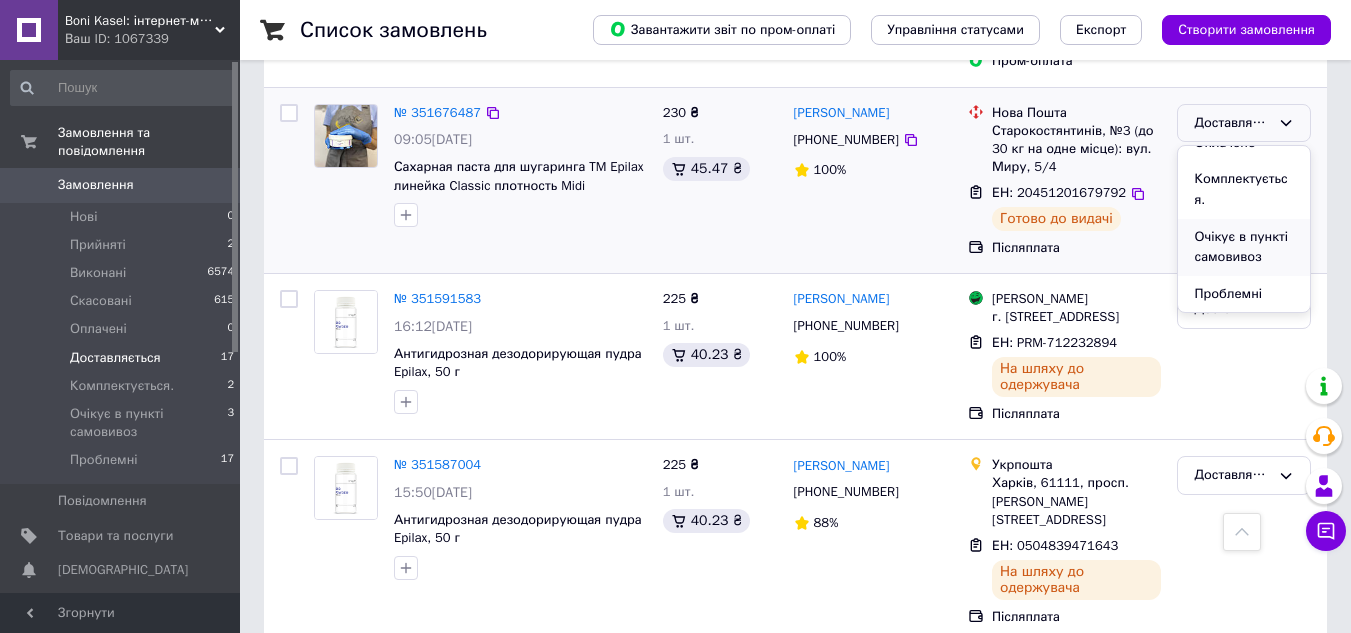 click on "Очікує в пункті самовивоз" at bounding box center (1244, 247) 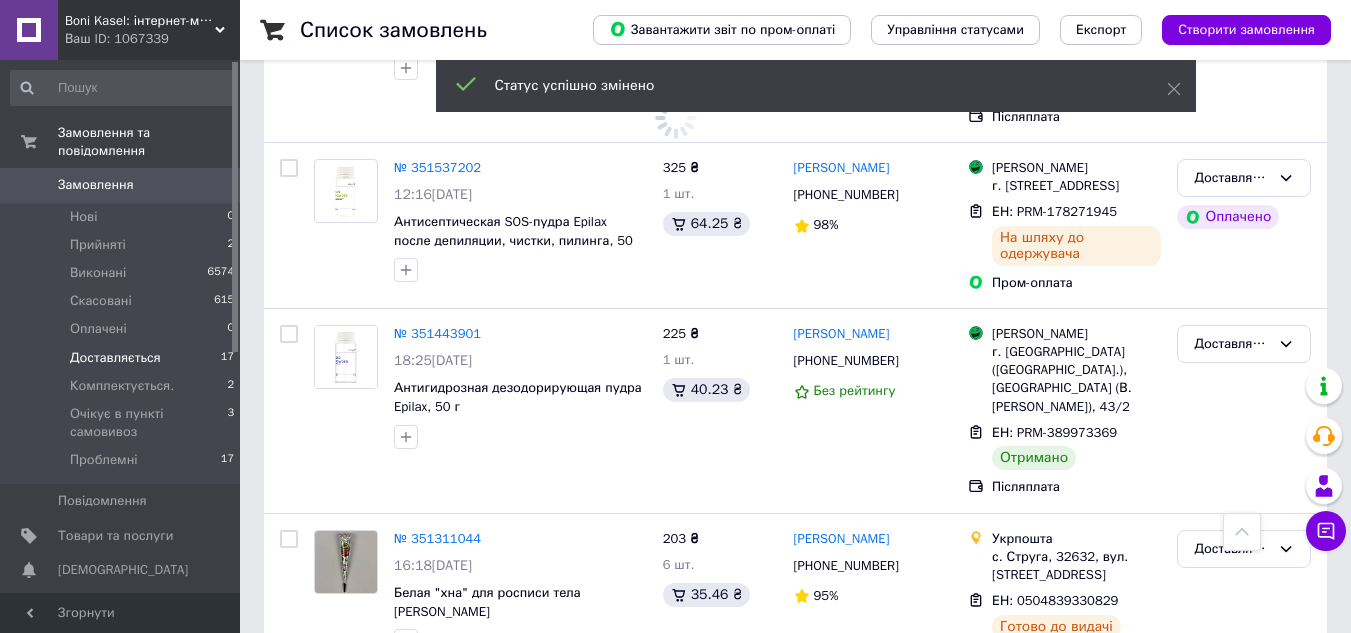 scroll, scrollTop: 3096, scrollLeft: 0, axis: vertical 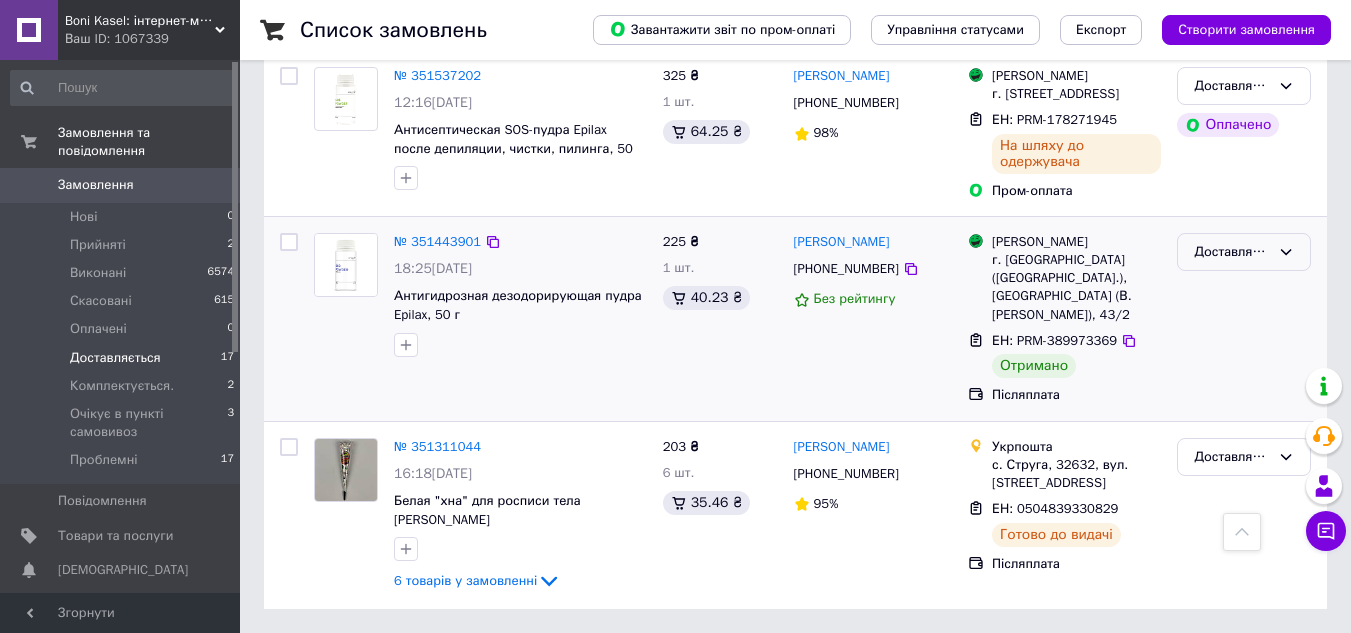 click on "Доставляється" at bounding box center [1232, 252] 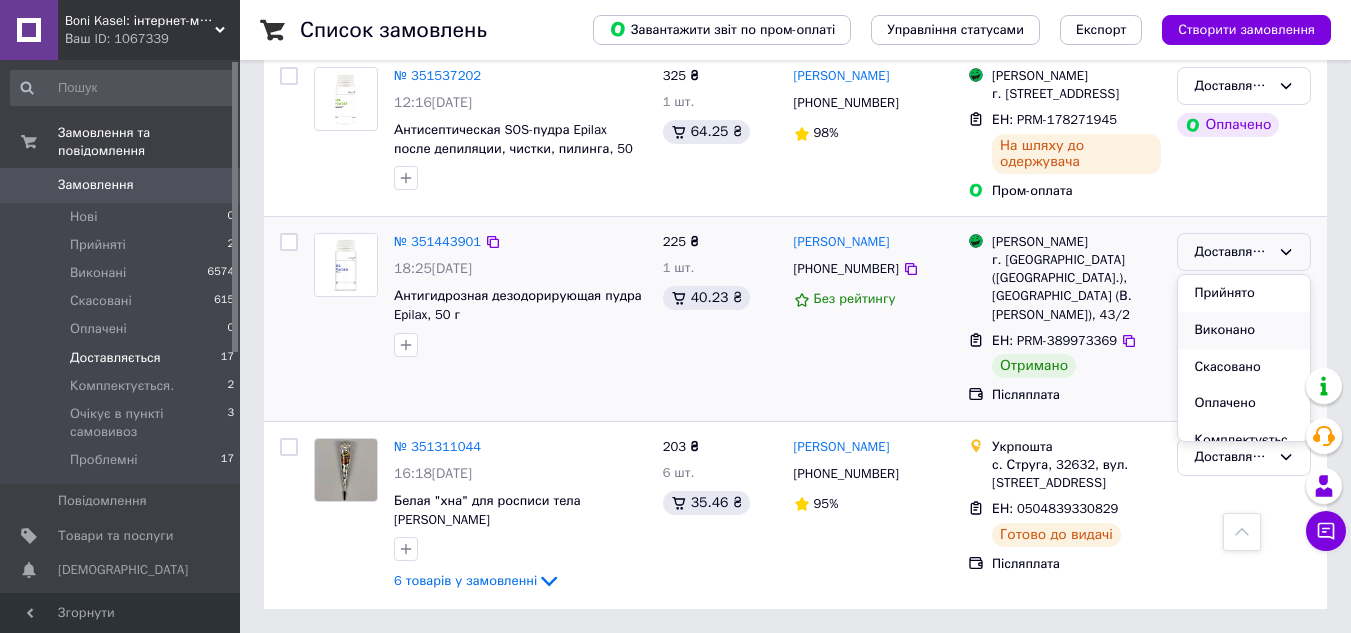 click on "Виконано" at bounding box center [1244, 330] 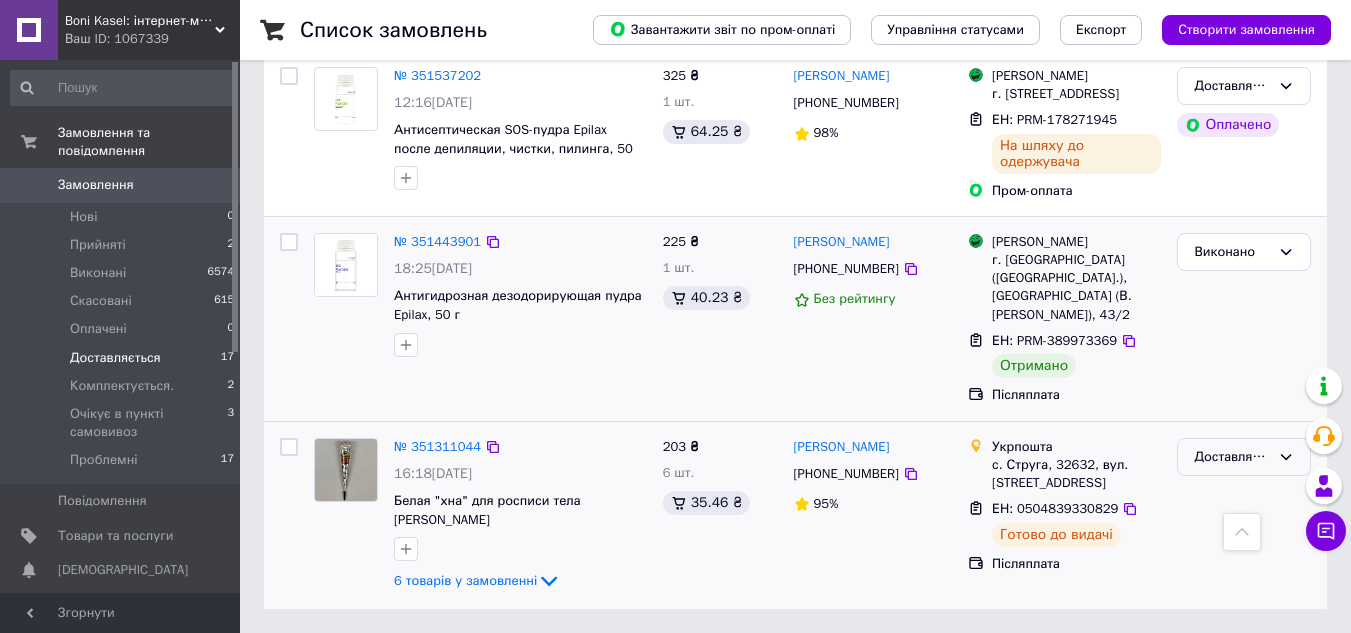 click on "Доставляється" at bounding box center (1232, 457) 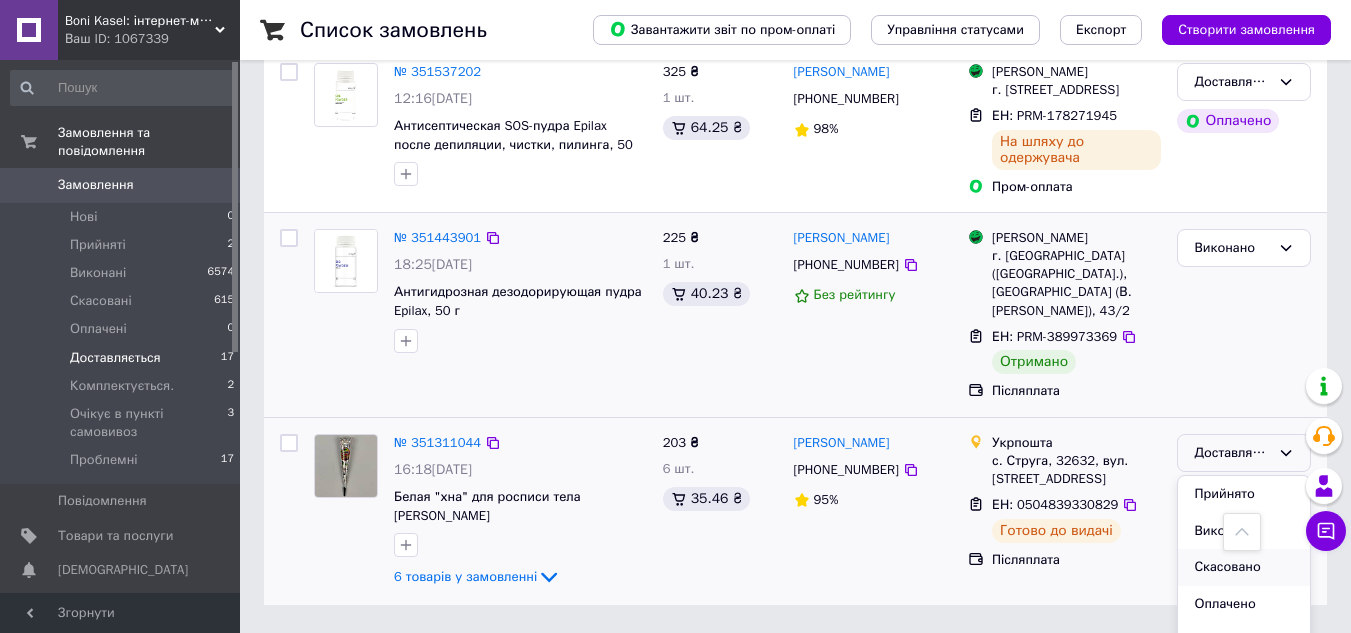 scroll, scrollTop: 131, scrollLeft: 0, axis: vertical 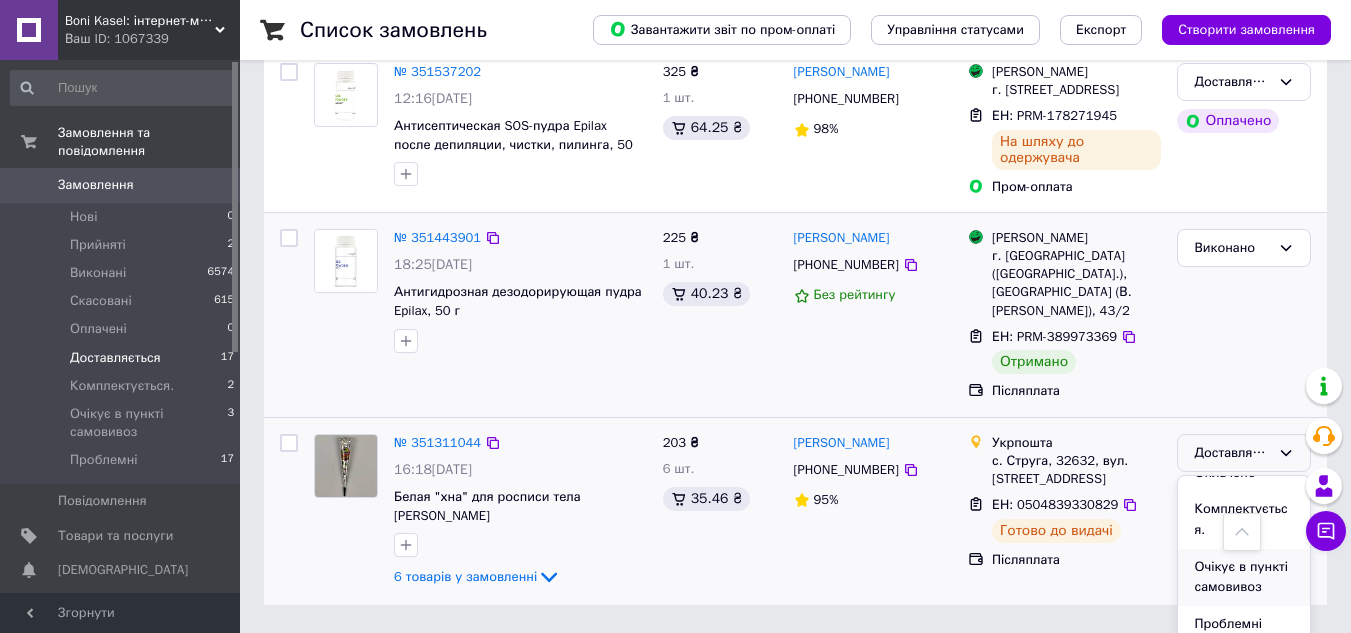 click on "Очікує в пункті самовивоз" at bounding box center [1244, 577] 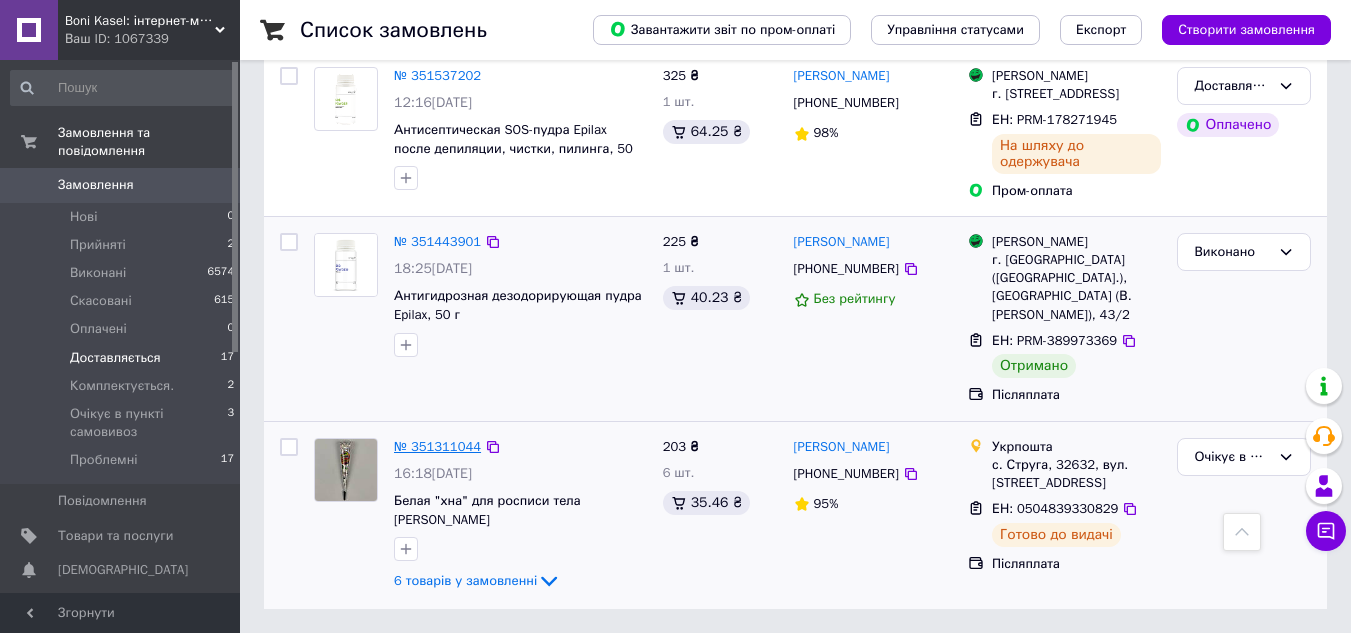click on "№ 351311044" at bounding box center [437, 446] 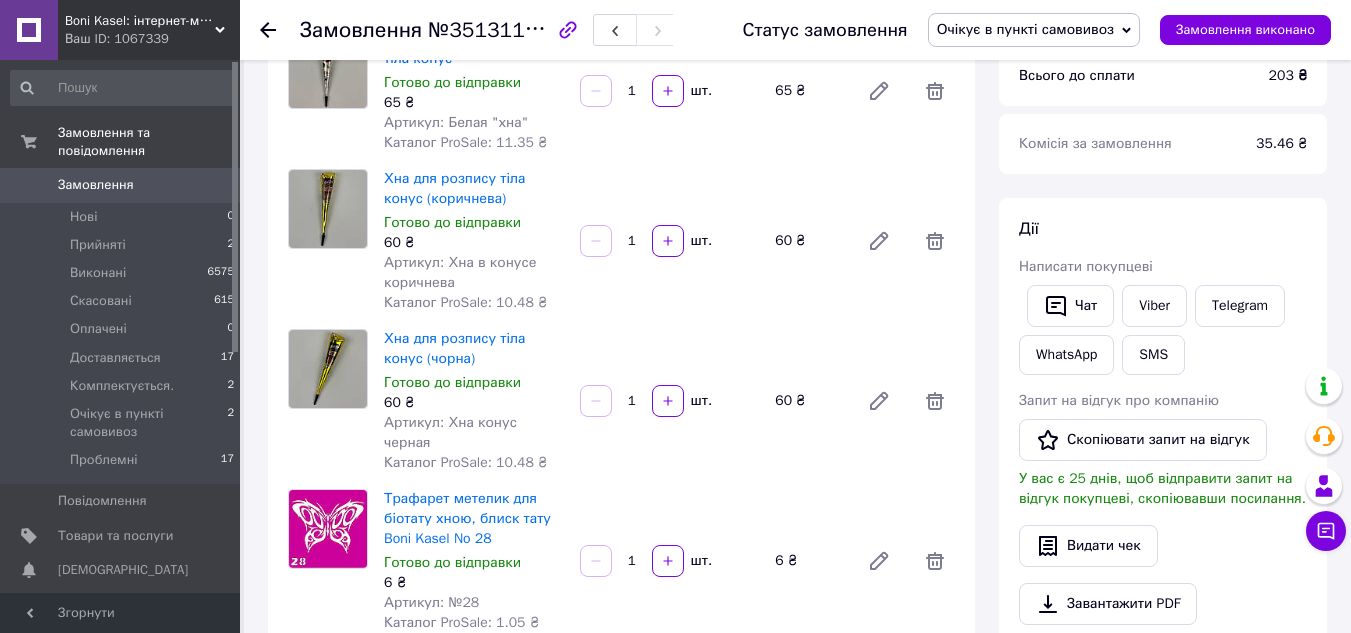 scroll, scrollTop: 102, scrollLeft: 0, axis: vertical 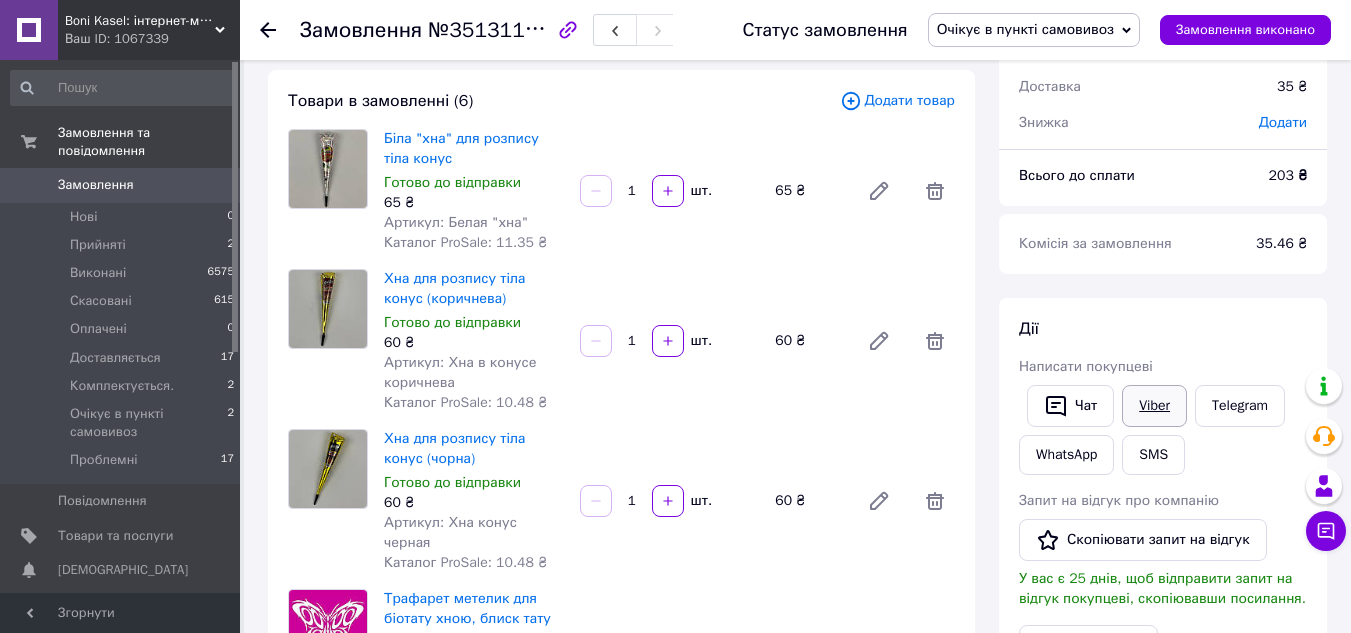 click on "Viber" at bounding box center [1154, 406] 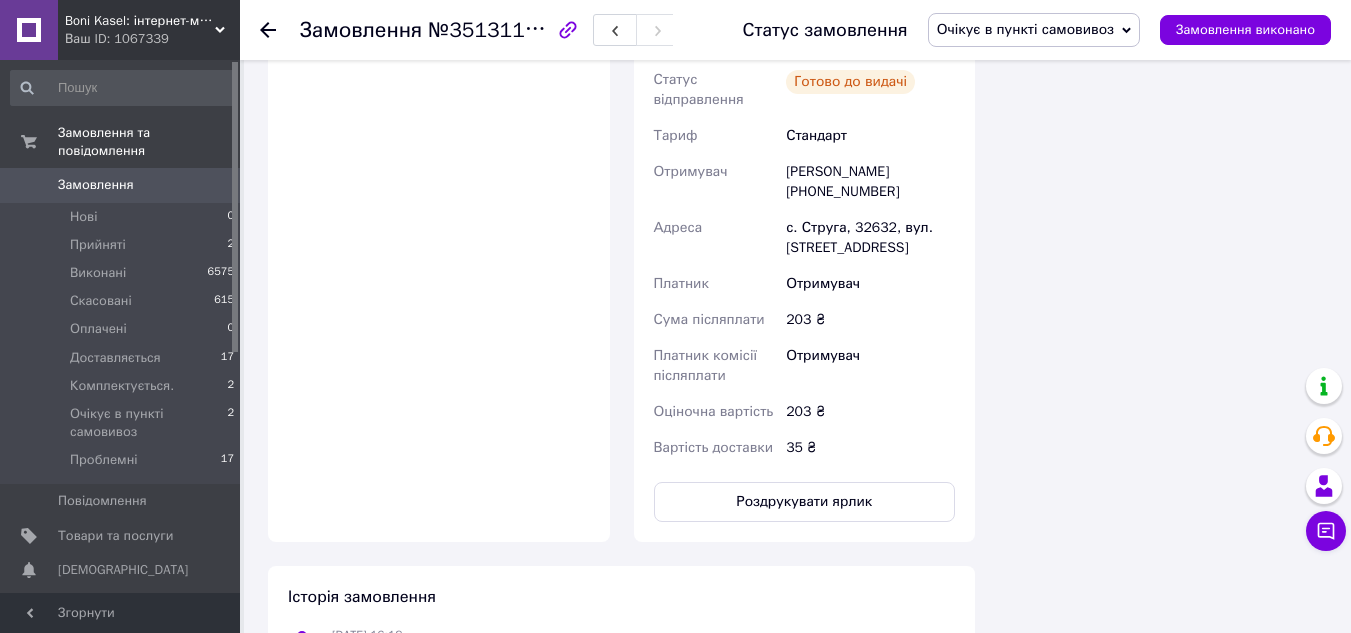 scroll, scrollTop: 1202, scrollLeft: 0, axis: vertical 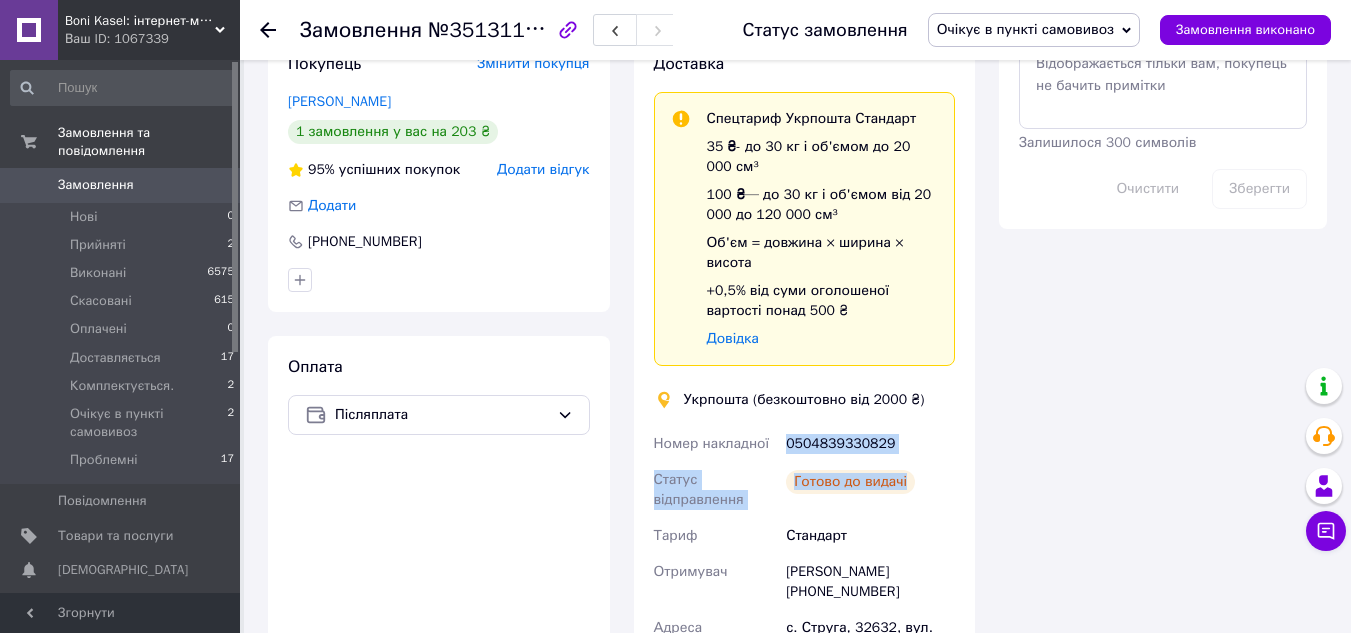 drag, startPoint x: 790, startPoint y: 421, endPoint x: 917, endPoint y: 462, distance: 133.45412 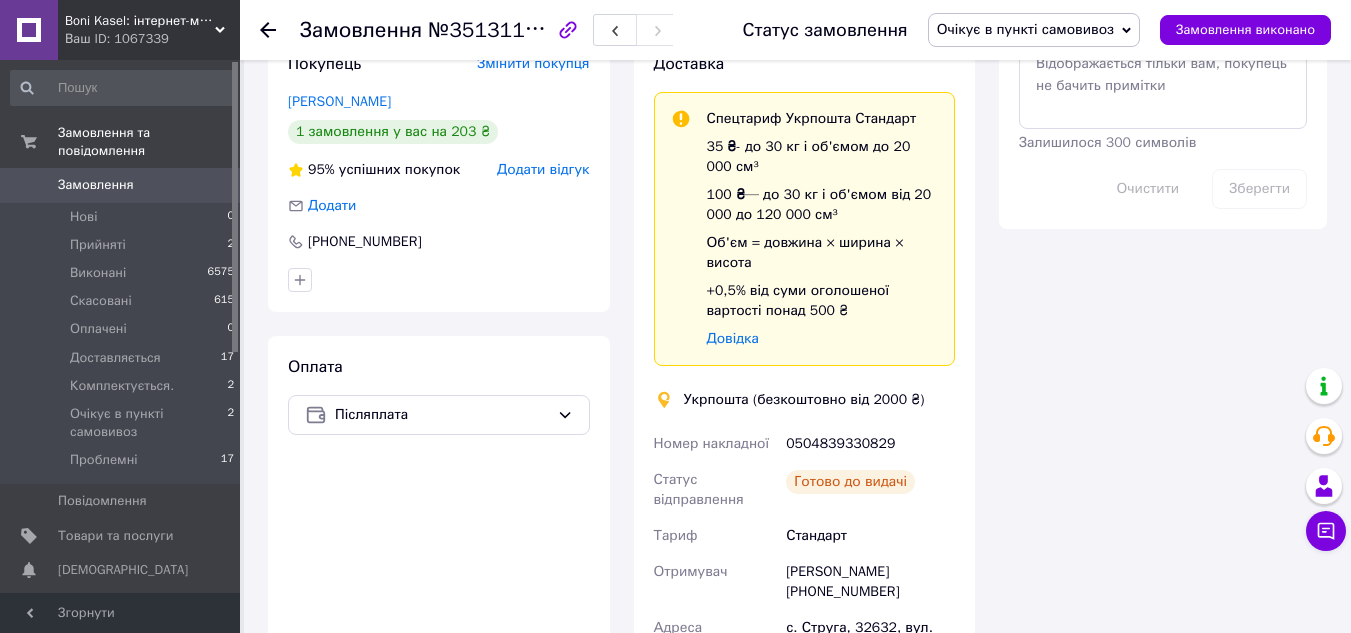 drag, startPoint x: 854, startPoint y: 429, endPoint x: 269, endPoint y: 31, distance: 707.5514 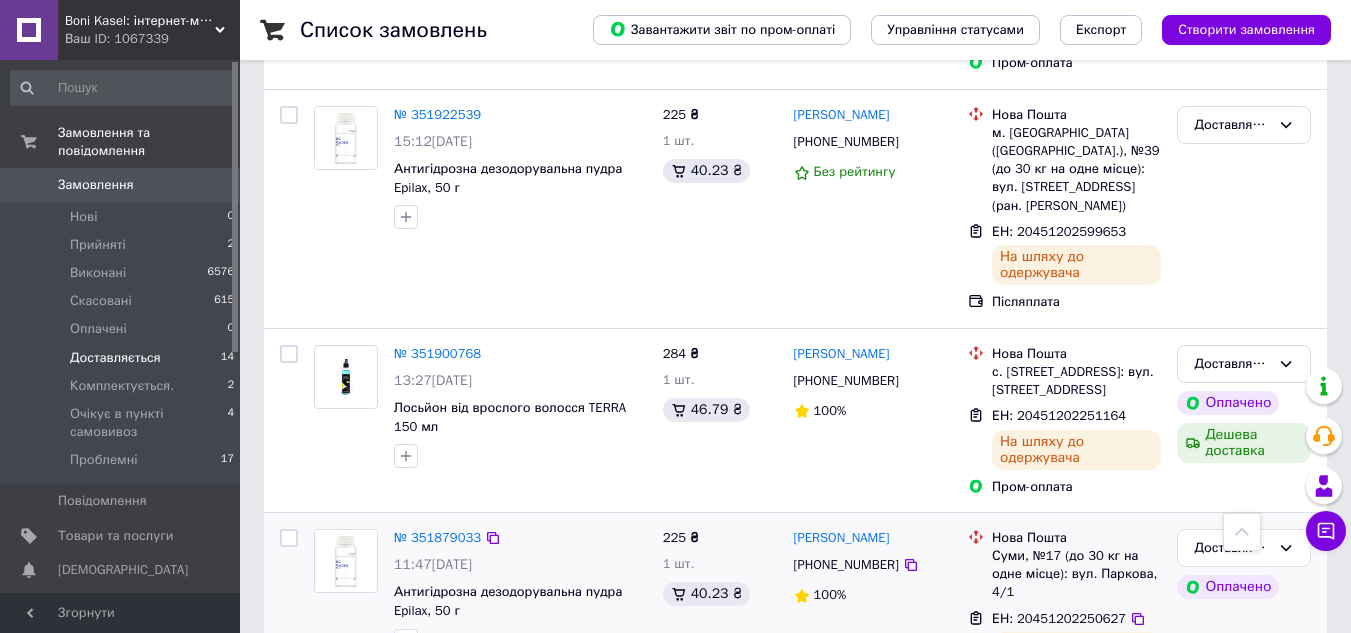 scroll, scrollTop: 600, scrollLeft: 0, axis: vertical 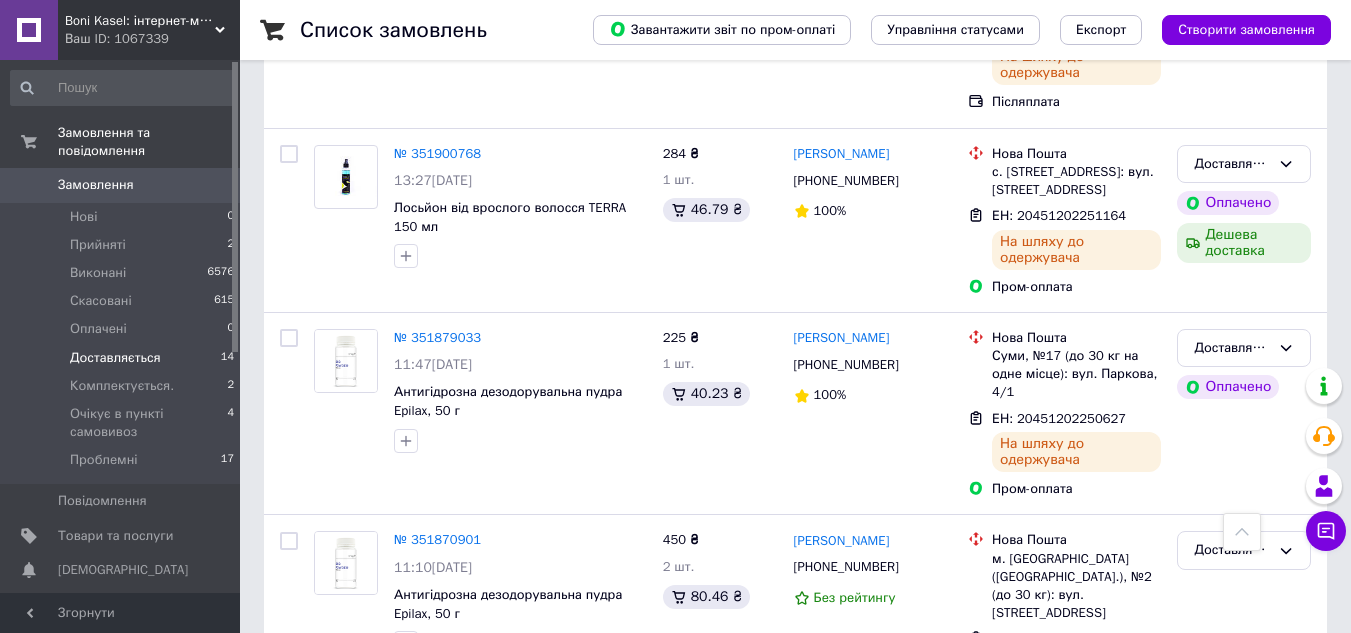 click on "Доставляється" at bounding box center [115, 358] 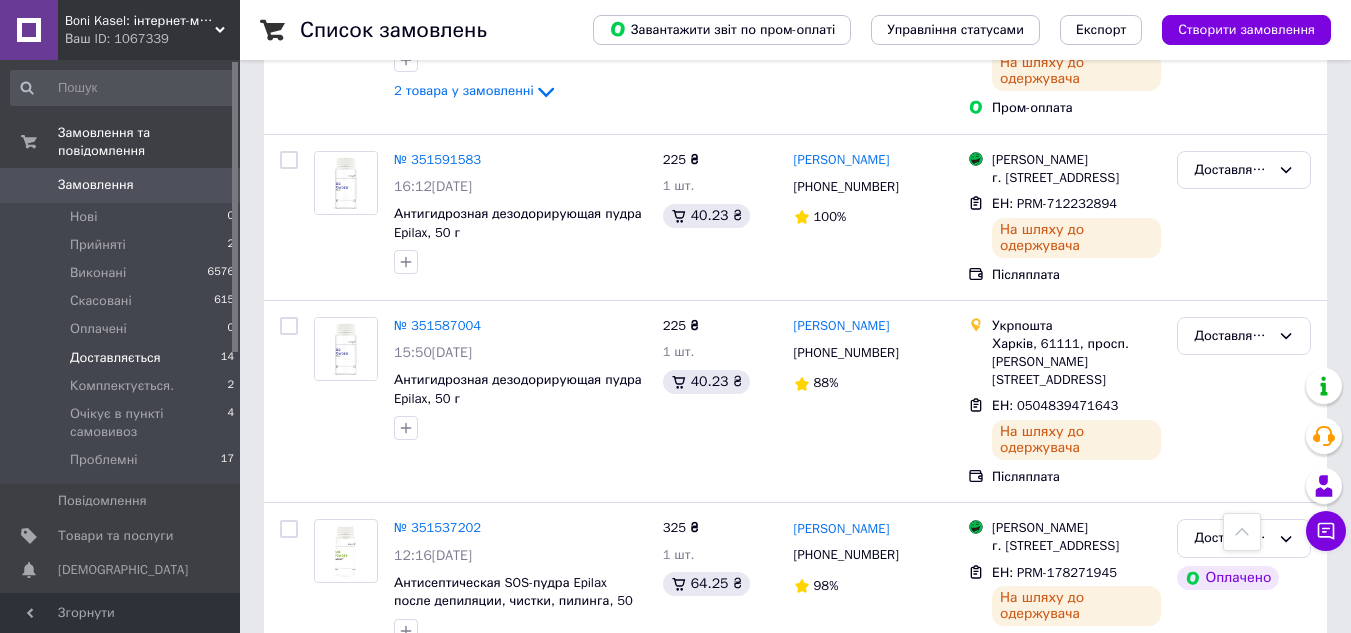 scroll, scrollTop: 2553, scrollLeft: 0, axis: vertical 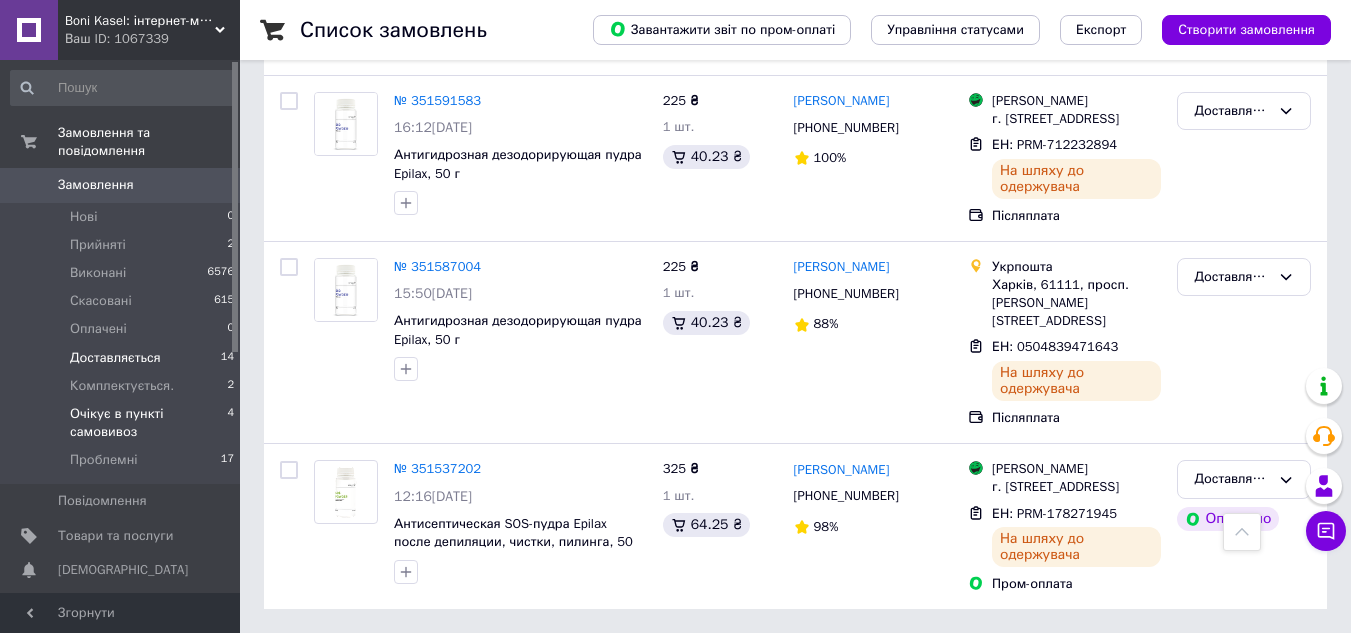 click on "Очікує в пункті самовивоз" at bounding box center [148, 423] 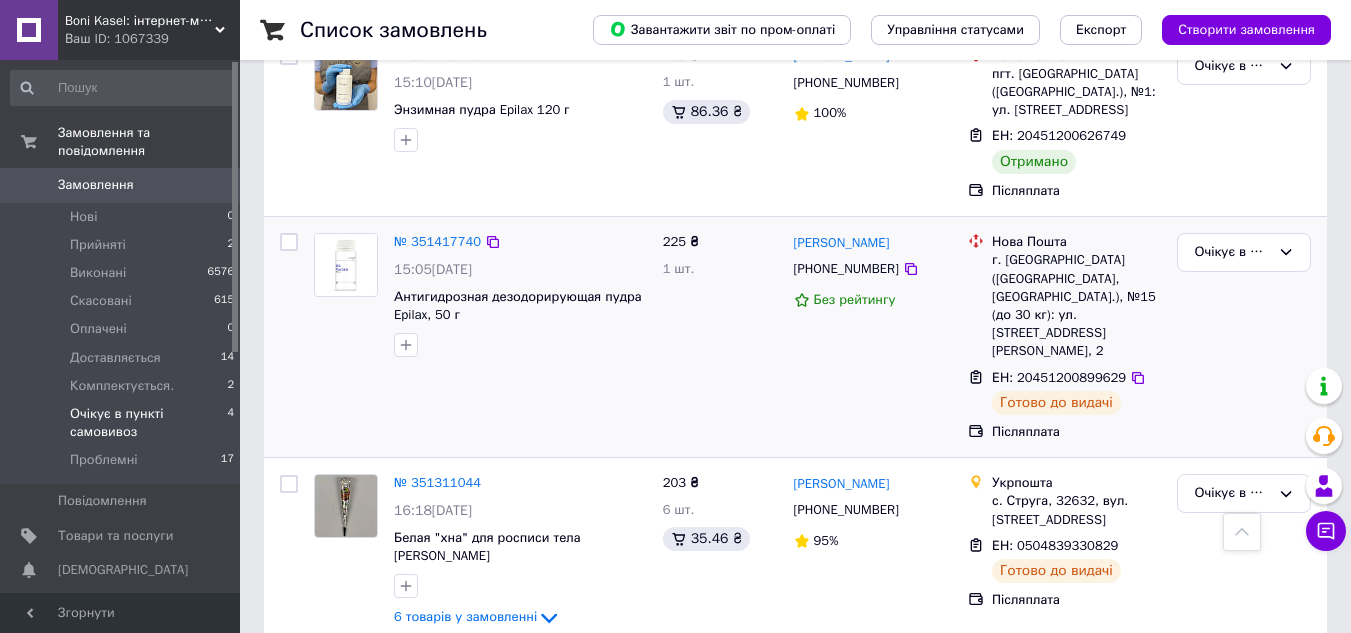 scroll, scrollTop: 343, scrollLeft: 0, axis: vertical 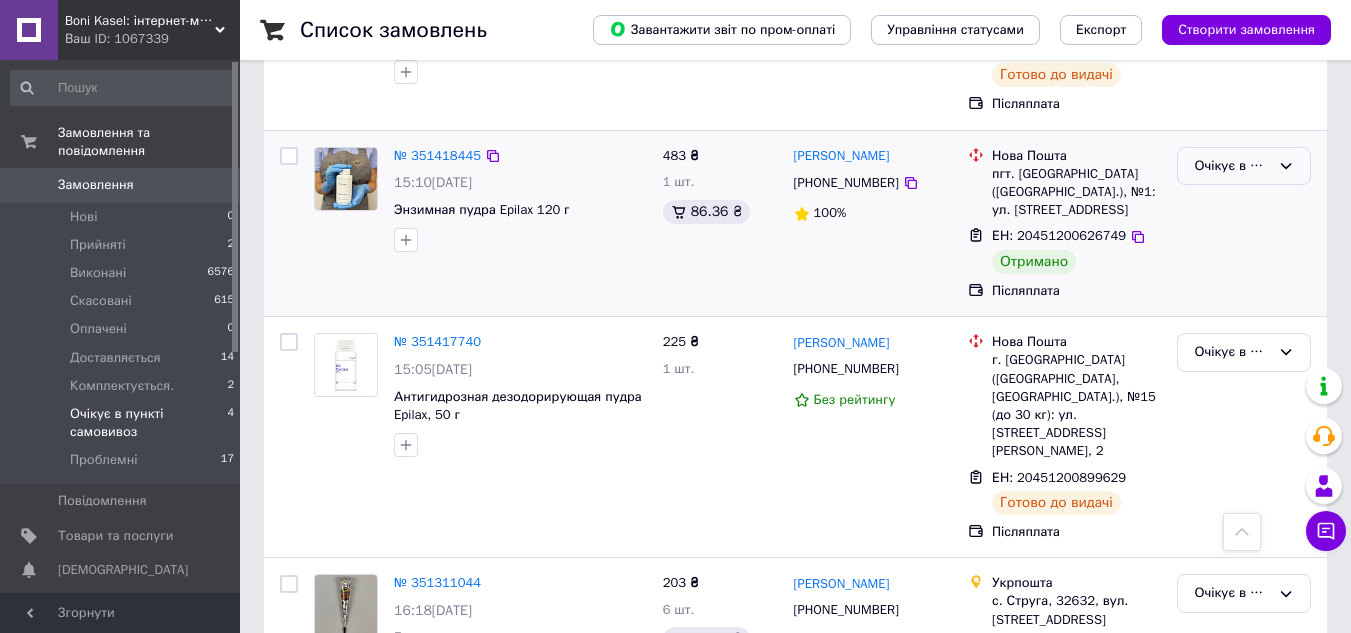 click on "Очікує в пункті самовивоз" at bounding box center [1232, 166] 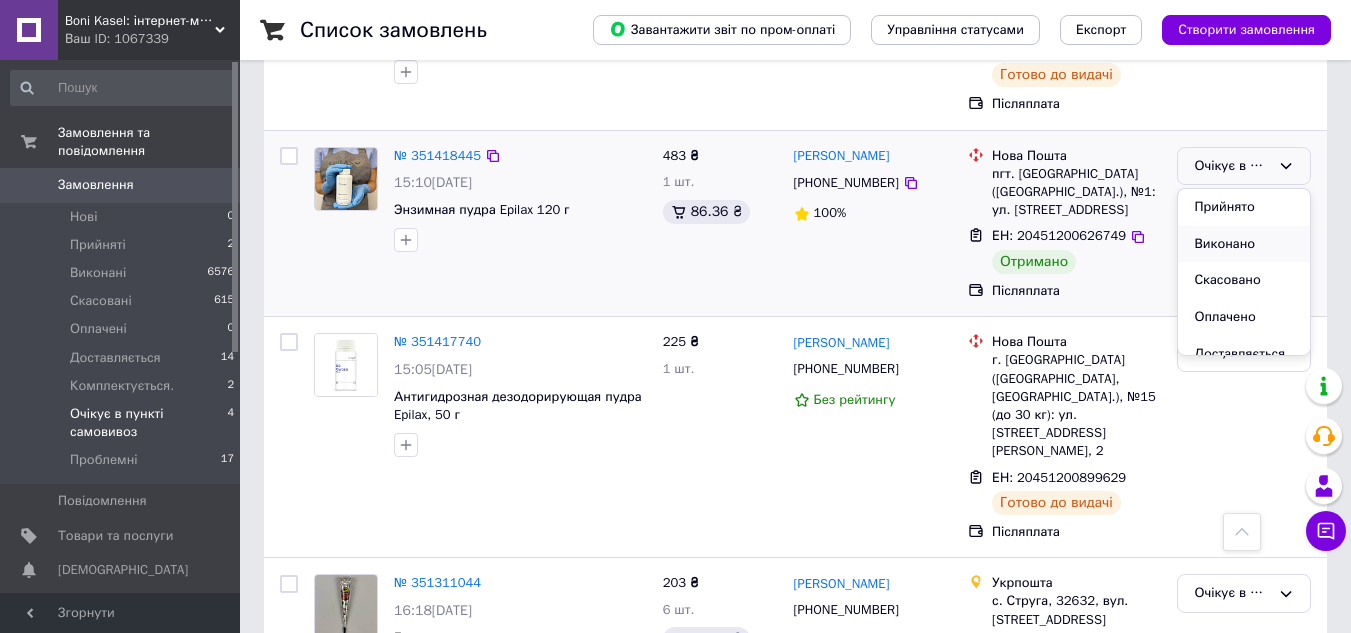 click on "Виконано" at bounding box center [1244, 244] 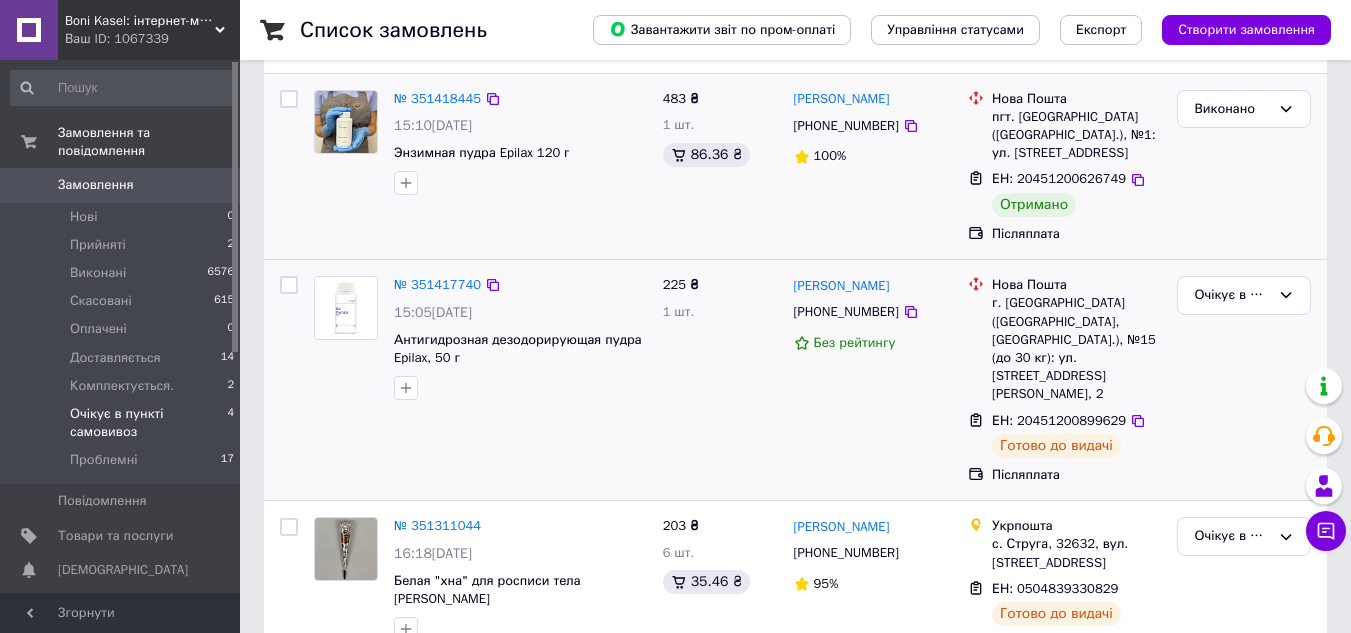 scroll, scrollTop: 443, scrollLeft: 0, axis: vertical 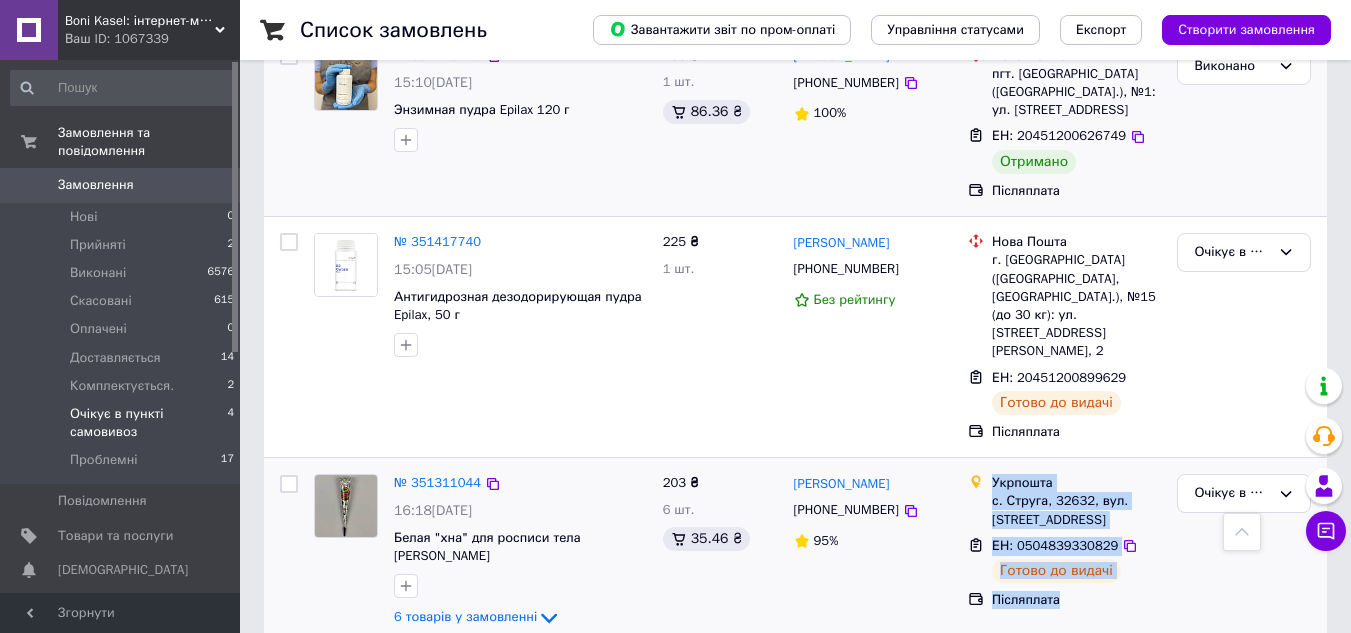 drag, startPoint x: 993, startPoint y: 465, endPoint x: 1119, endPoint y: 584, distance: 173.31186 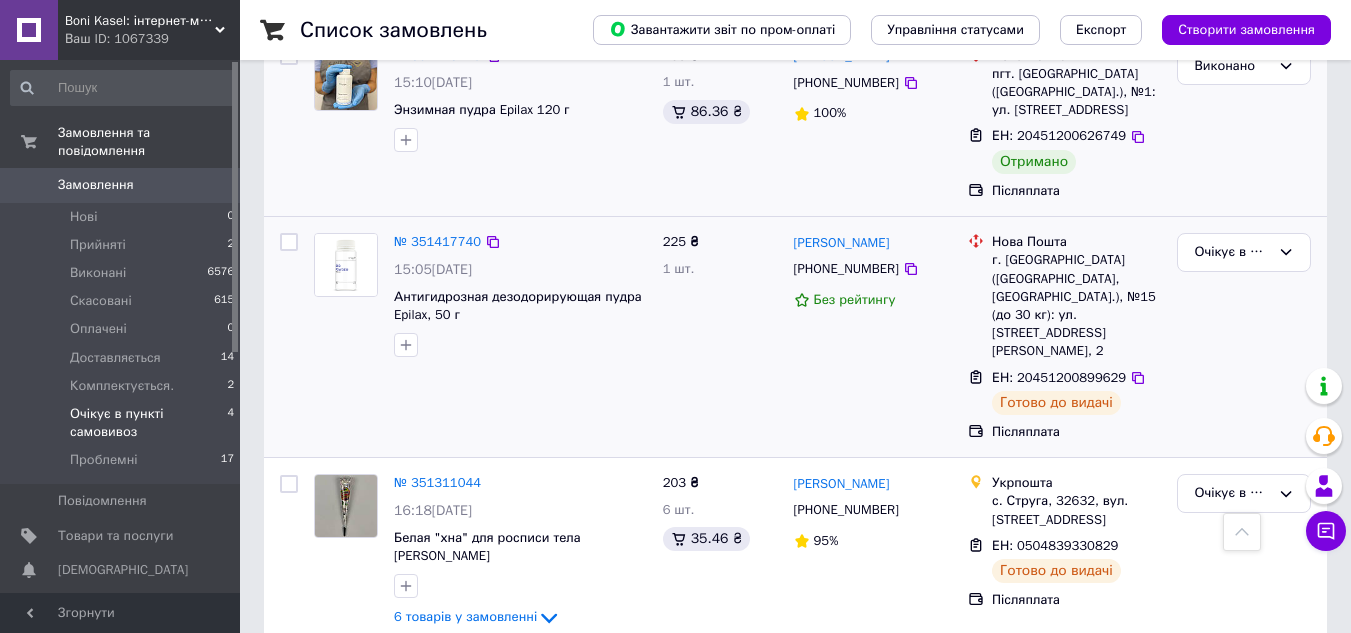 click on "№ 351417740 15:05, 06.07.2025 Антигидрозная  дезодорирующая пудра Epilax, 50 г" at bounding box center (480, 337) 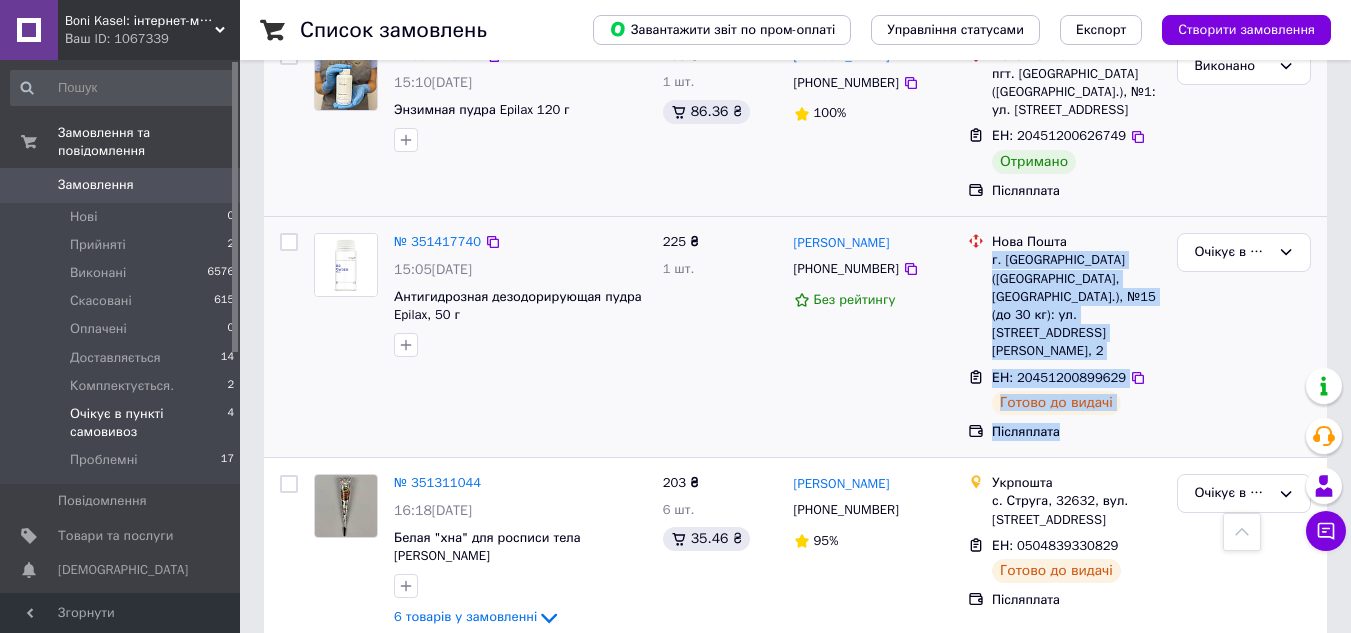drag, startPoint x: 992, startPoint y: 259, endPoint x: 1128, endPoint y: 408, distance: 201.73497 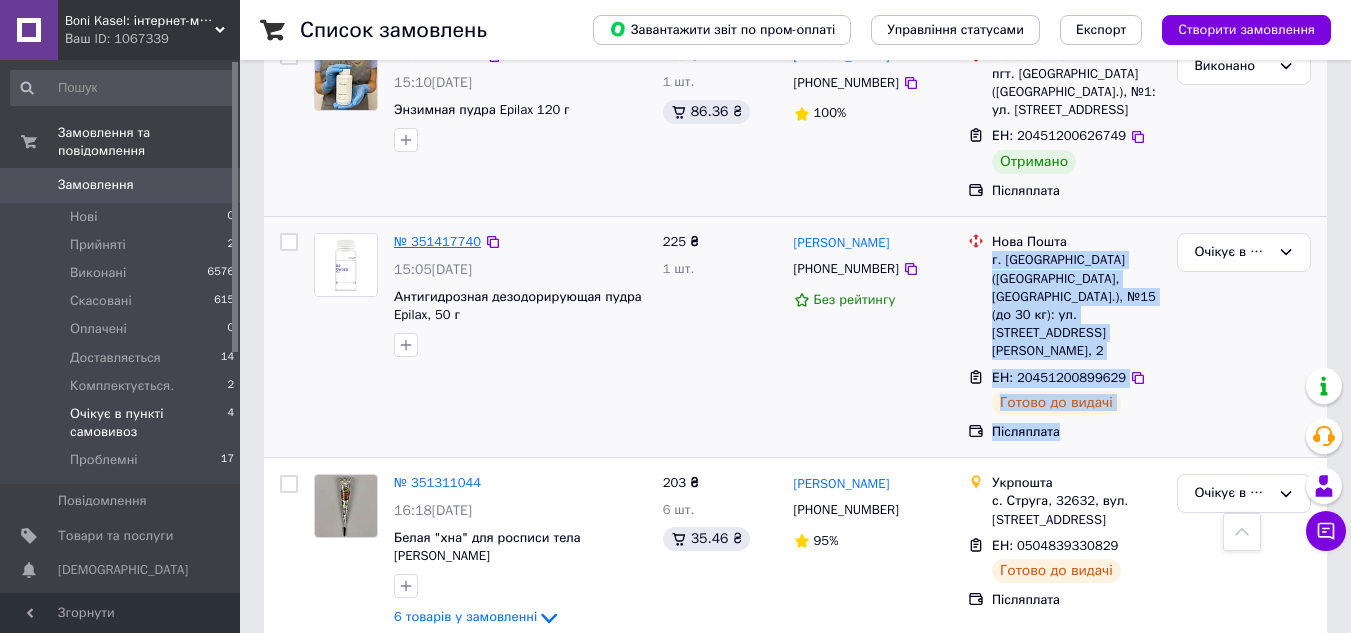 click on "№ 351417740" at bounding box center [437, 241] 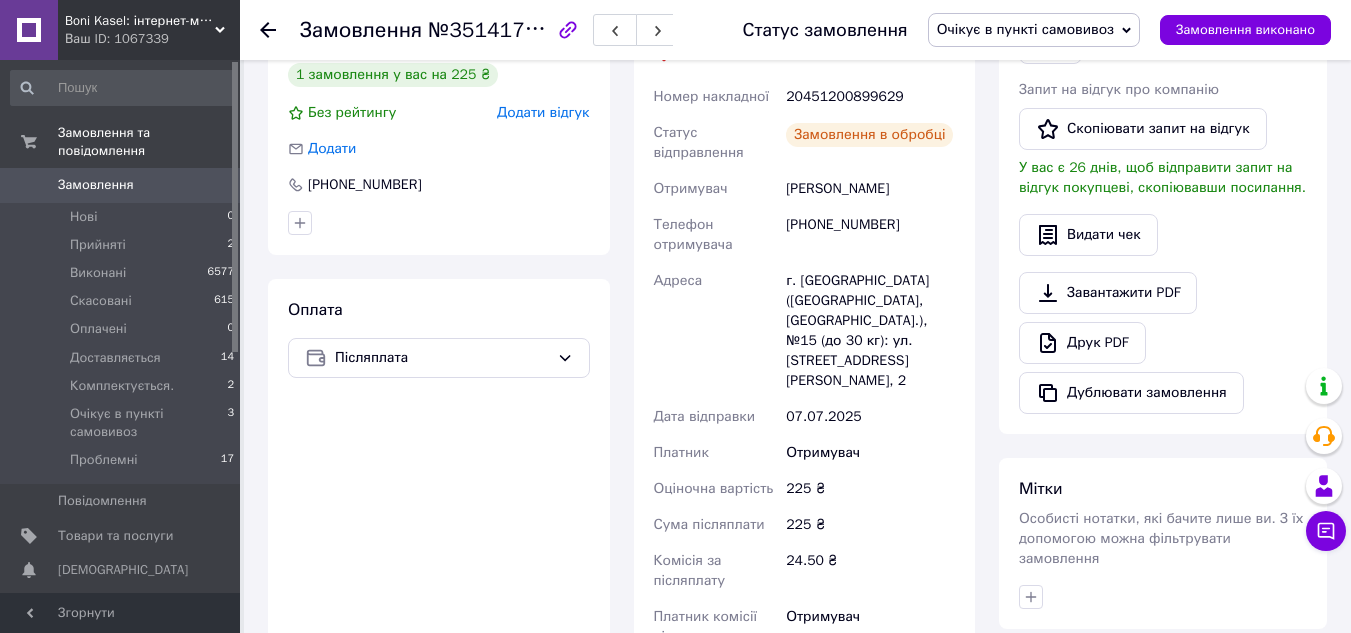 scroll, scrollTop: 143, scrollLeft: 0, axis: vertical 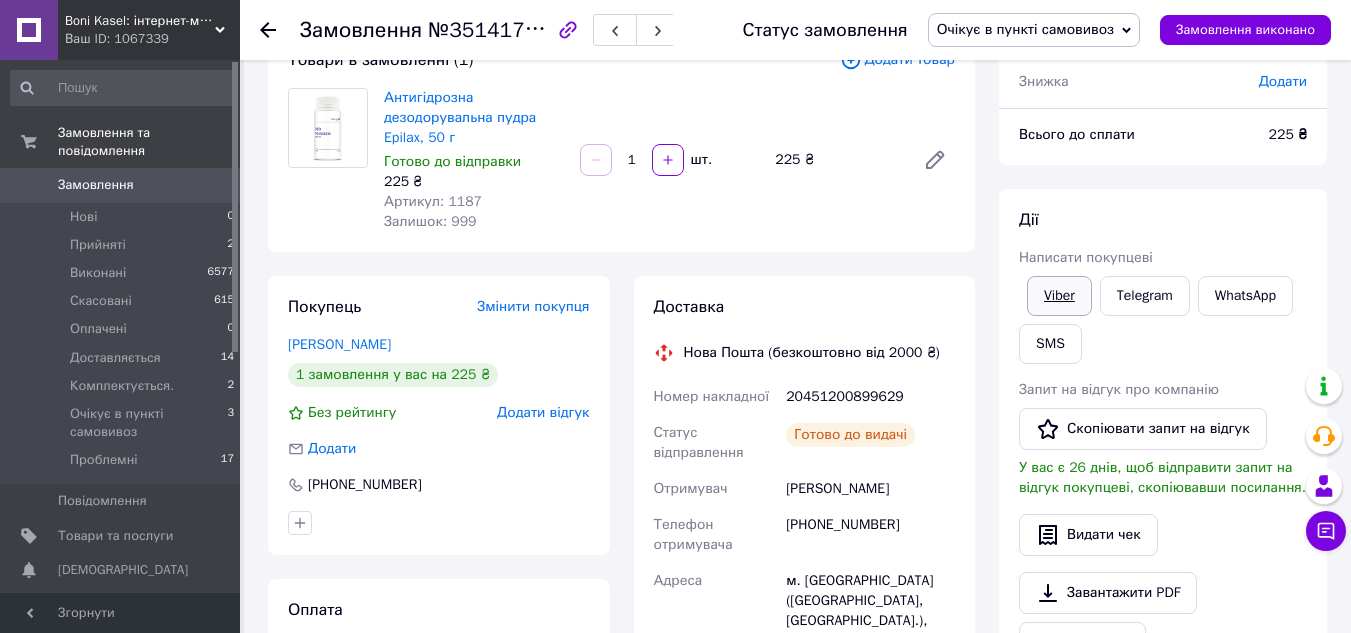 click on "Viber" at bounding box center [1059, 296] 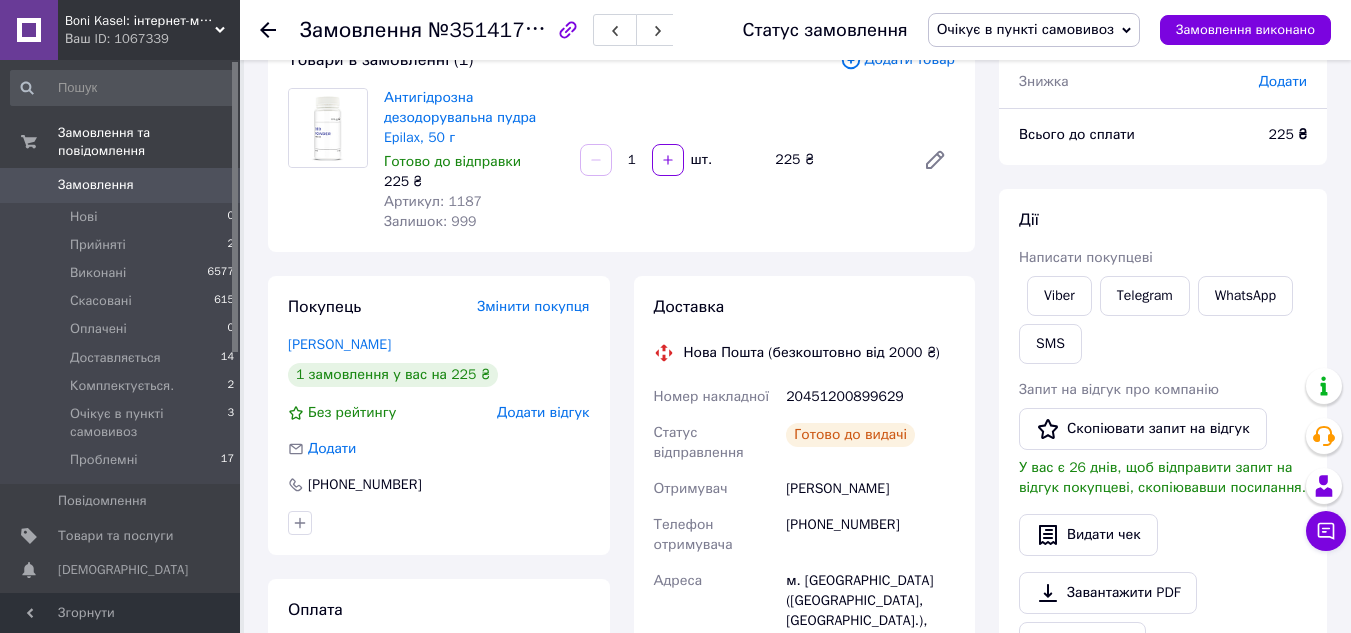 click 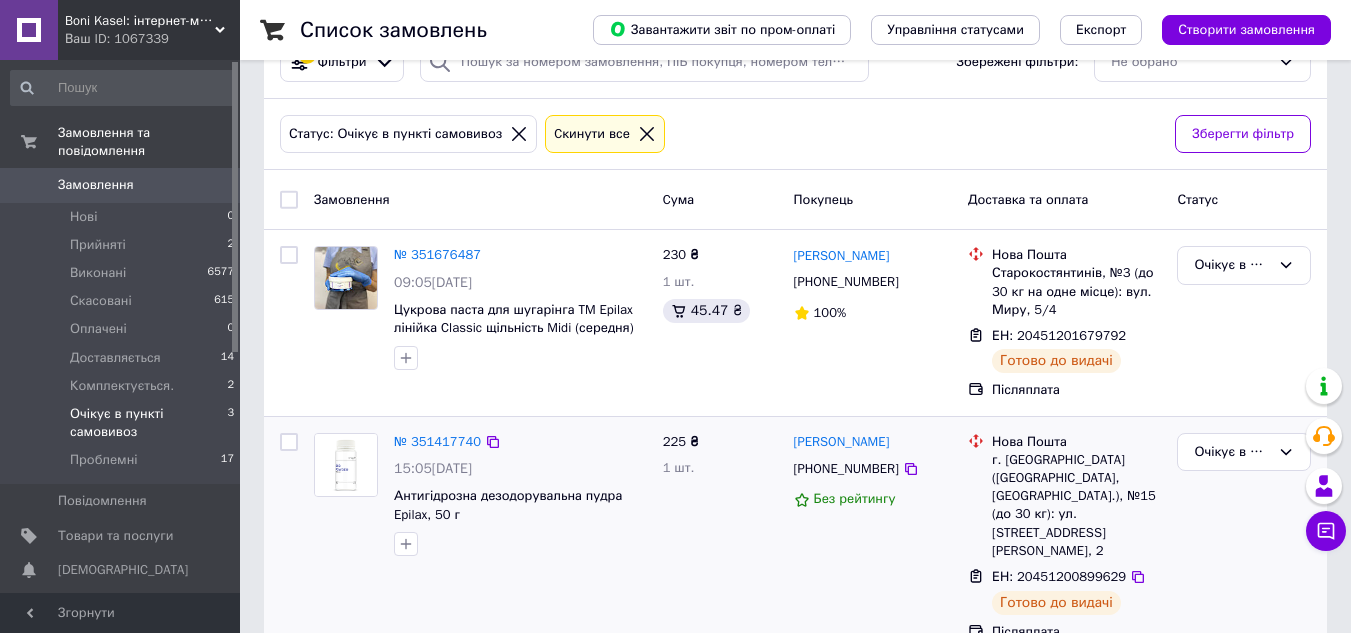 scroll, scrollTop: 0, scrollLeft: 0, axis: both 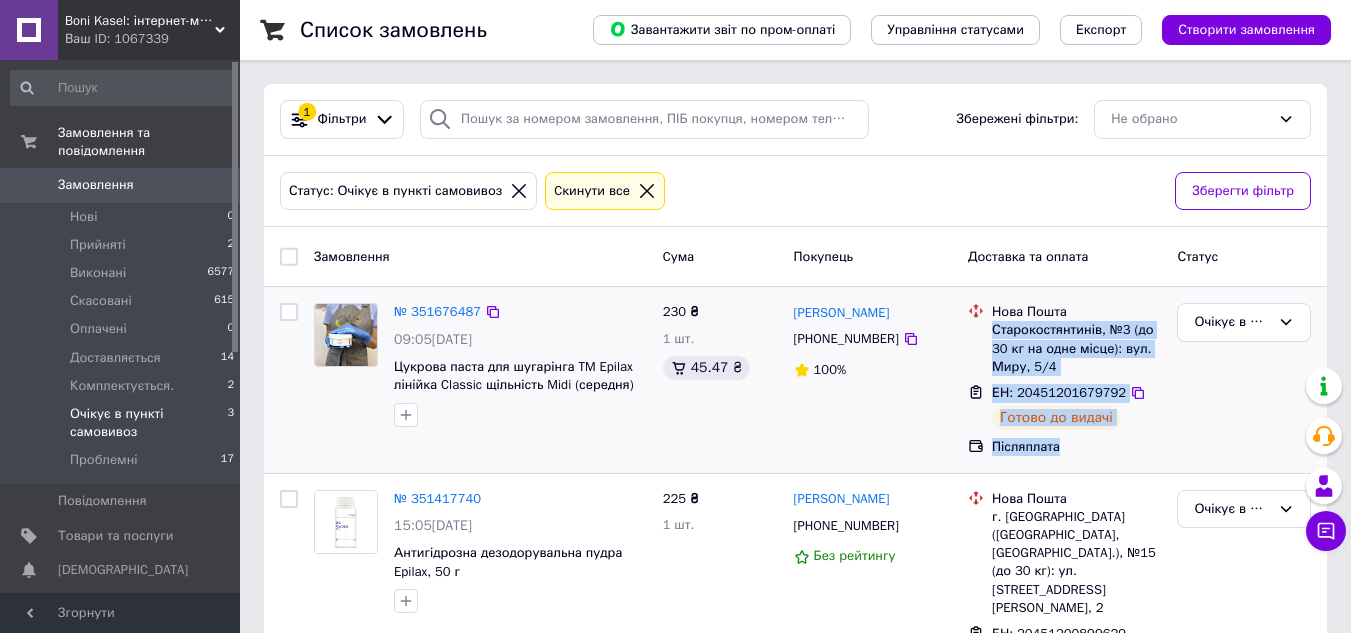 drag, startPoint x: 992, startPoint y: 327, endPoint x: 1121, endPoint y: 444, distance: 174.1551 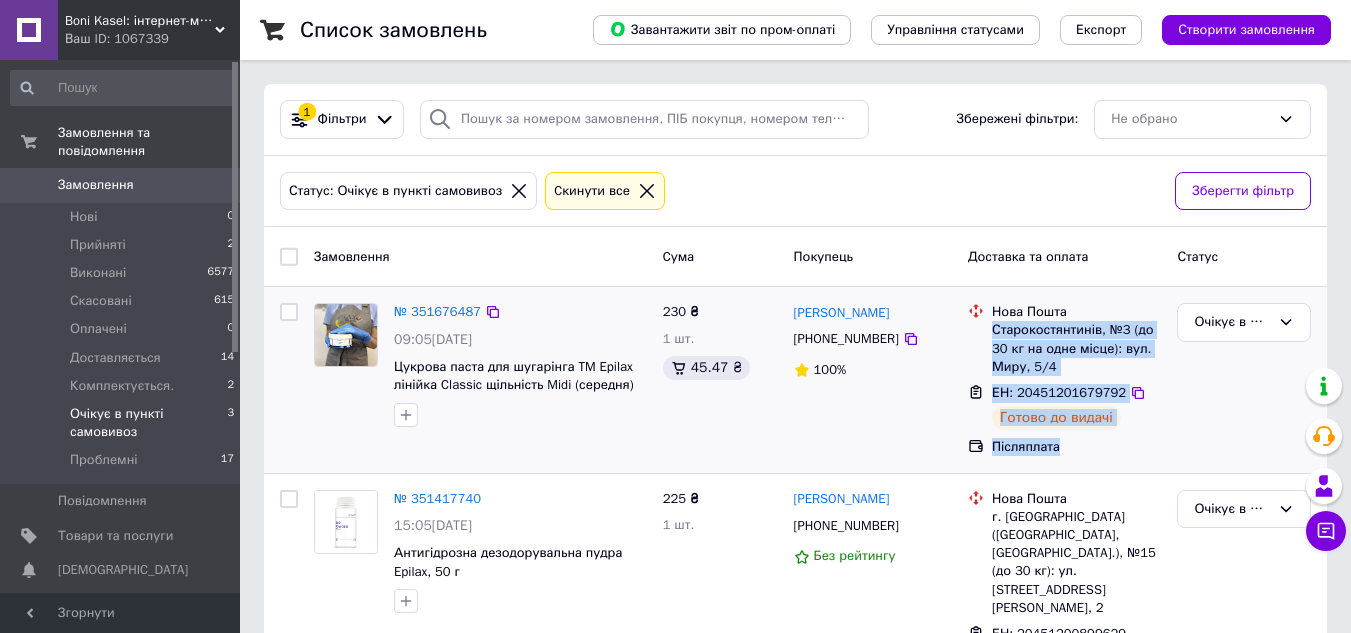 copy on "Старокостянтинів, №3 (до 30 кг на одне місце): вул. Миру, 5/4 ЕН: 20451201679792 Готово до видачі Післяплата" 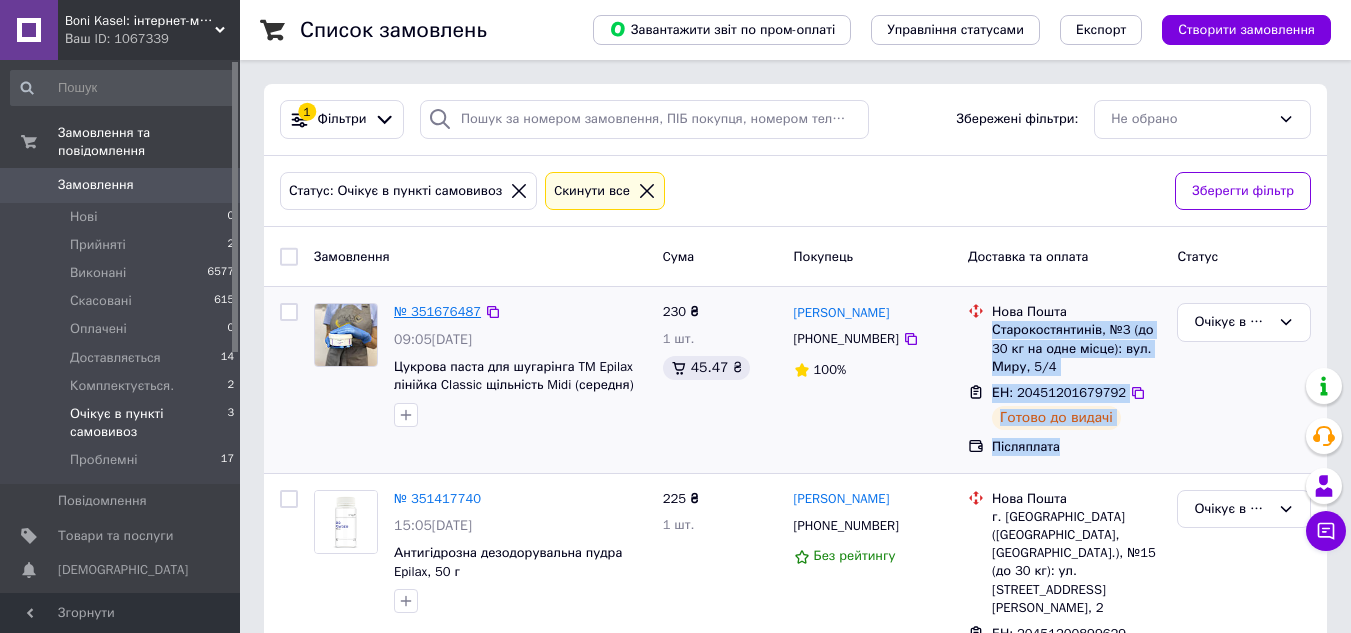 click on "№ 351676487" at bounding box center (437, 311) 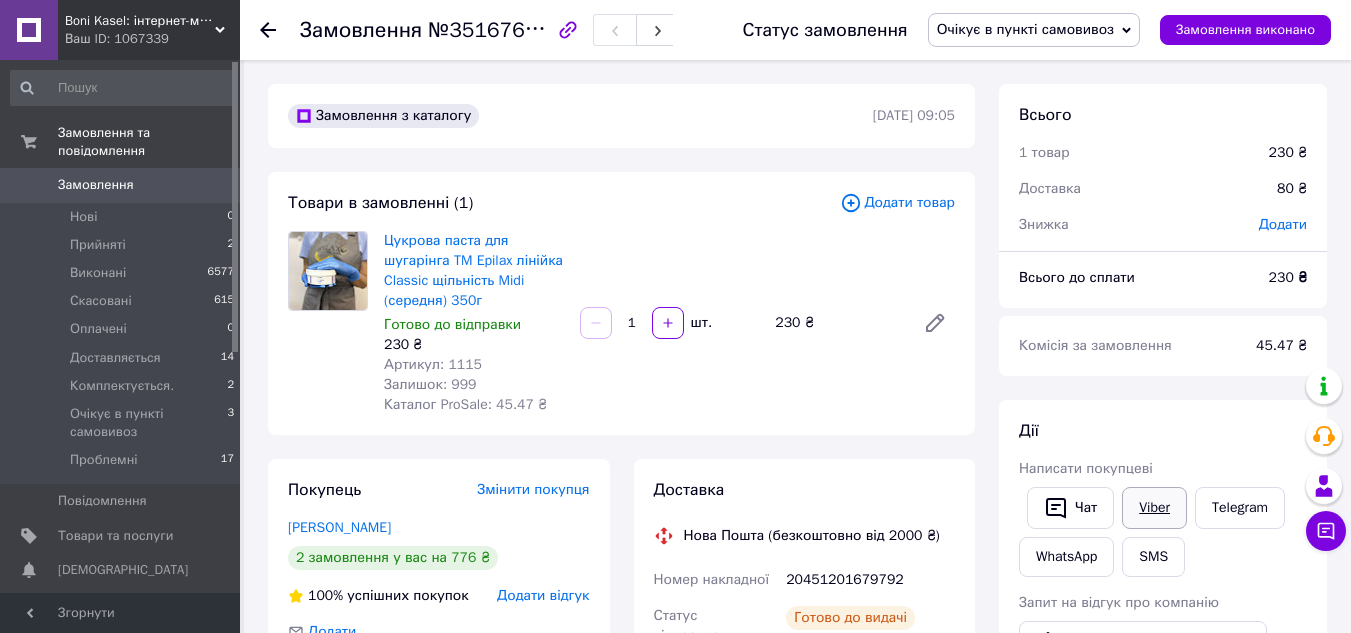 click on "Viber" at bounding box center (1154, 508) 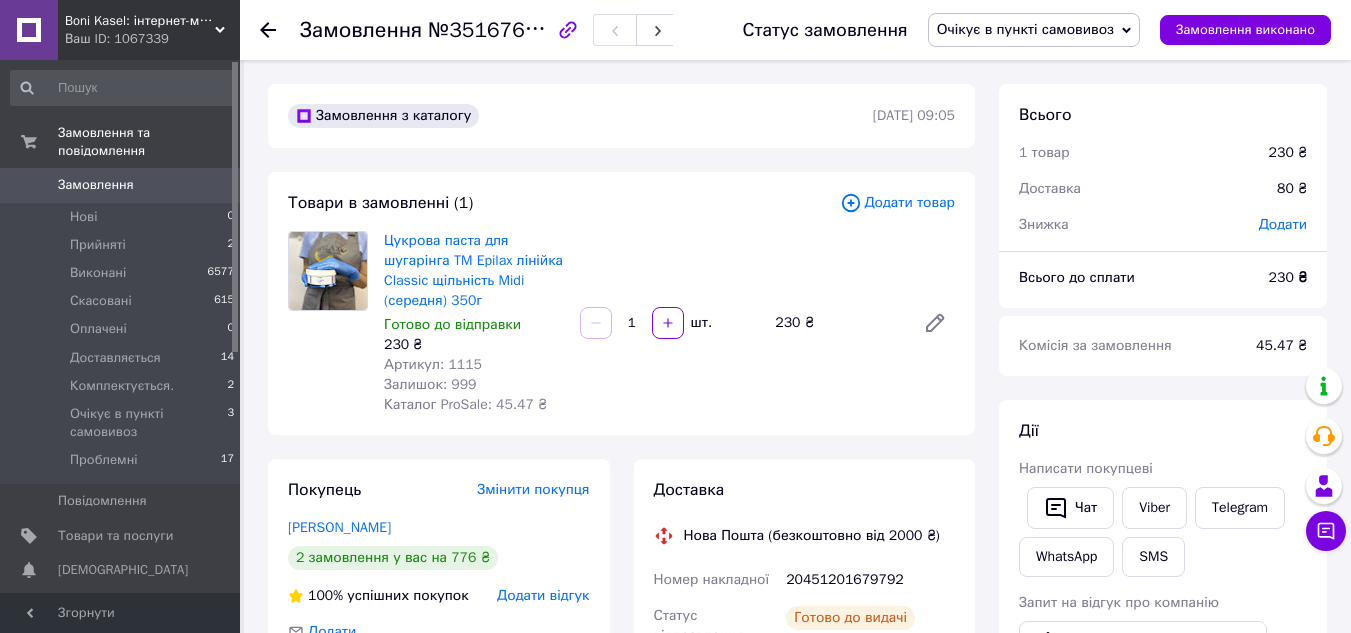 click 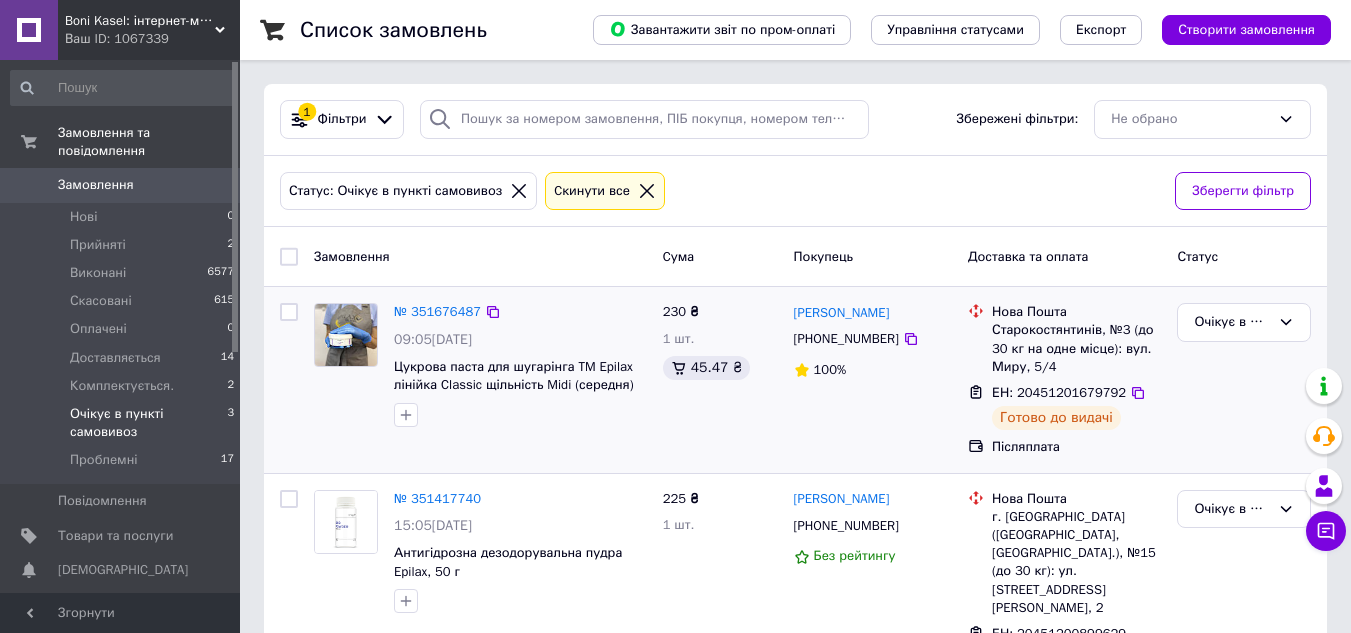 scroll, scrollTop: 100, scrollLeft: 0, axis: vertical 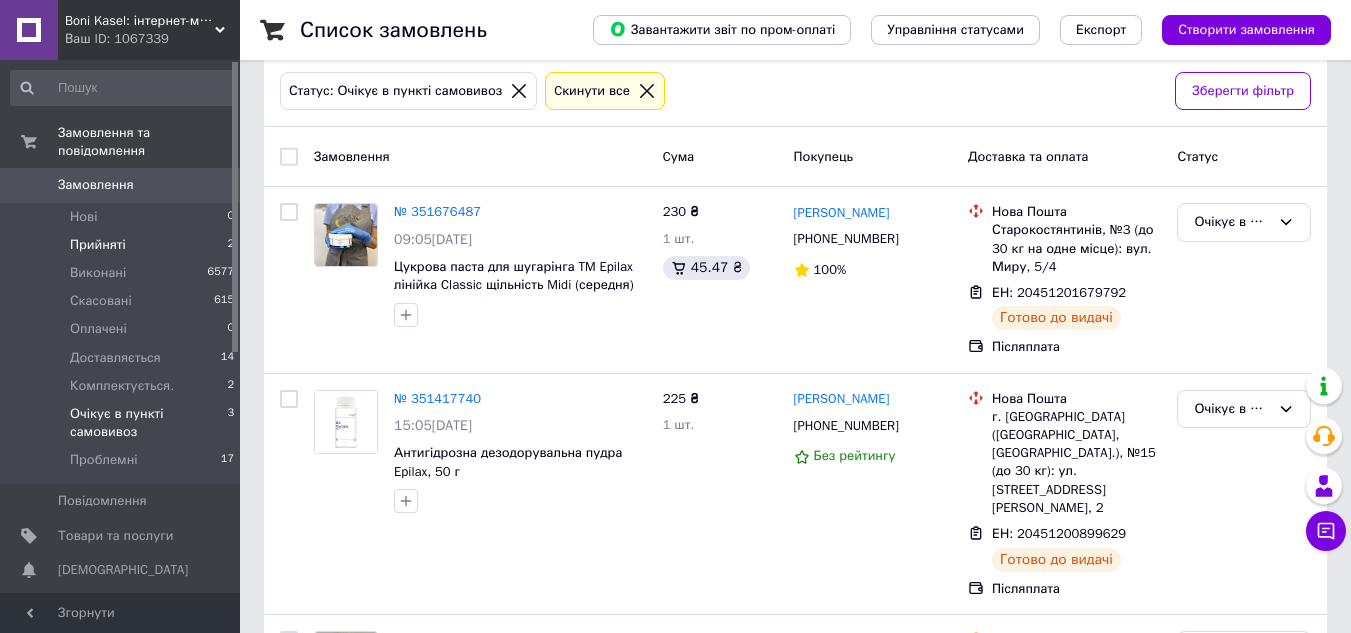 drag, startPoint x: 109, startPoint y: 222, endPoint x: 128, endPoint y: 238, distance: 24.839485 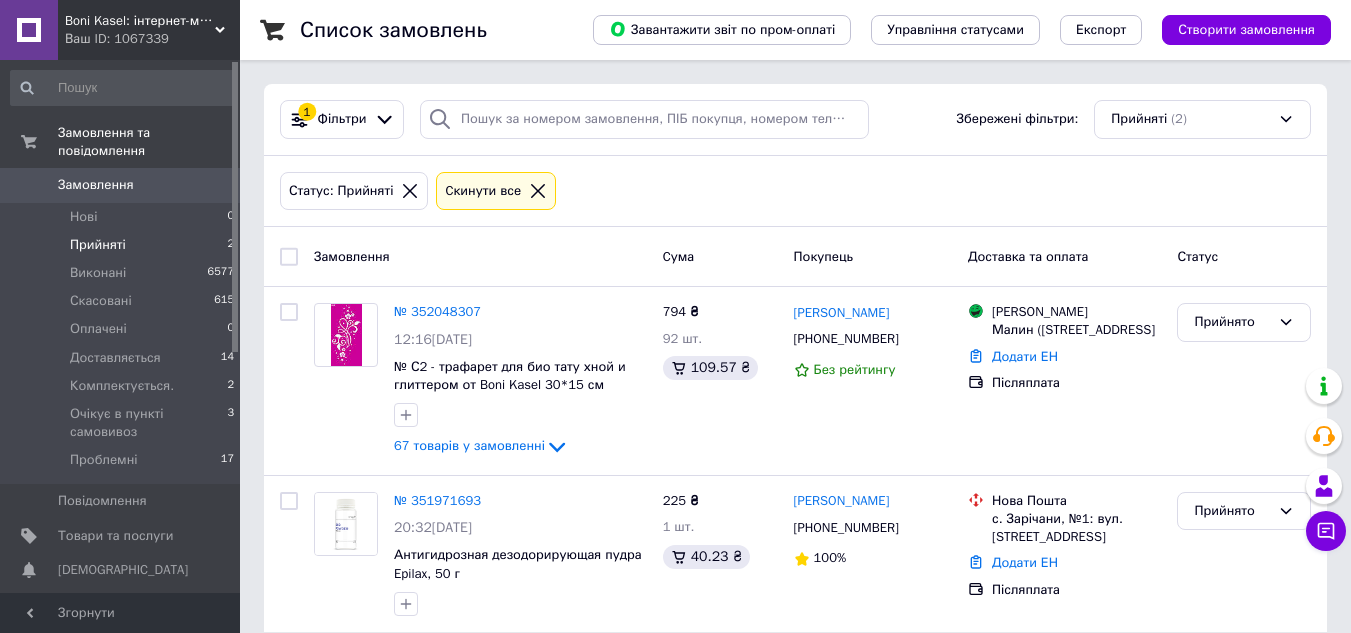 scroll, scrollTop: 23, scrollLeft: 0, axis: vertical 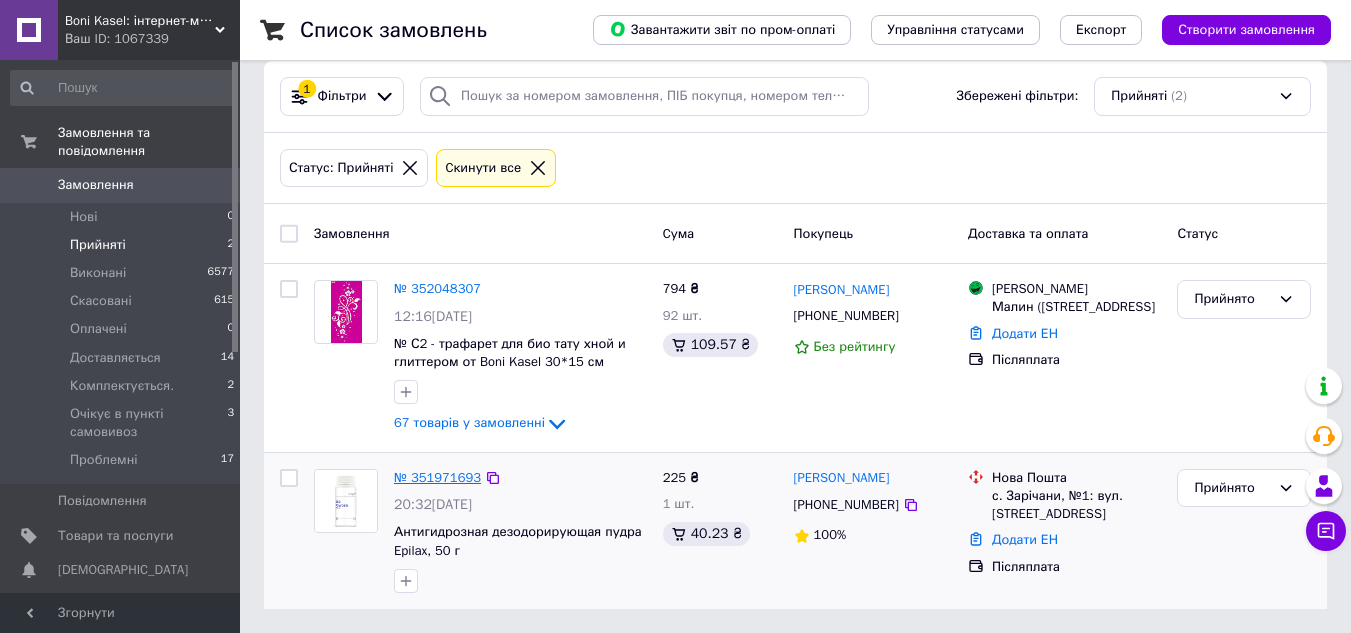 click on "№ 351971693" at bounding box center [437, 477] 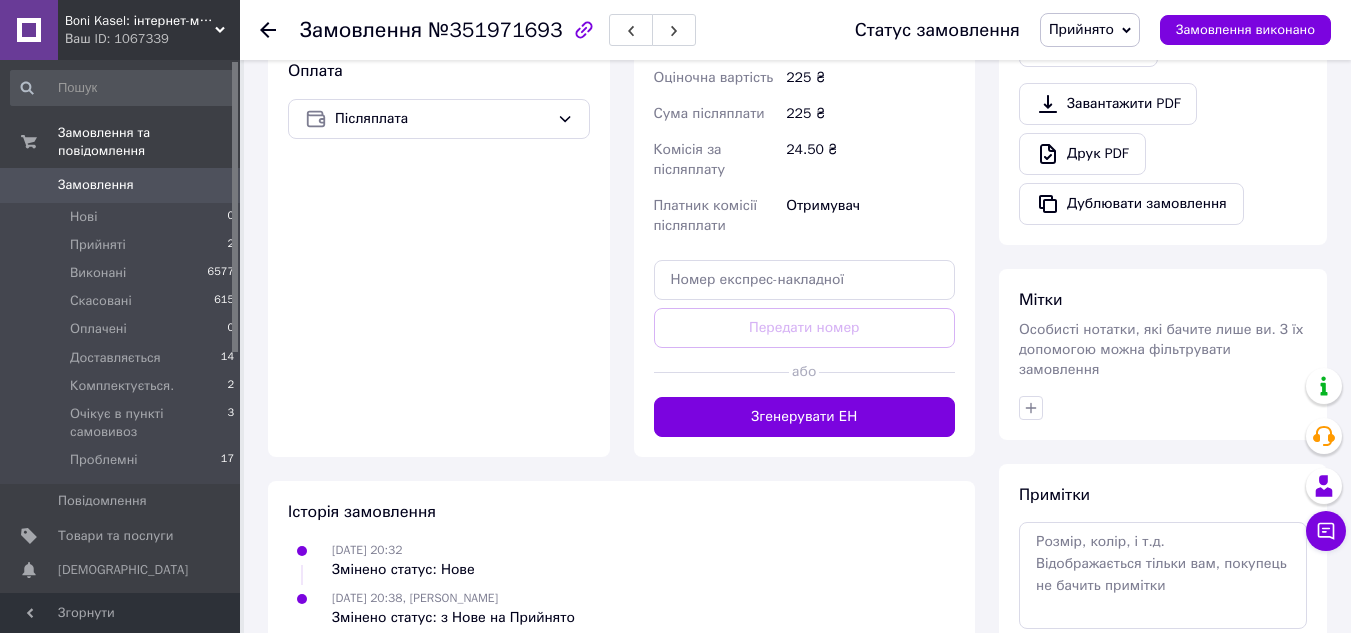 scroll, scrollTop: 802, scrollLeft: 0, axis: vertical 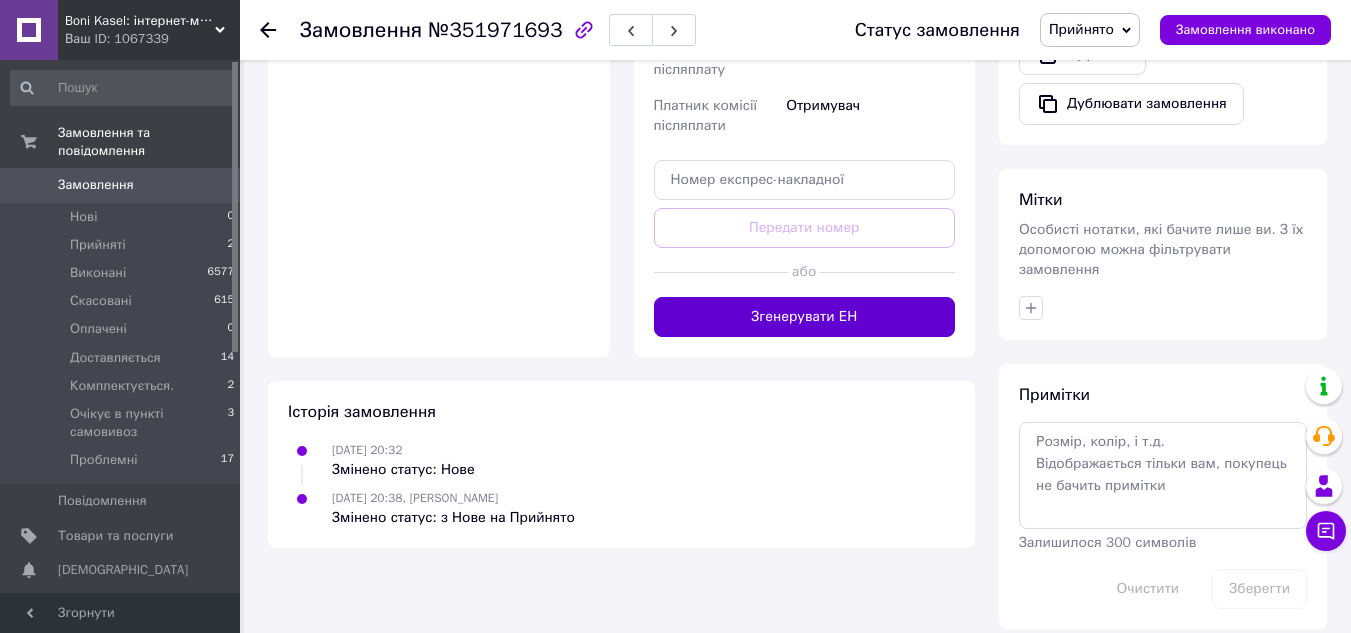 click on "Згенерувати ЕН" at bounding box center (805, 317) 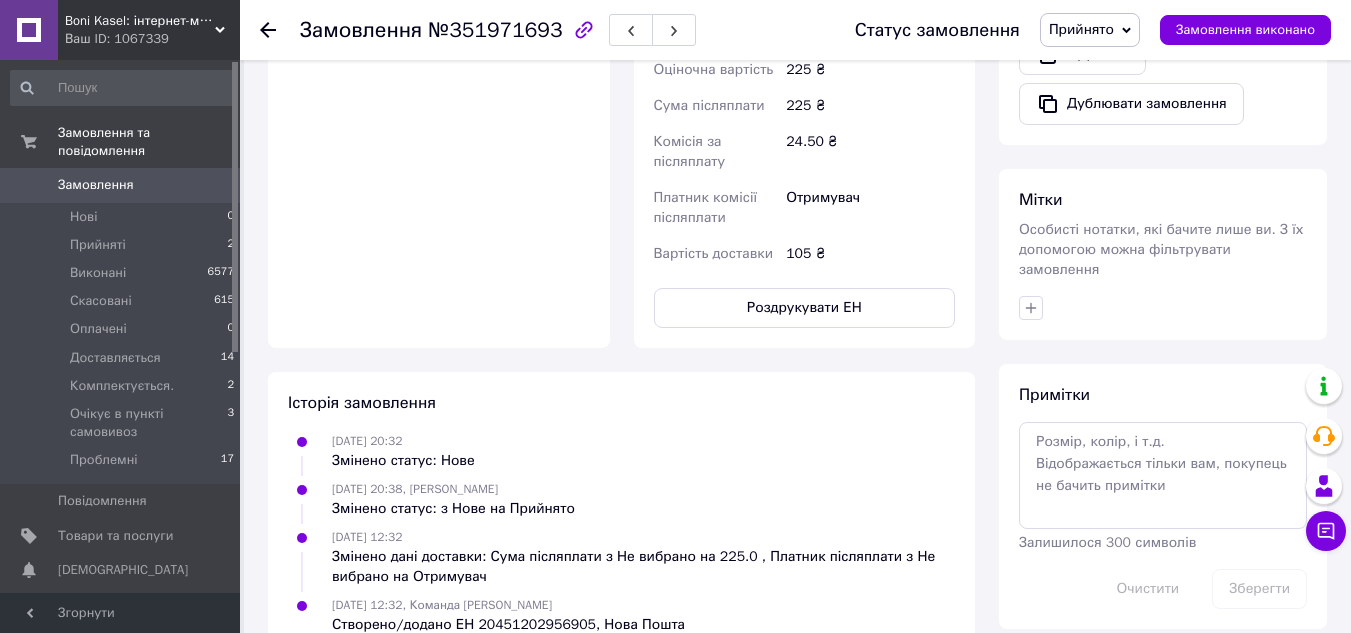click on "Прийнято" at bounding box center [1090, 30] 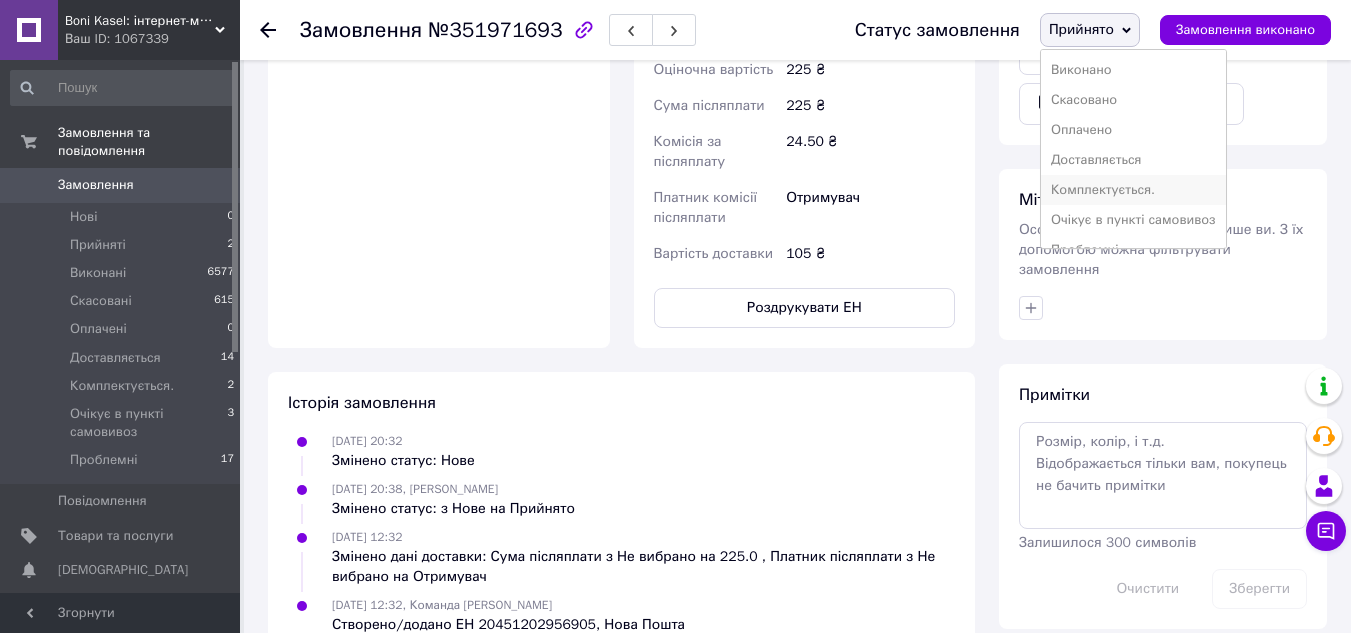 click on "Комплектується." at bounding box center [1133, 190] 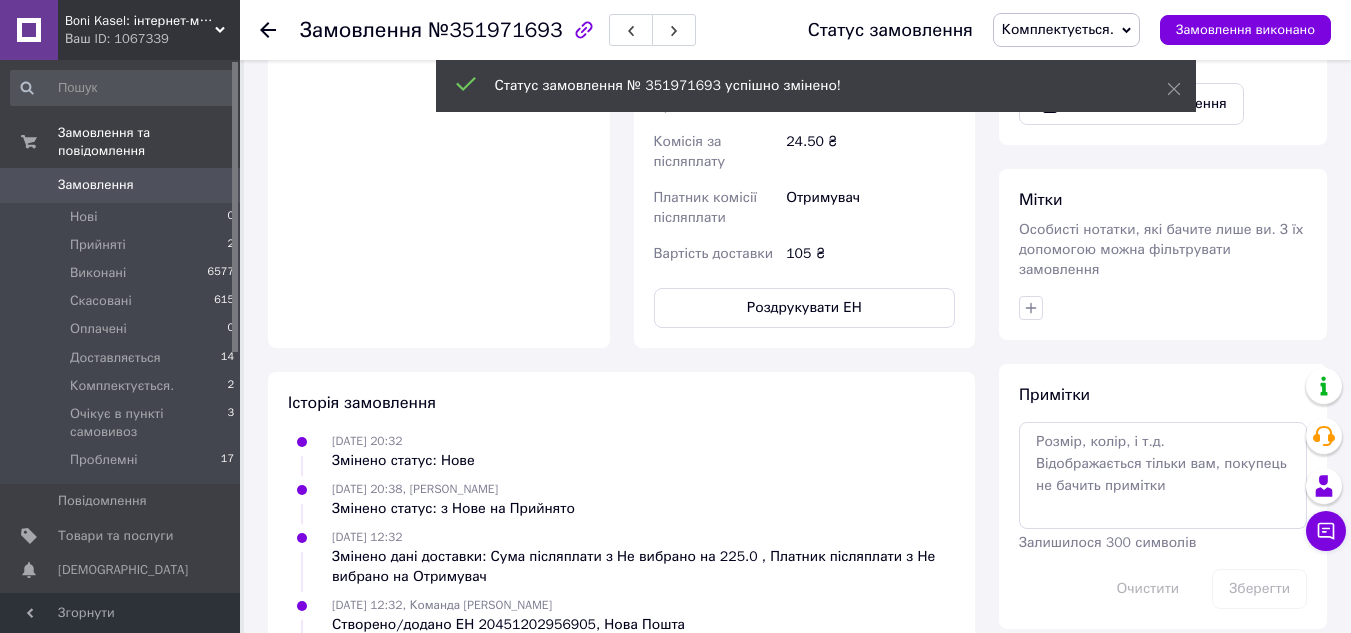 click 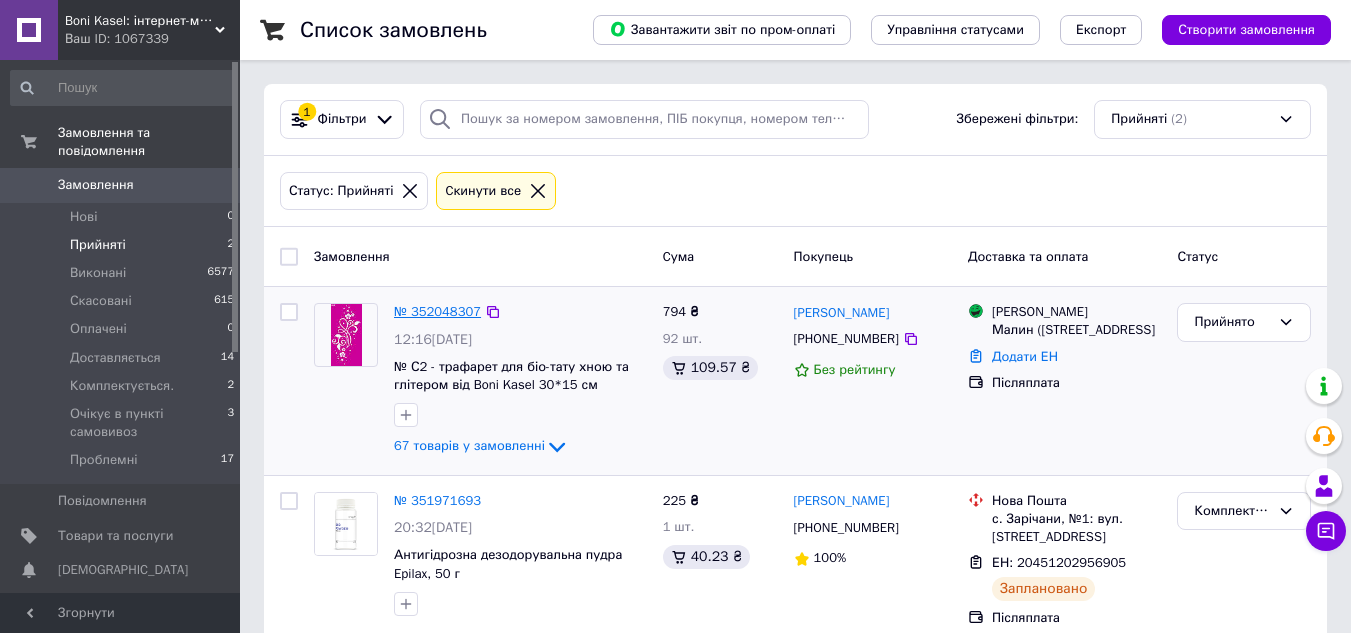 click on "№ 352048307" at bounding box center (437, 311) 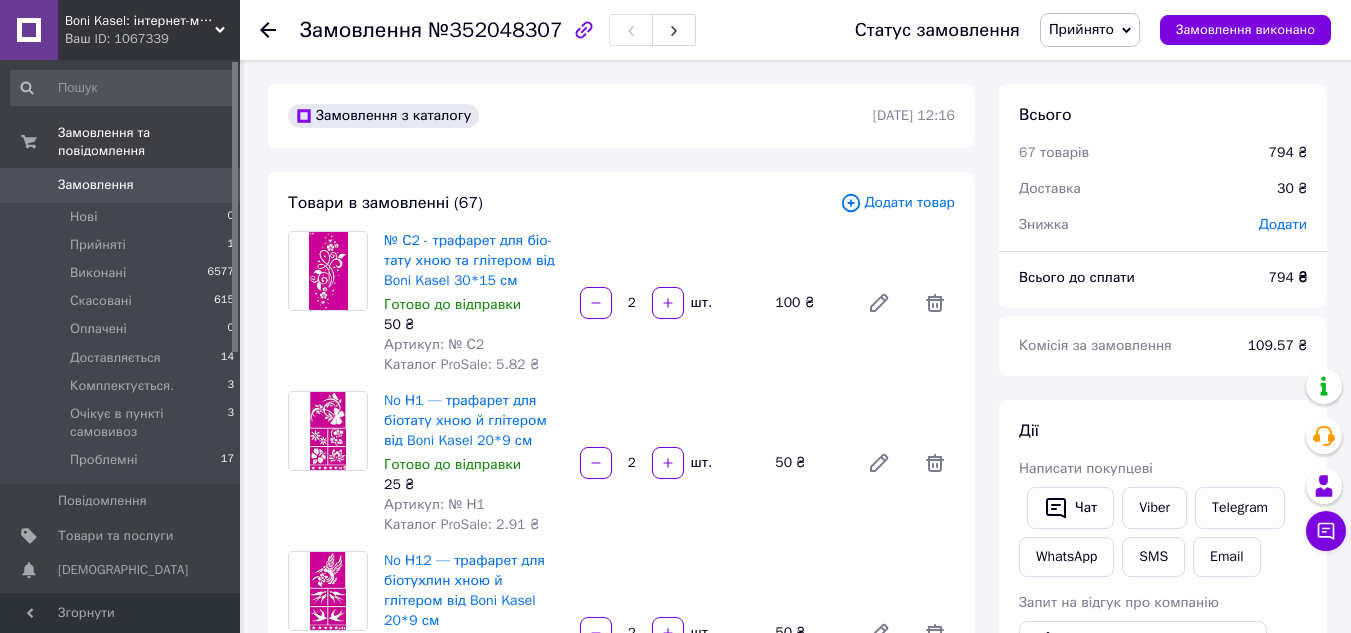 scroll, scrollTop: 300, scrollLeft: 0, axis: vertical 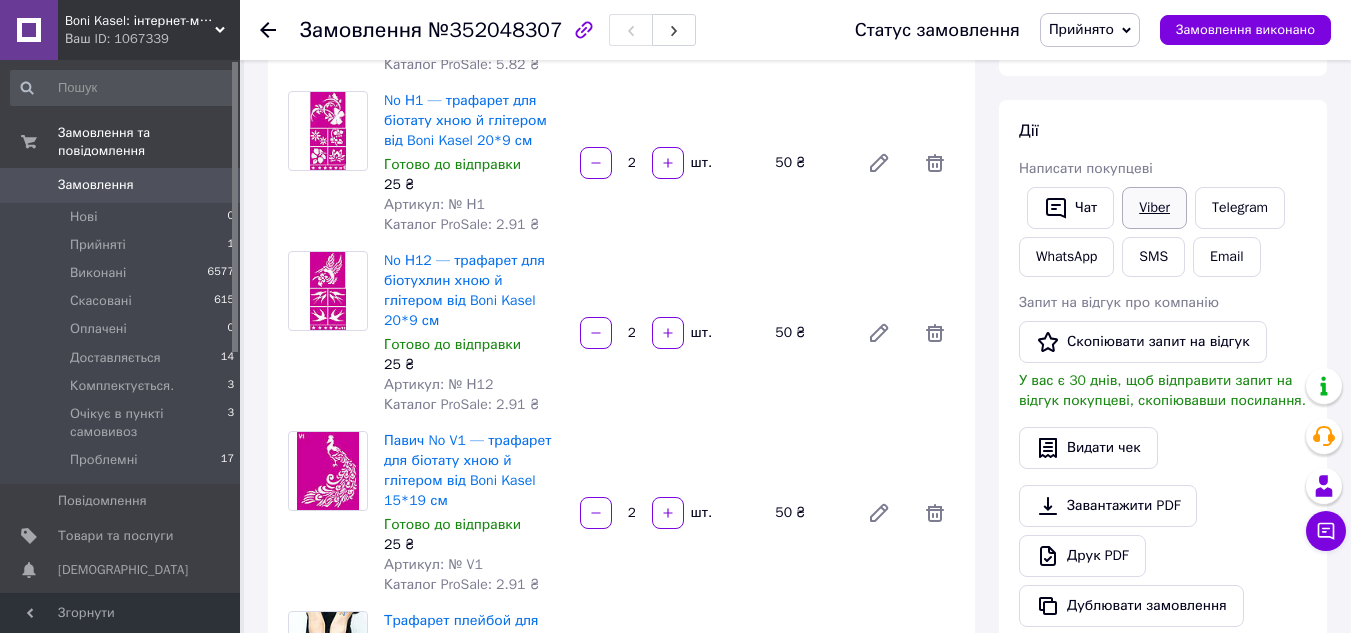 click on "Viber" at bounding box center [1154, 208] 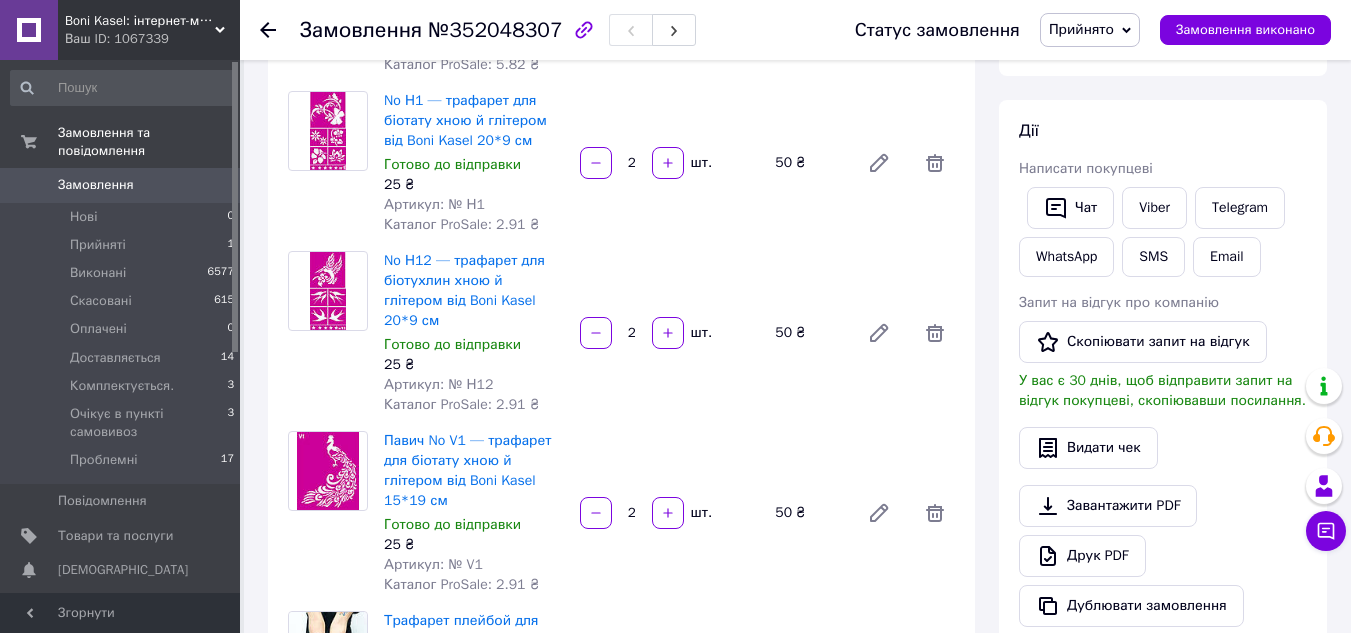 click 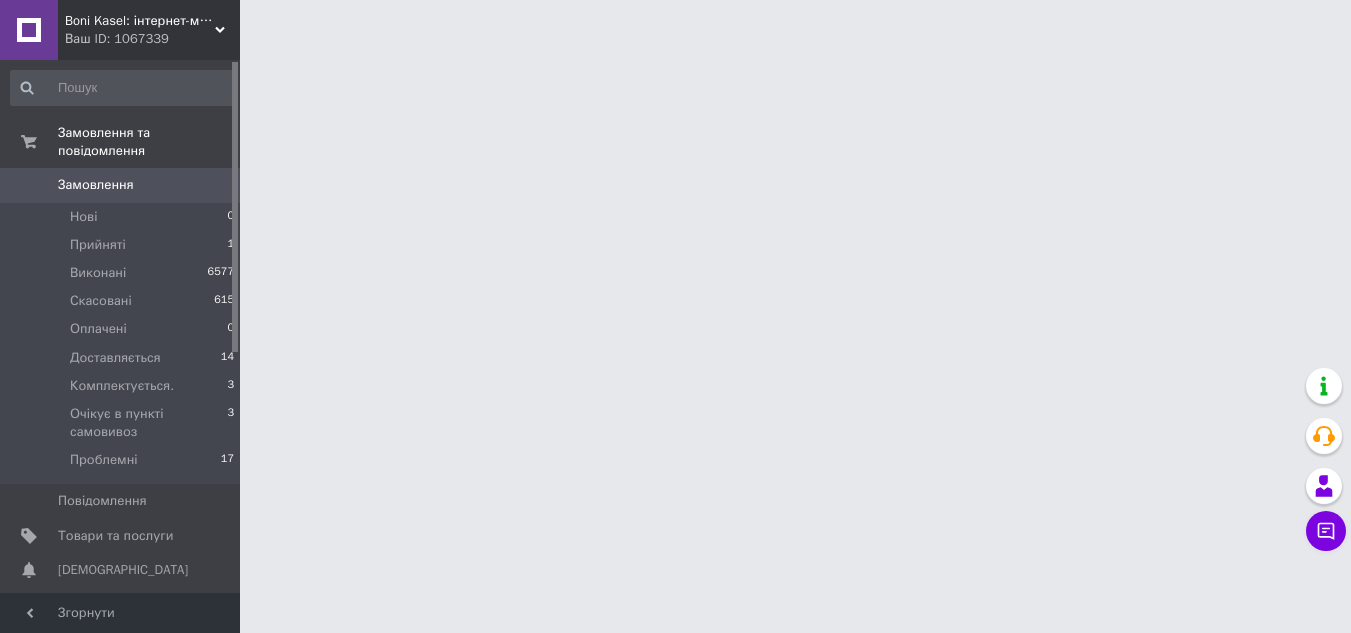 scroll, scrollTop: 0, scrollLeft: 0, axis: both 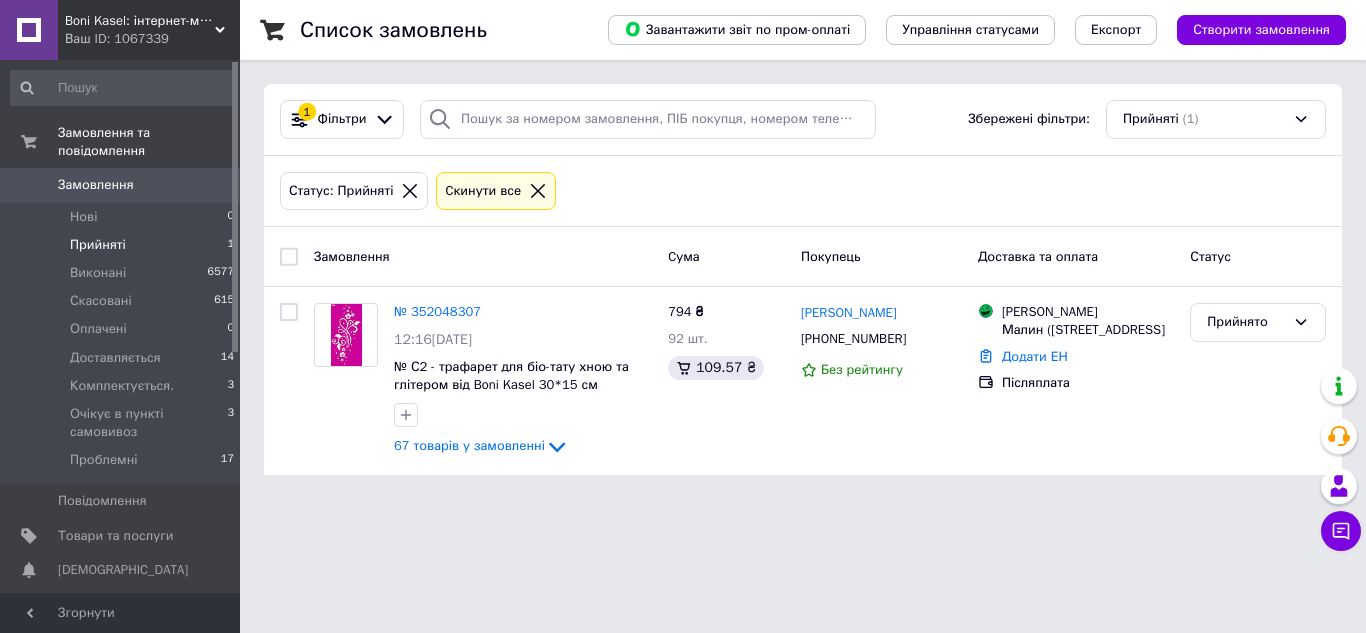 click on "Прийняті" at bounding box center (98, 245) 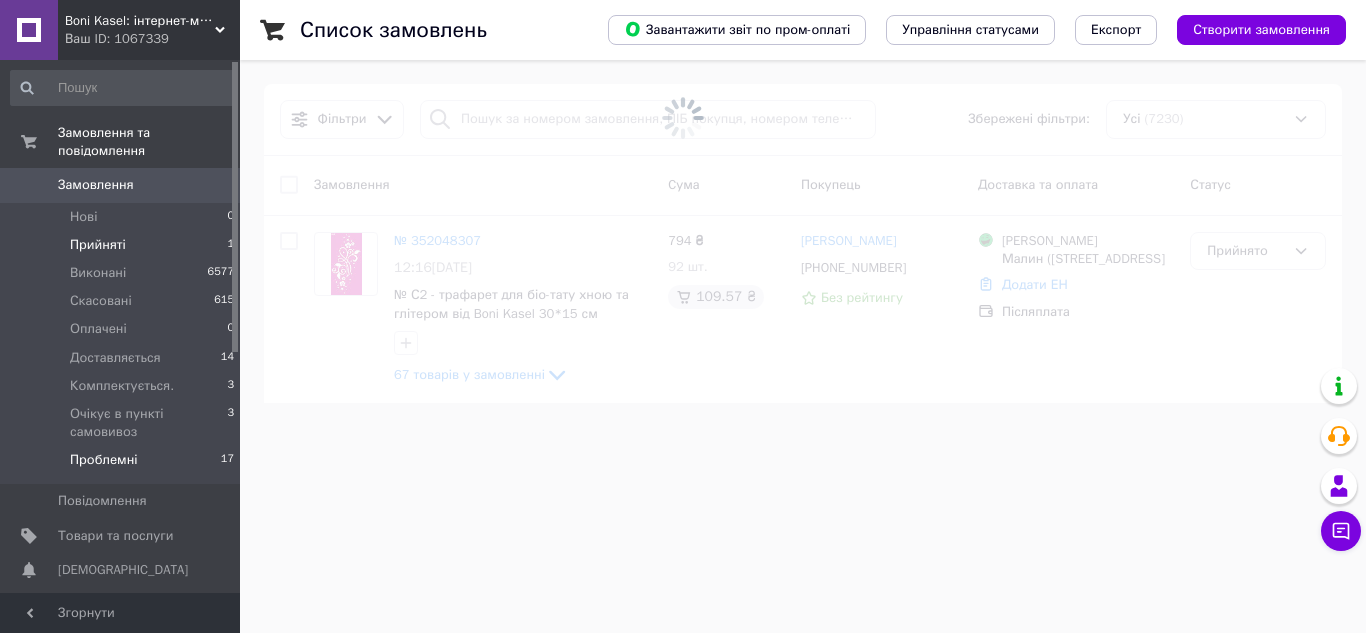click on "Проблемні" at bounding box center [104, 460] 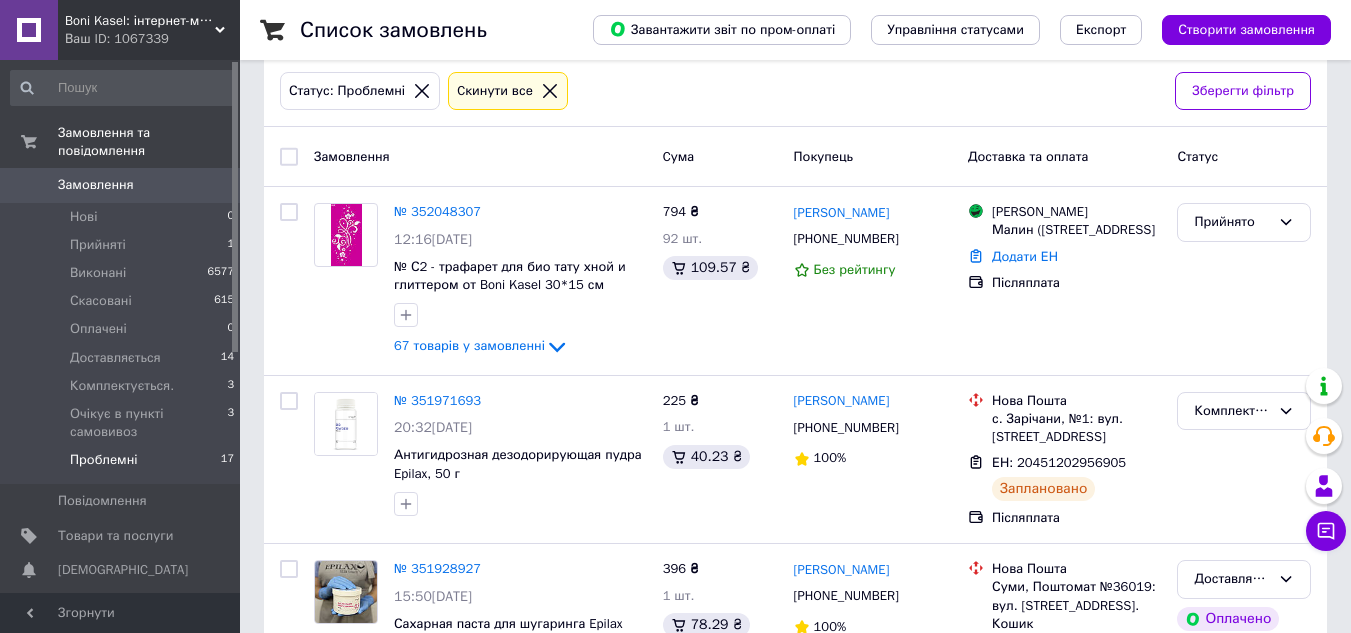 scroll, scrollTop: 0, scrollLeft: 0, axis: both 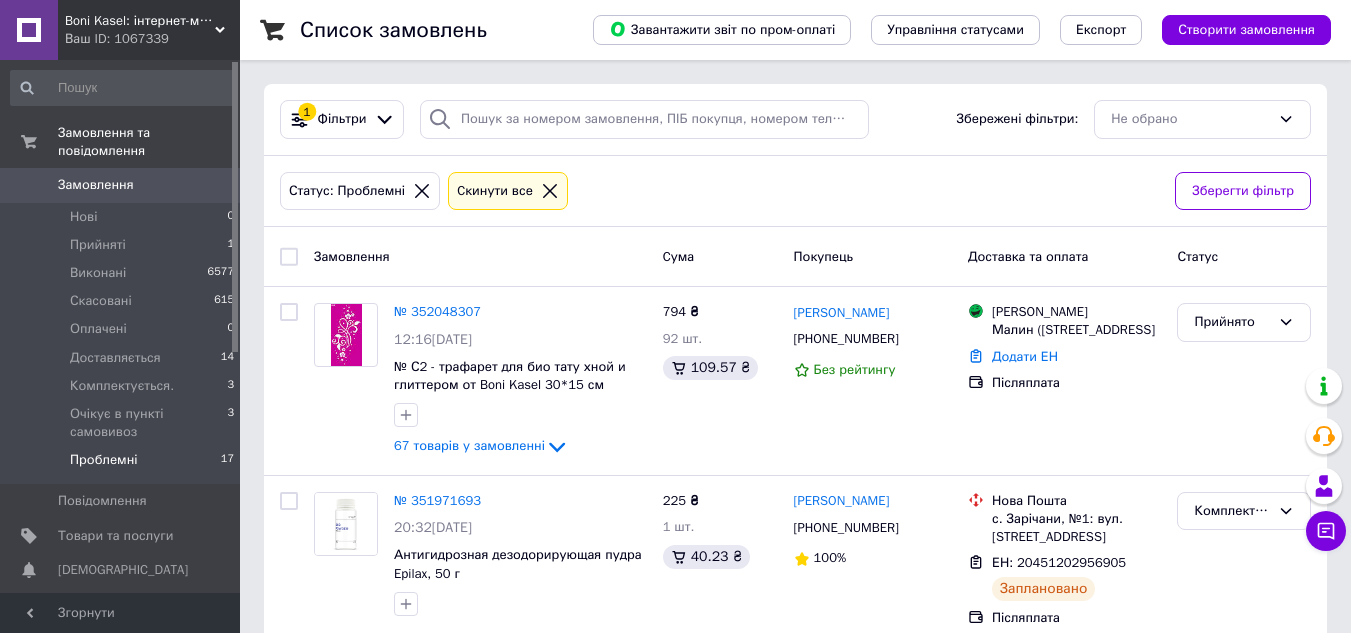 click 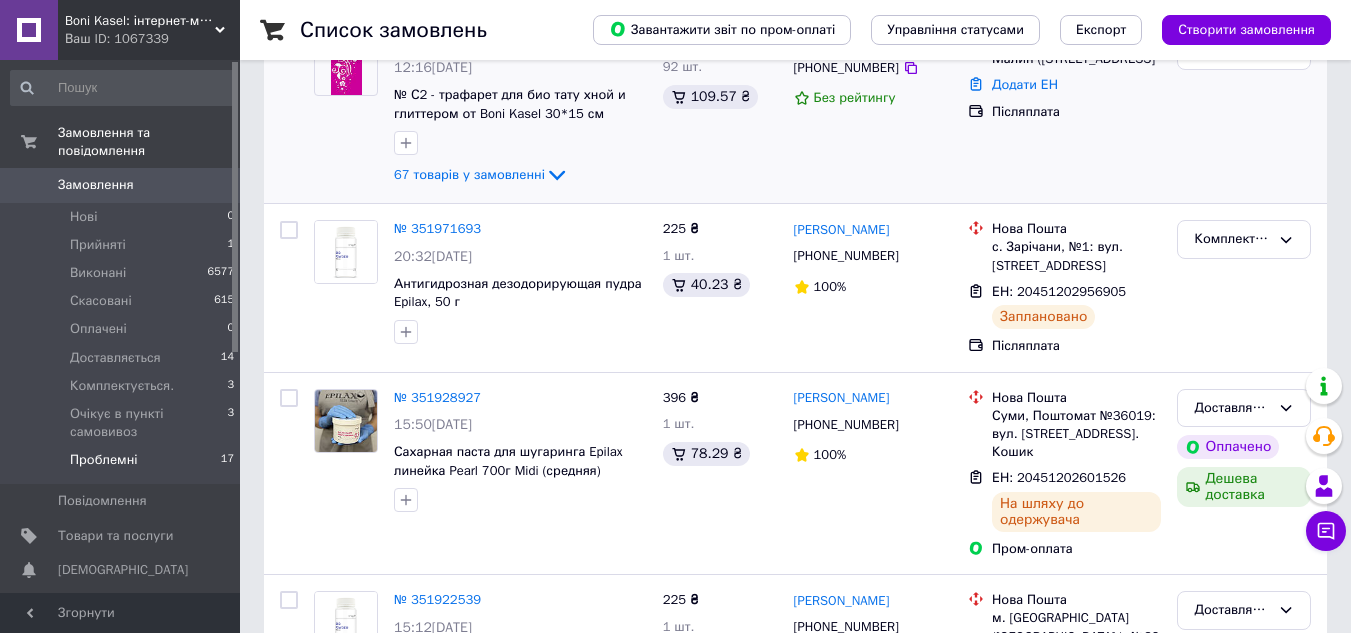 scroll, scrollTop: 0, scrollLeft: 0, axis: both 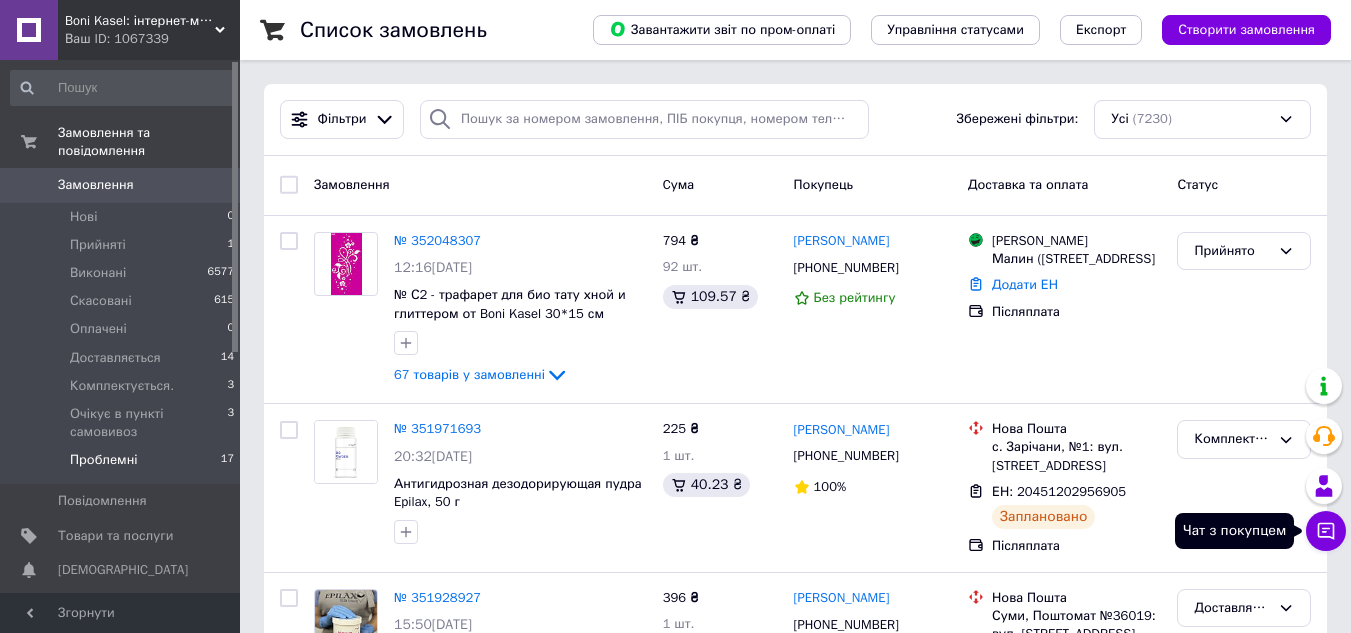 click 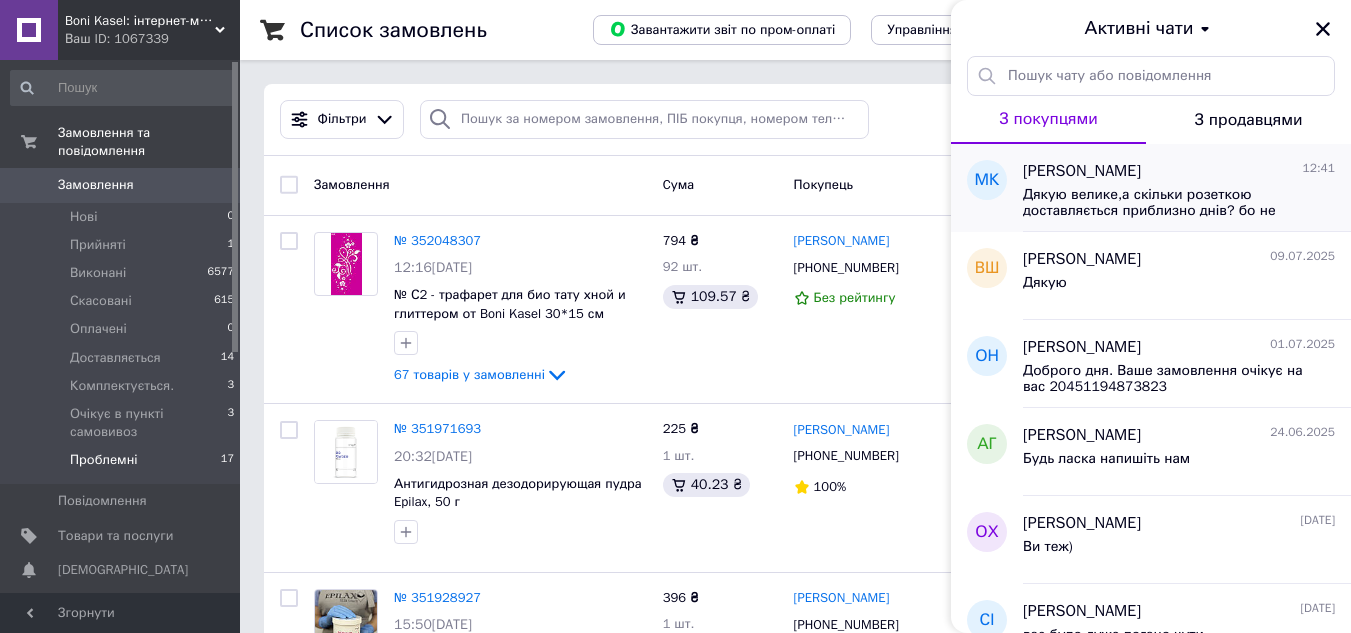 click on "Дякую велике,а скільки розеткою доставляється приблизно днів? бо не знаю" at bounding box center (1165, 203) 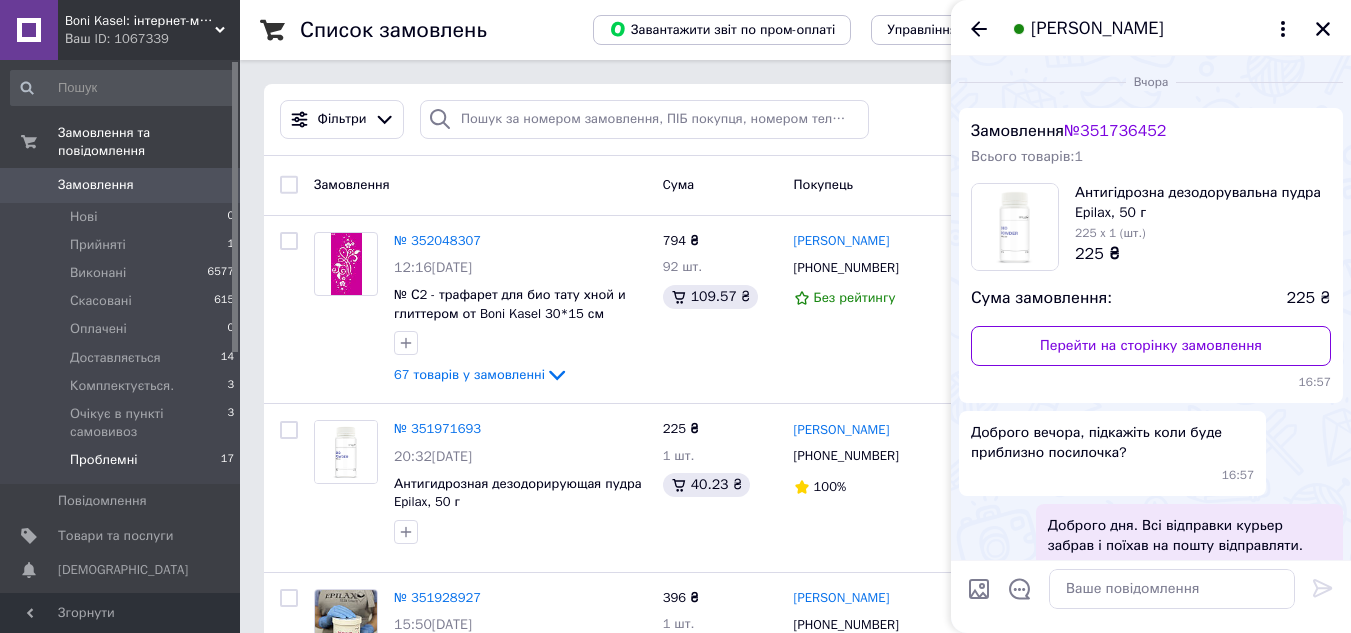 scroll, scrollTop: 182, scrollLeft: 0, axis: vertical 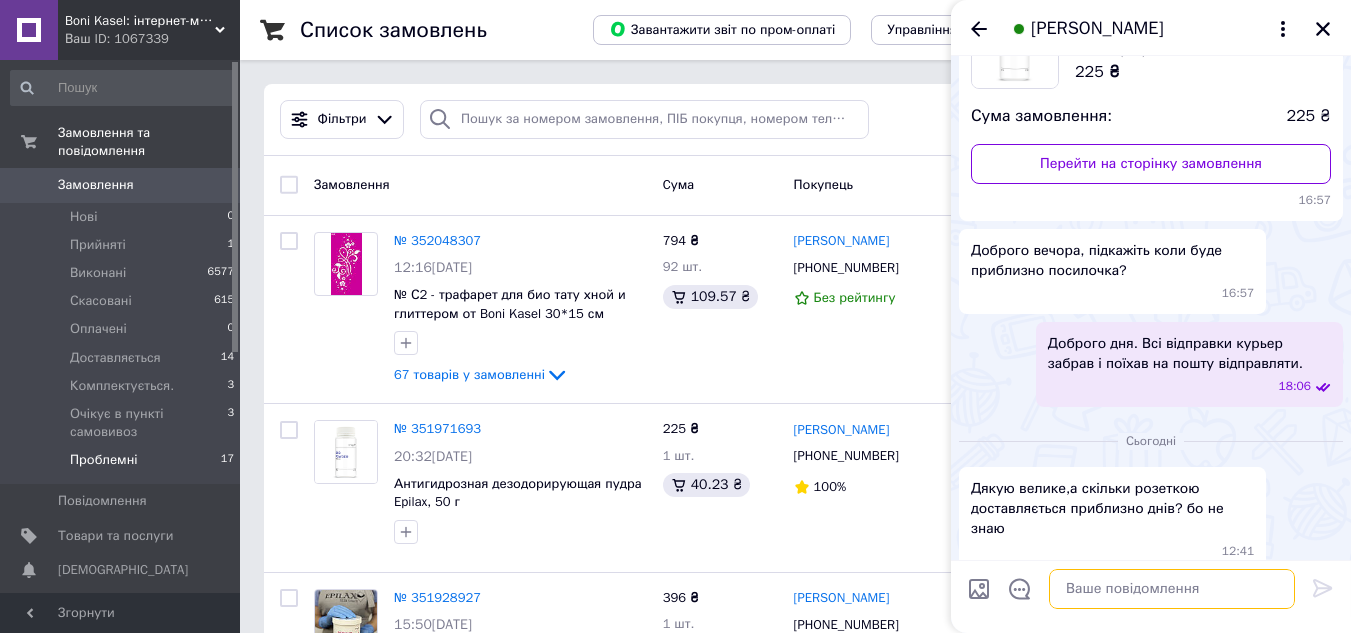 click at bounding box center [1172, 589] 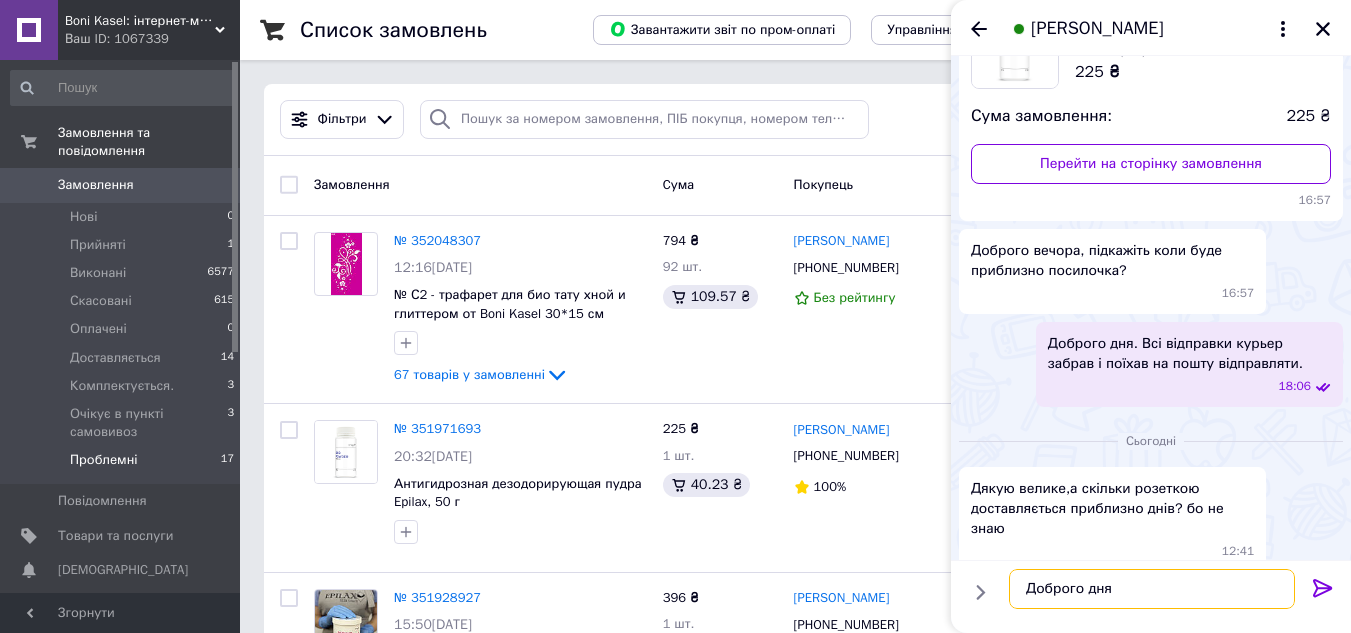 type on "Доброго дня!" 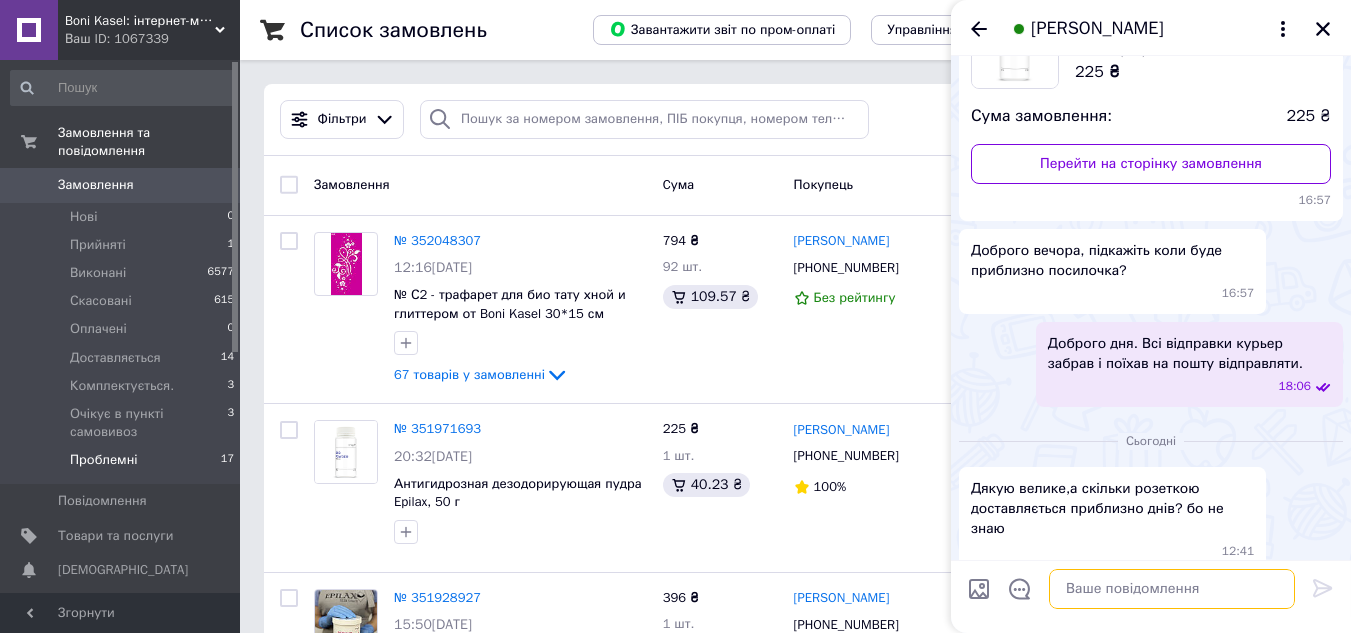 scroll, scrollTop: 235, scrollLeft: 0, axis: vertical 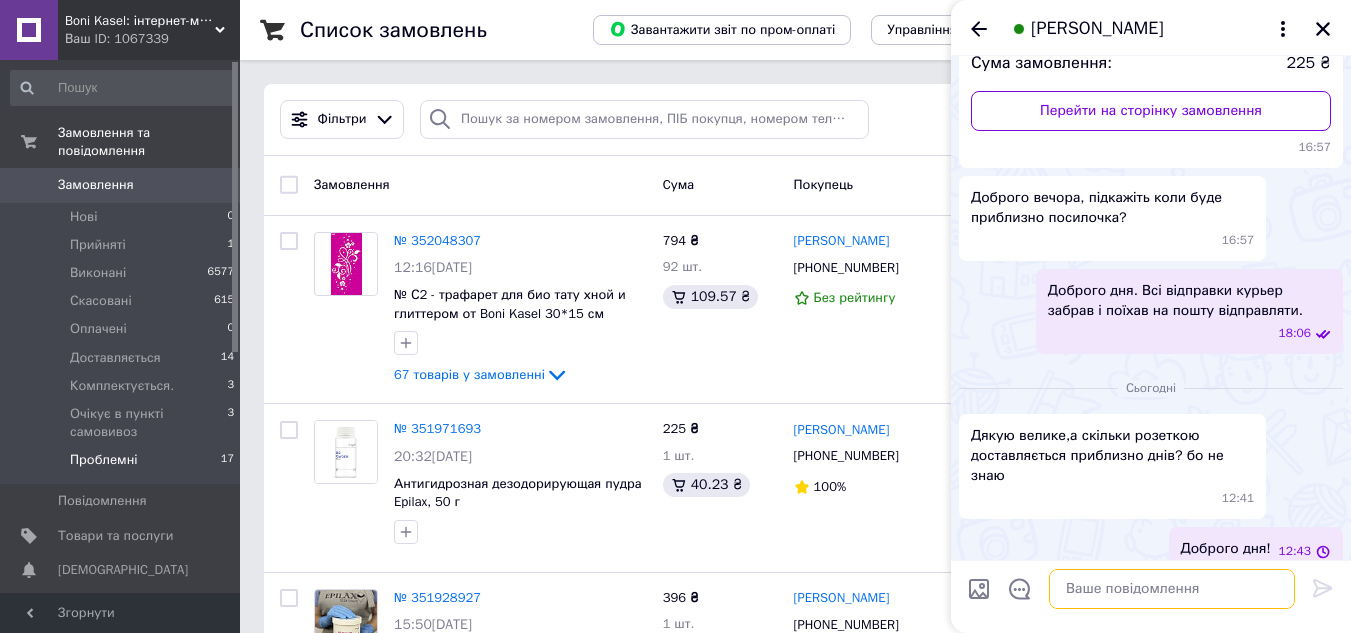 paste on "Магазини Rozetka
Точки видачі Rozetka
Доставка 30 грн — до будь-якого пункта видачі.
Орієнтовні строки доставки — 5-7 днів. Детальніше: https://biotatoo.com.ua/ua/delivery_info" 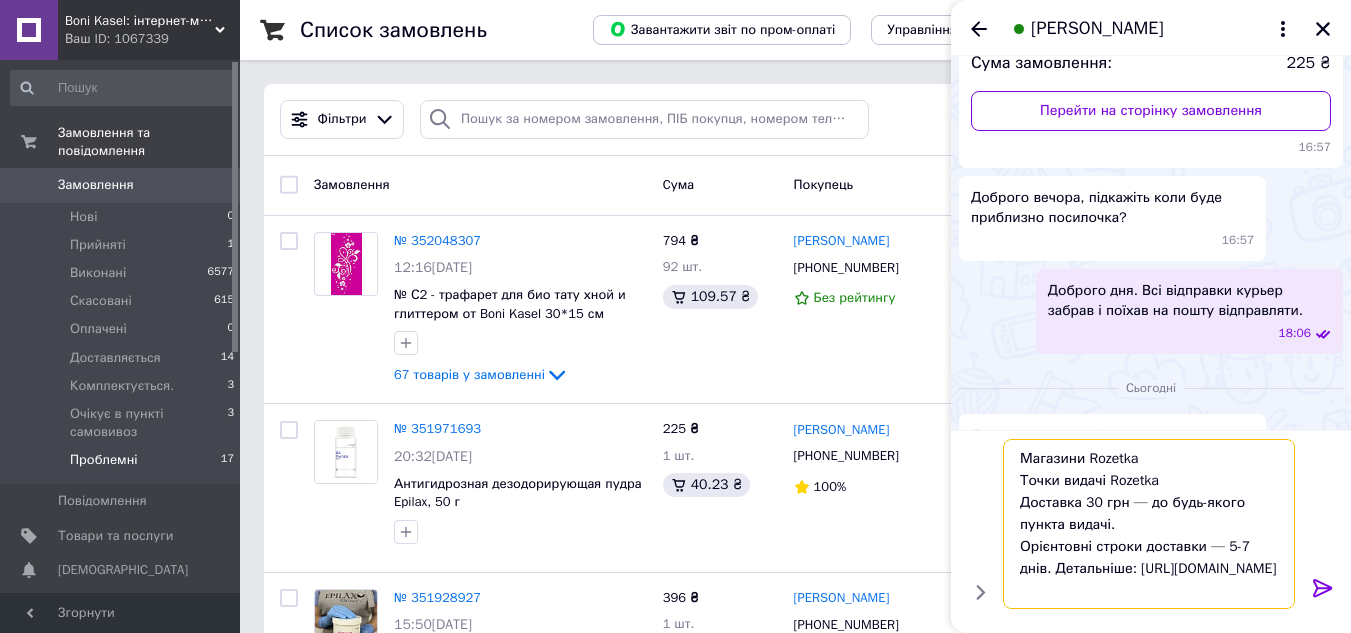 scroll, scrollTop: 2, scrollLeft: 0, axis: vertical 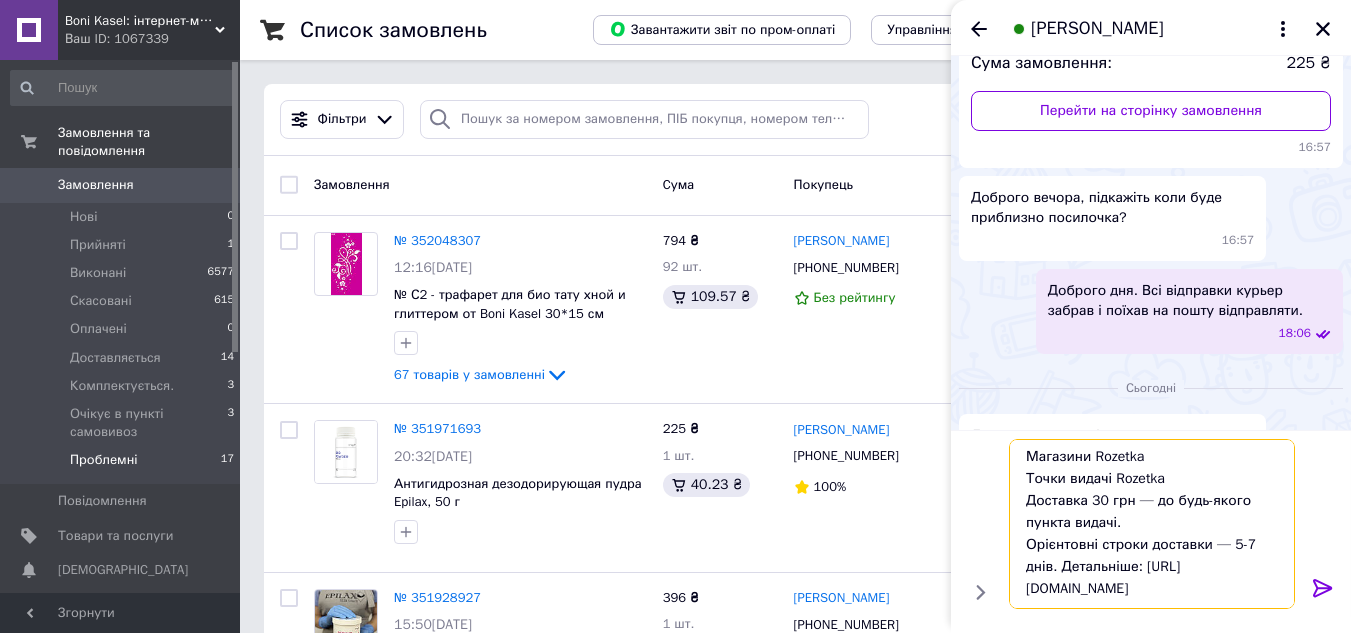 drag, startPoint x: 1062, startPoint y: 567, endPoint x: 1296, endPoint y: 611, distance: 238.10081 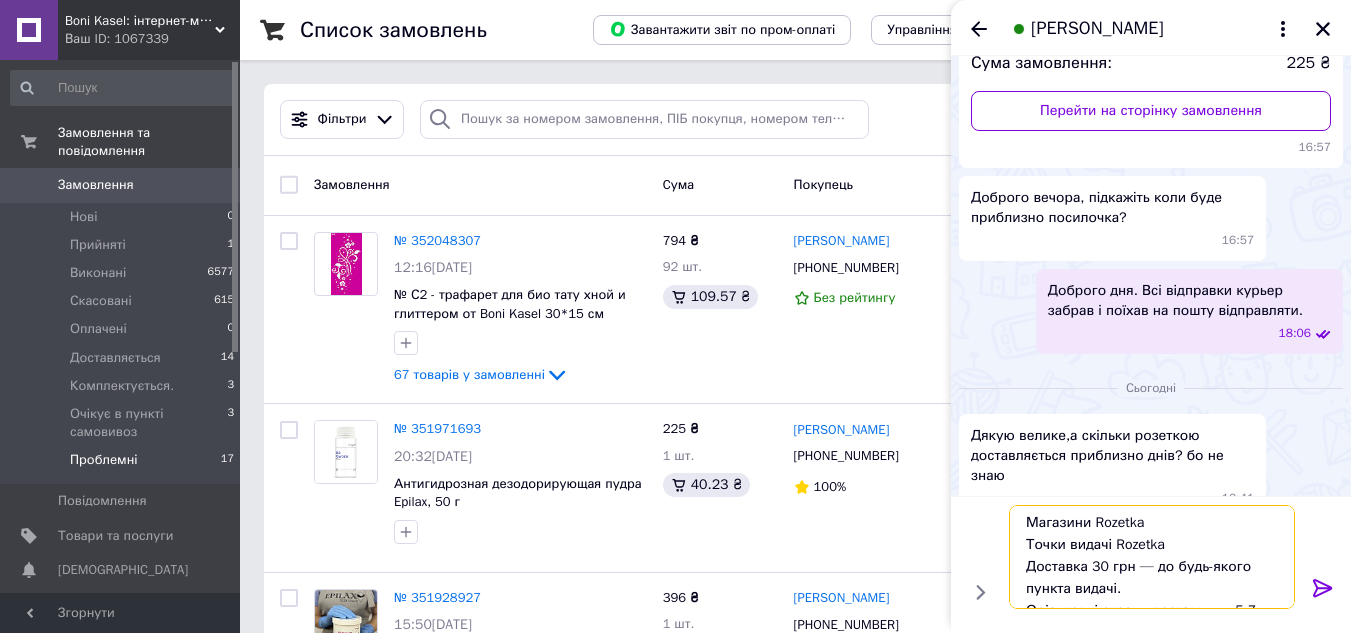 scroll, scrollTop: 36, scrollLeft: 0, axis: vertical 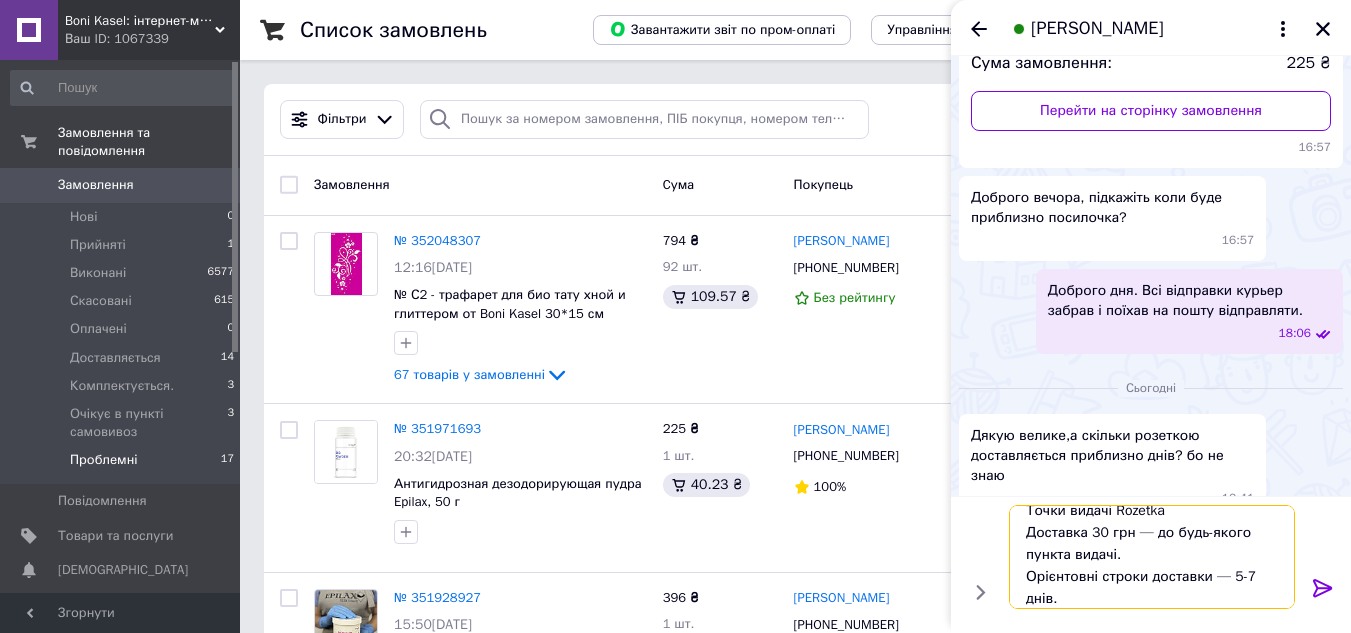 type 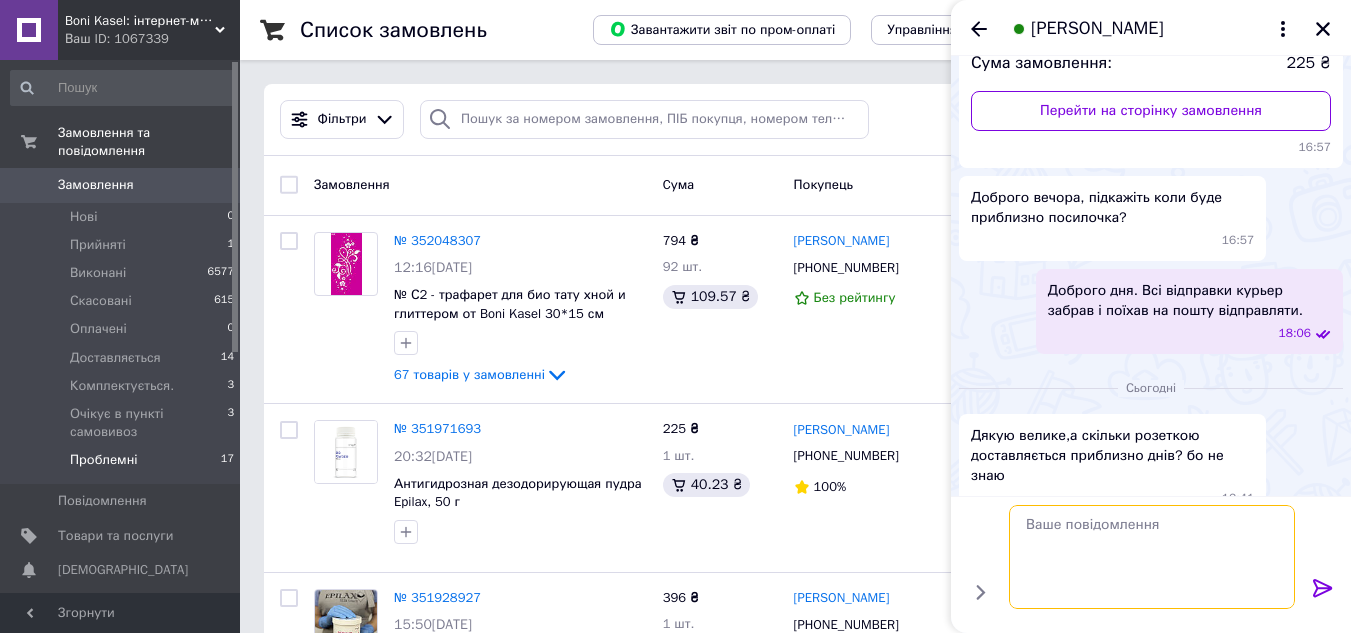 scroll, scrollTop: 0, scrollLeft: 0, axis: both 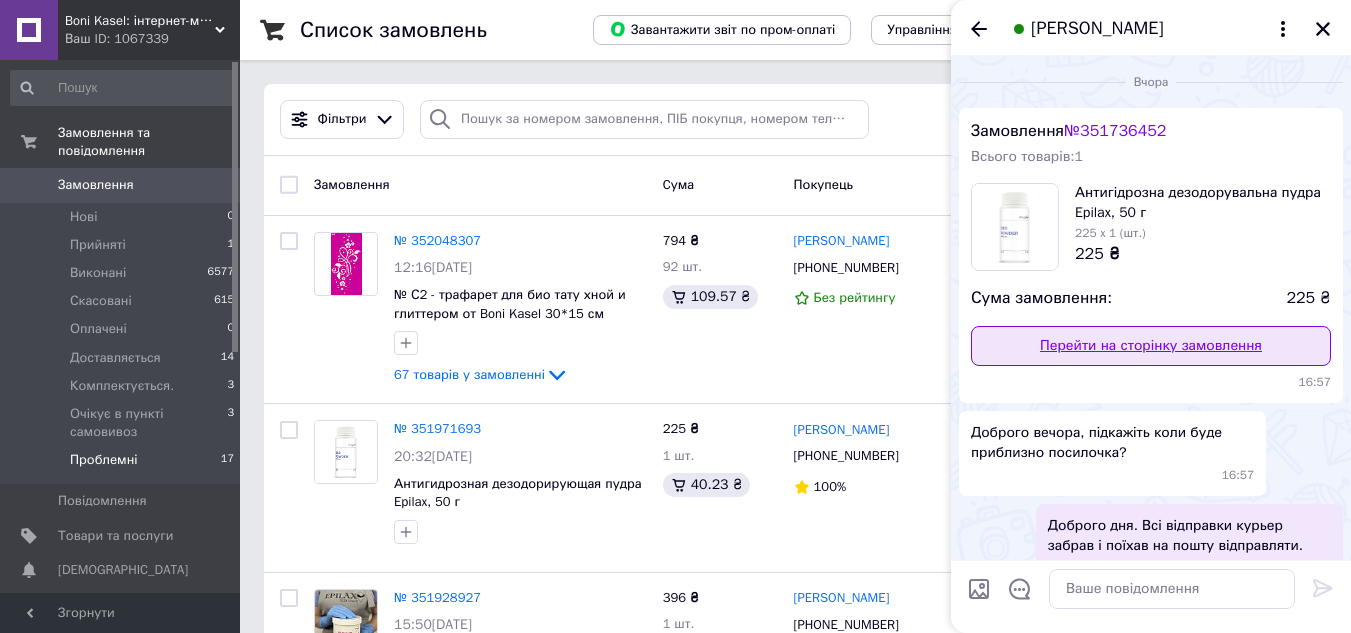 click on "Перейти на сторінку замовлення" at bounding box center [1151, 346] 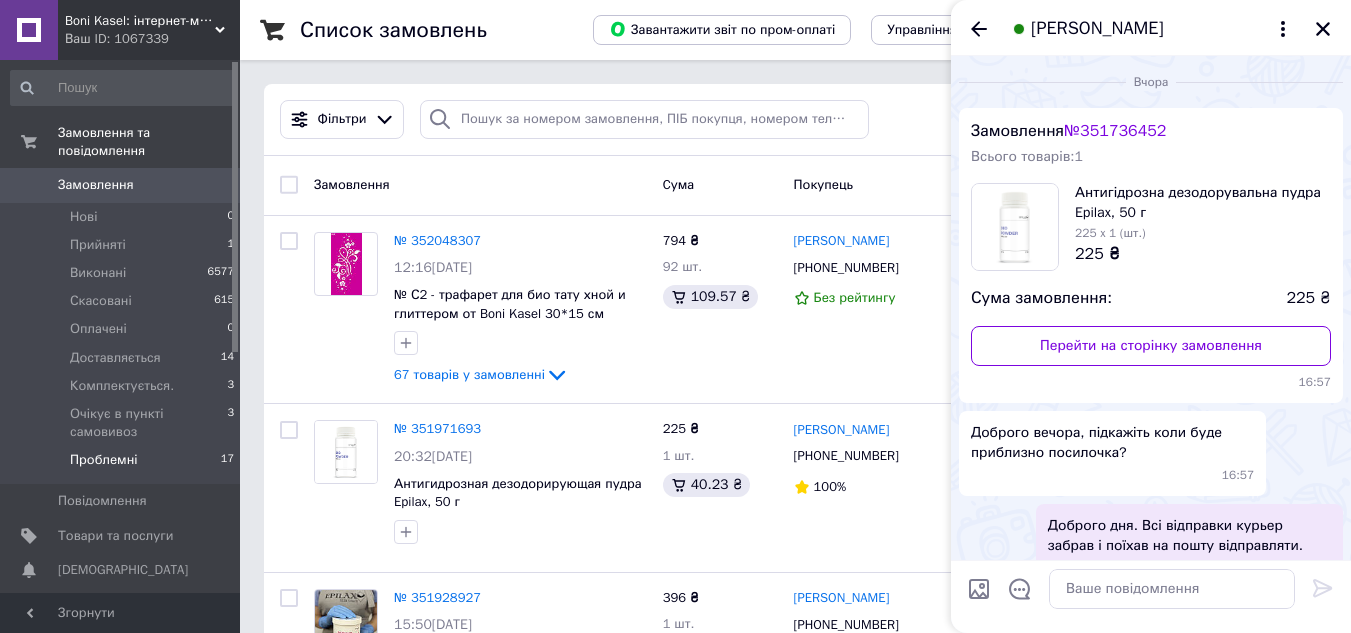 scroll, scrollTop: 389, scrollLeft: 0, axis: vertical 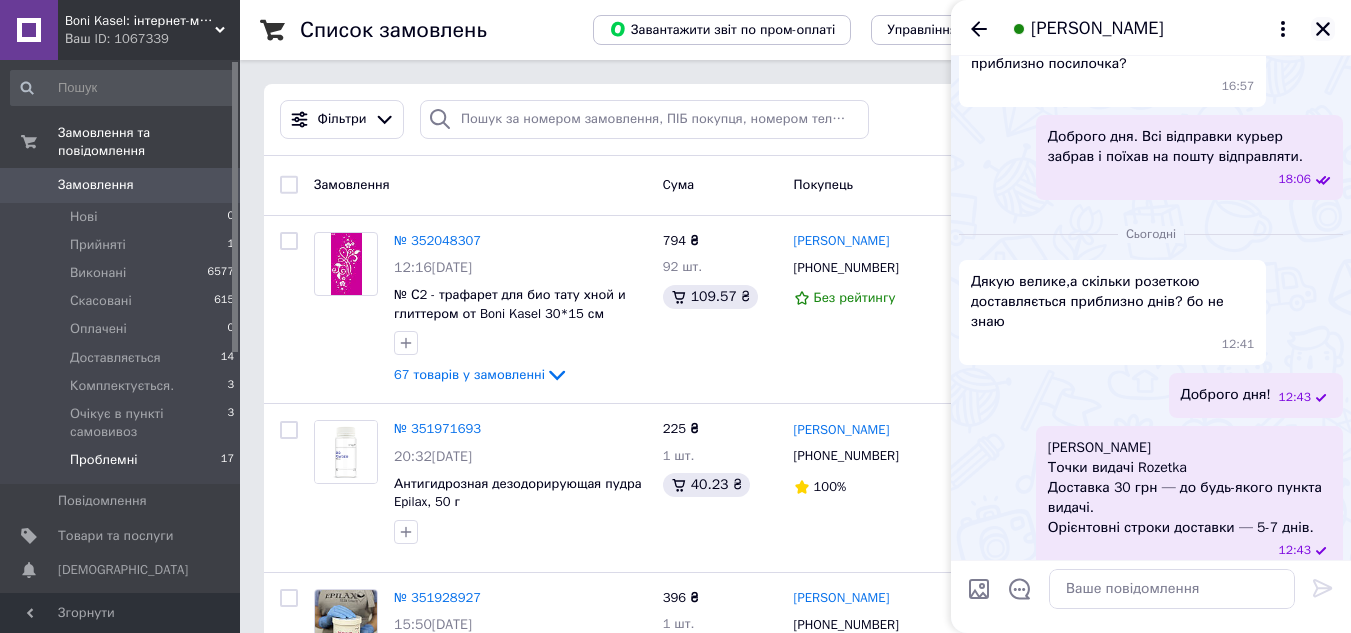 click 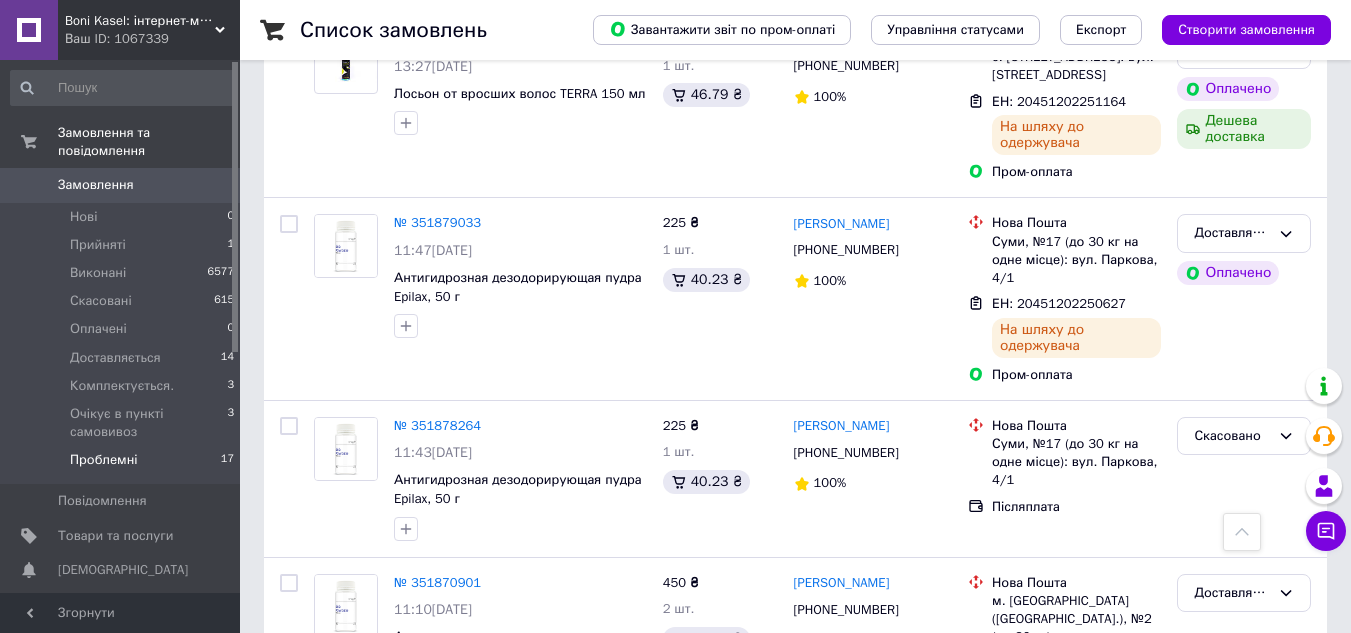 scroll, scrollTop: 1100, scrollLeft: 0, axis: vertical 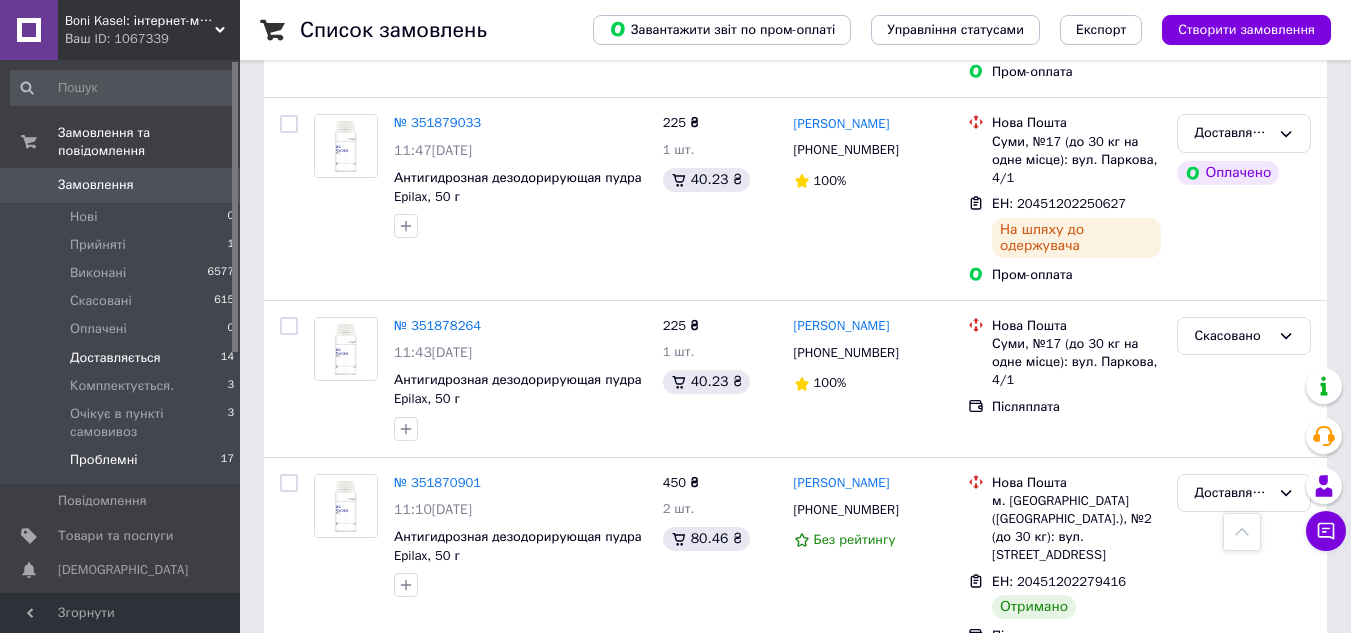 click on "Доставляється" at bounding box center [115, 358] 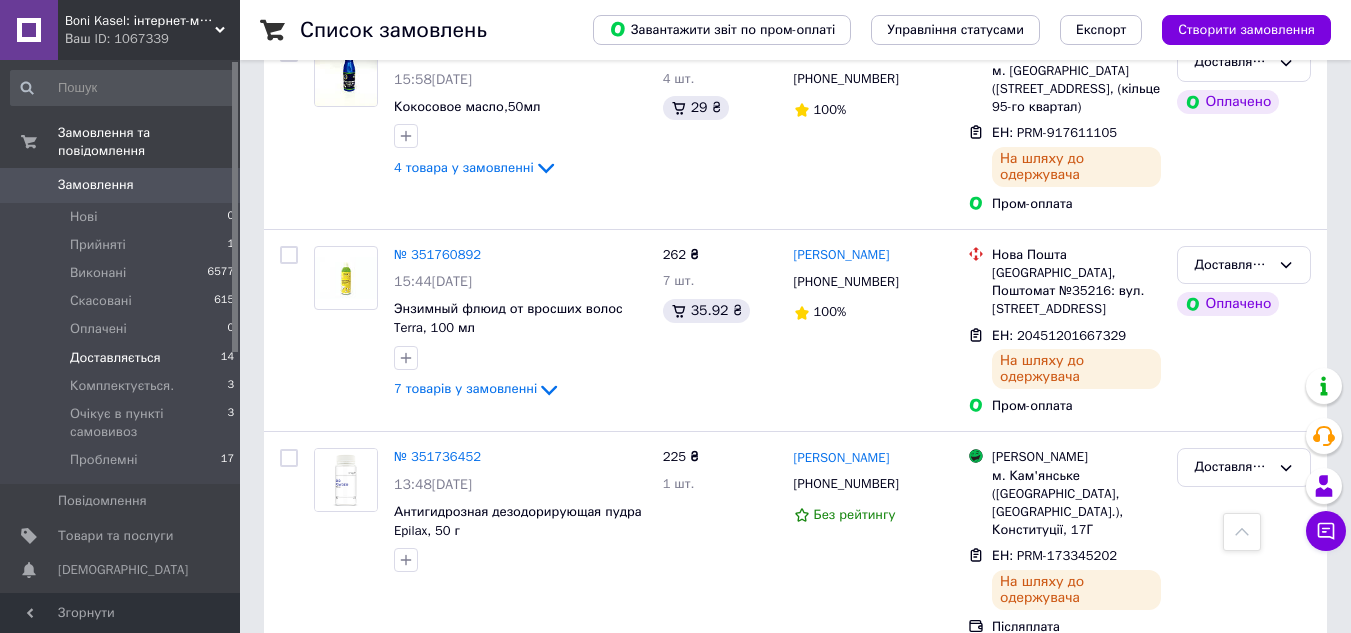 scroll, scrollTop: 1800, scrollLeft: 0, axis: vertical 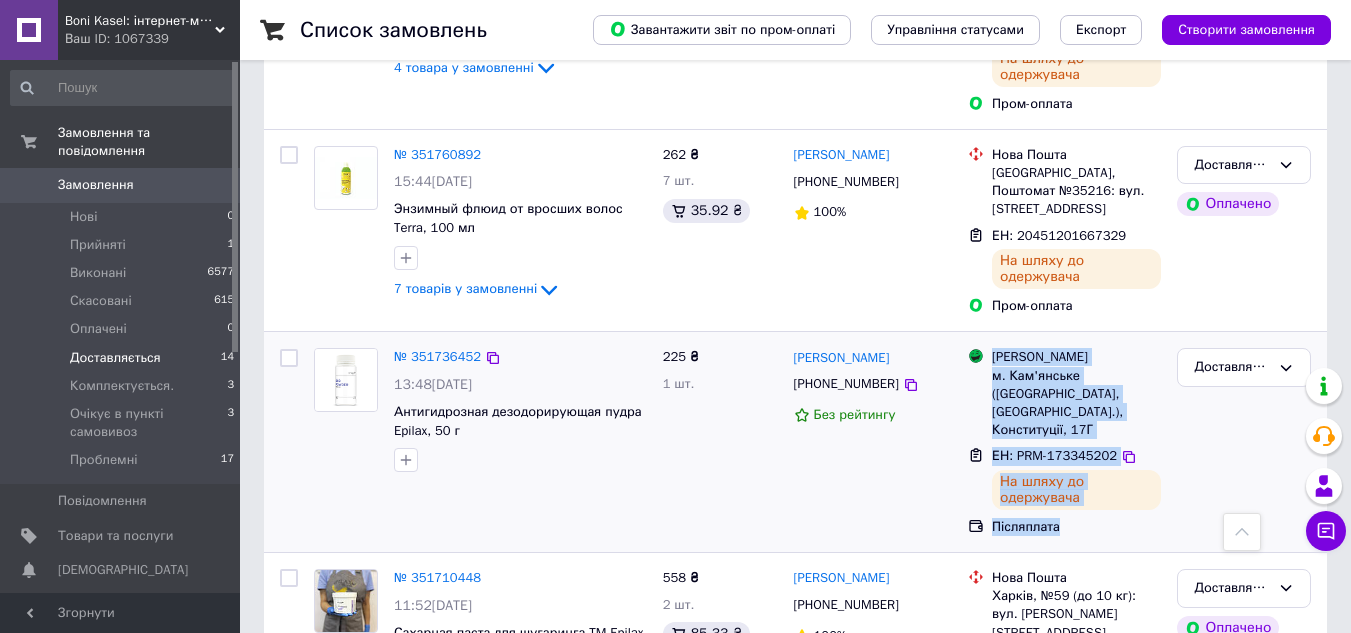 drag, startPoint x: 993, startPoint y: 349, endPoint x: 1105, endPoint y: 521, distance: 205.25107 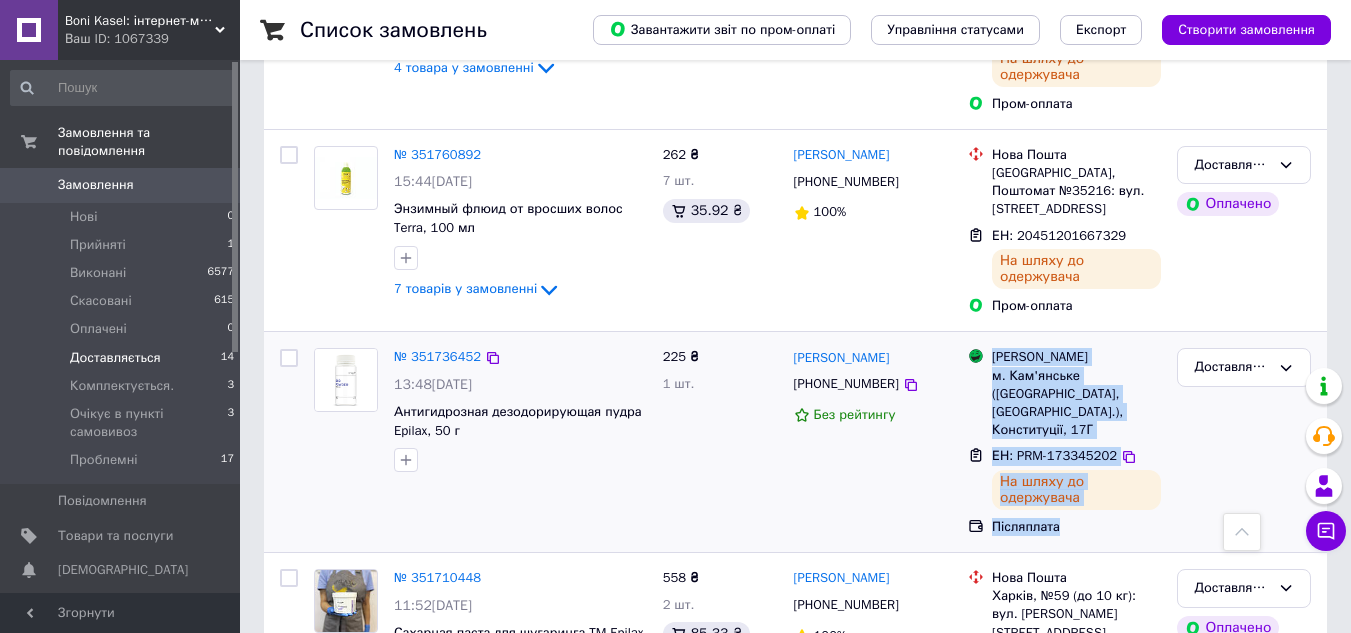 copy on "Магазини Rozetka м. Кам'янське (Дніпропетровська обл., Кам'янський р-н.), Конституції, 17Г ЕН: PRM-173345202 На шляху до одержувача Післяплата" 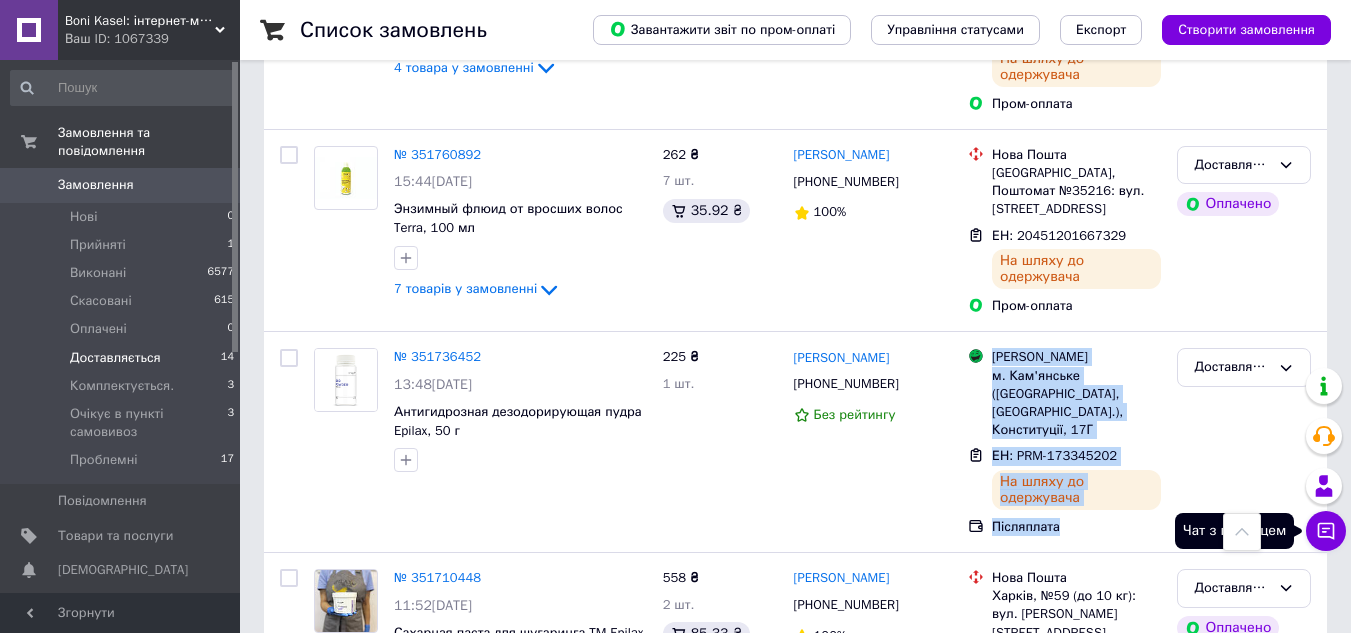 click 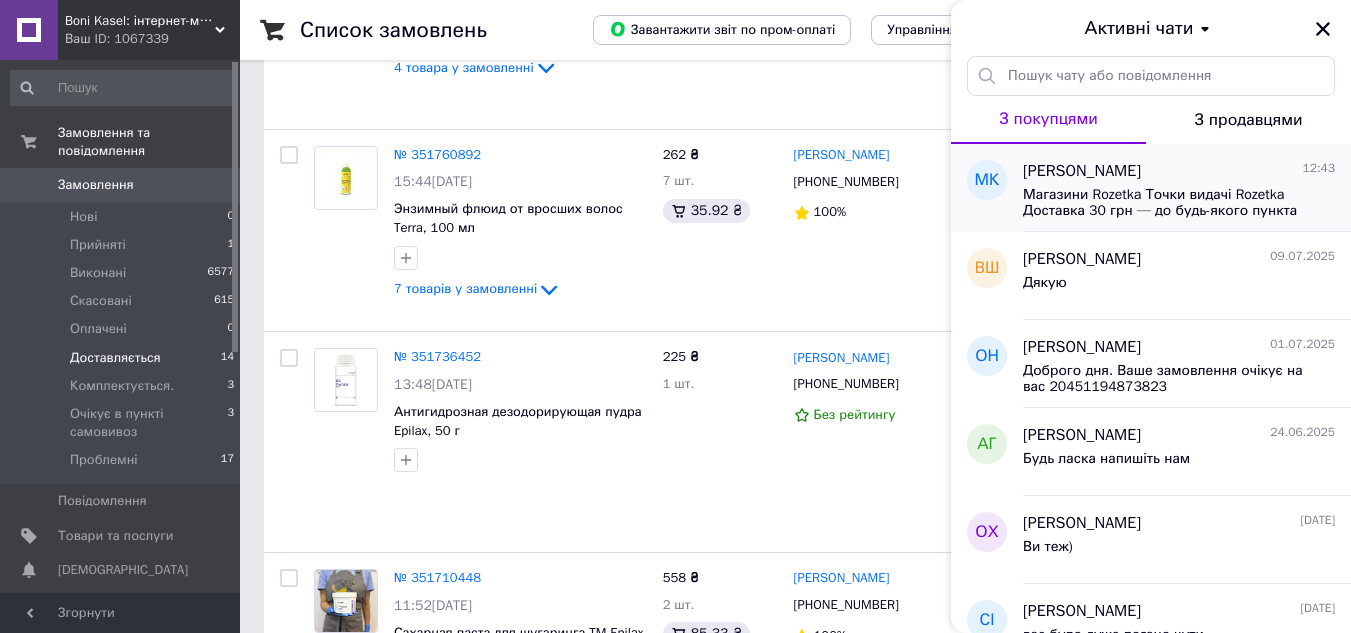 click on "Магазини Rozetka
Точки видачі Rozetka
Доставка 30 грн — до будь-якого пункта видачі.
Орієнтовні строки доставки — 5-7 днів." at bounding box center (1165, 203) 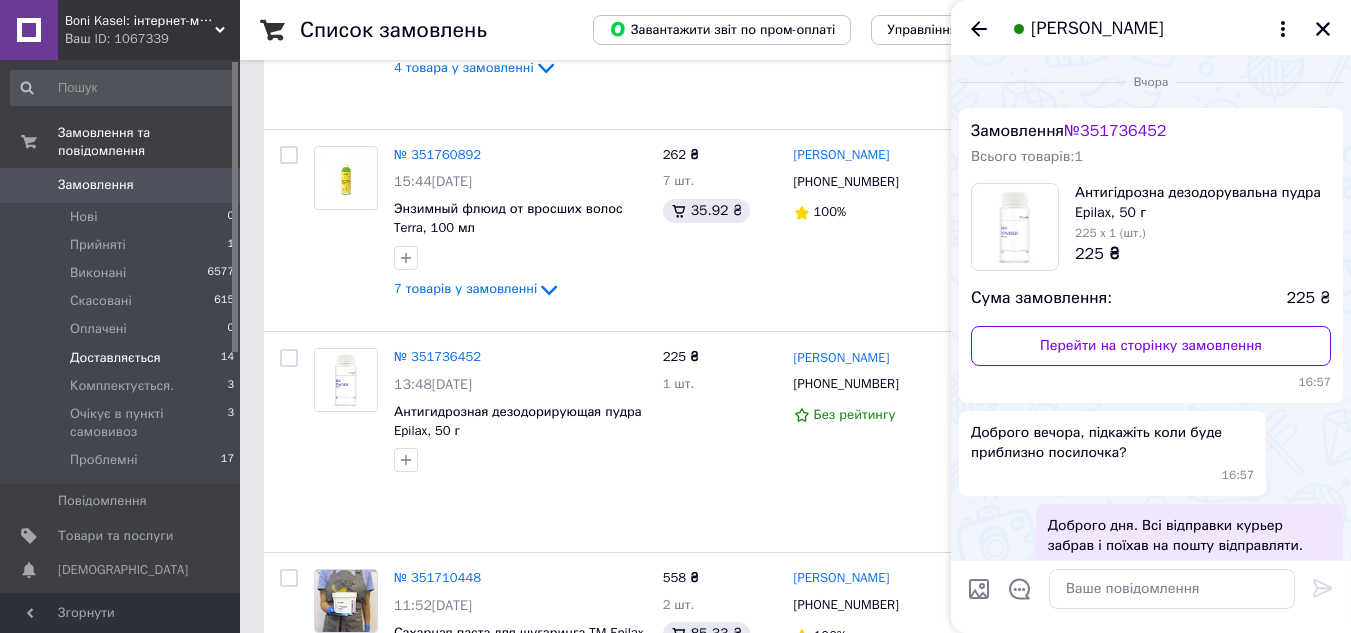 scroll, scrollTop: 389, scrollLeft: 0, axis: vertical 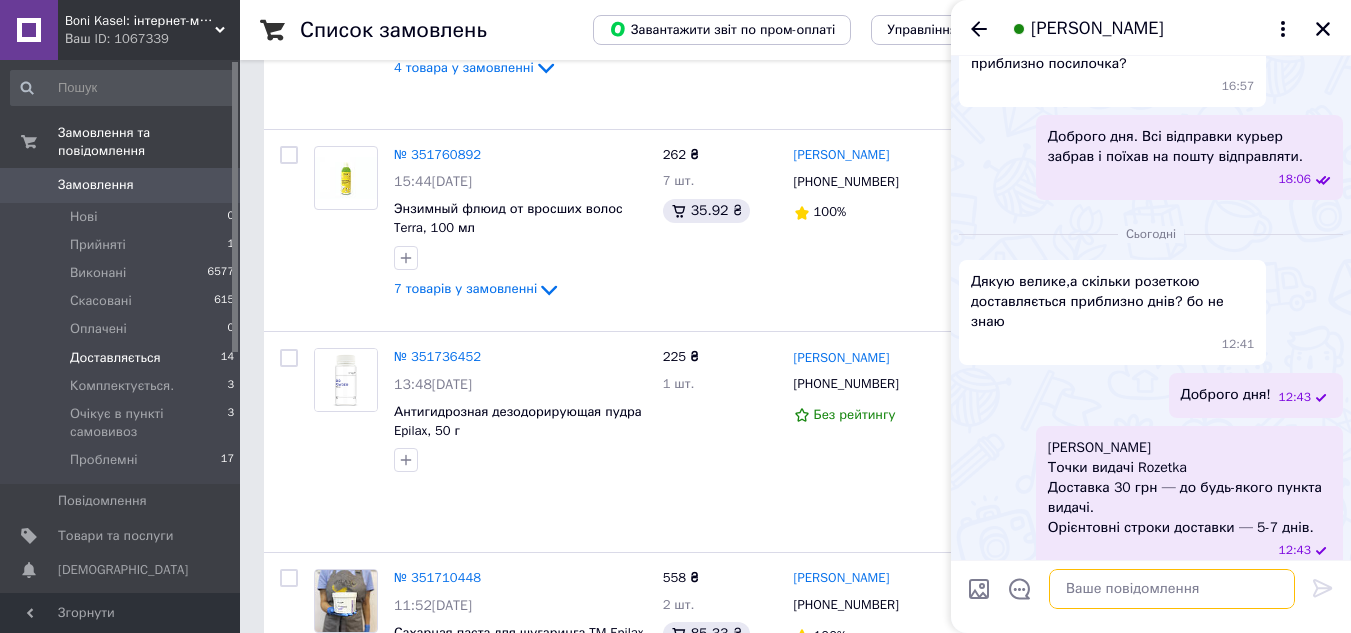 paste on "Магазини Rozetka
м. Кам'янське (Дніпропетровська обл., Кам'янський р-н.), Конституції, 17Г
ЕН: PRM-173345202
На шляху до одержувача
Післяплата" 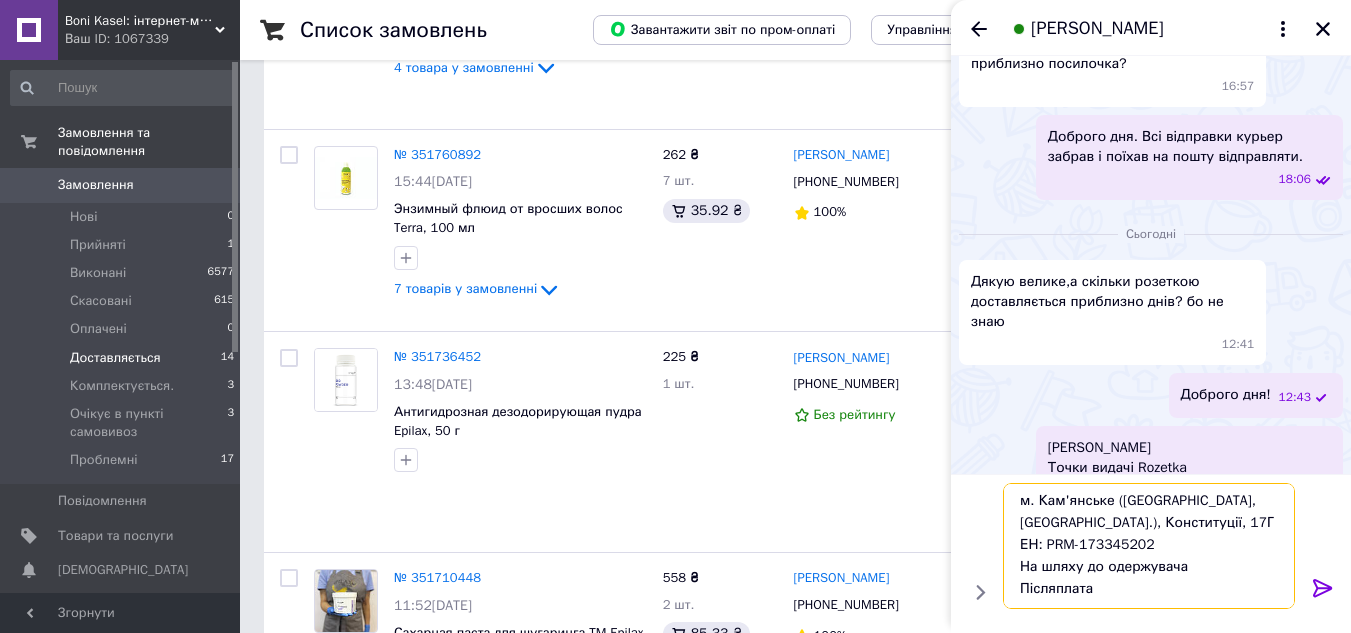 scroll, scrollTop: 24, scrollLeft: 0, axis: vertical 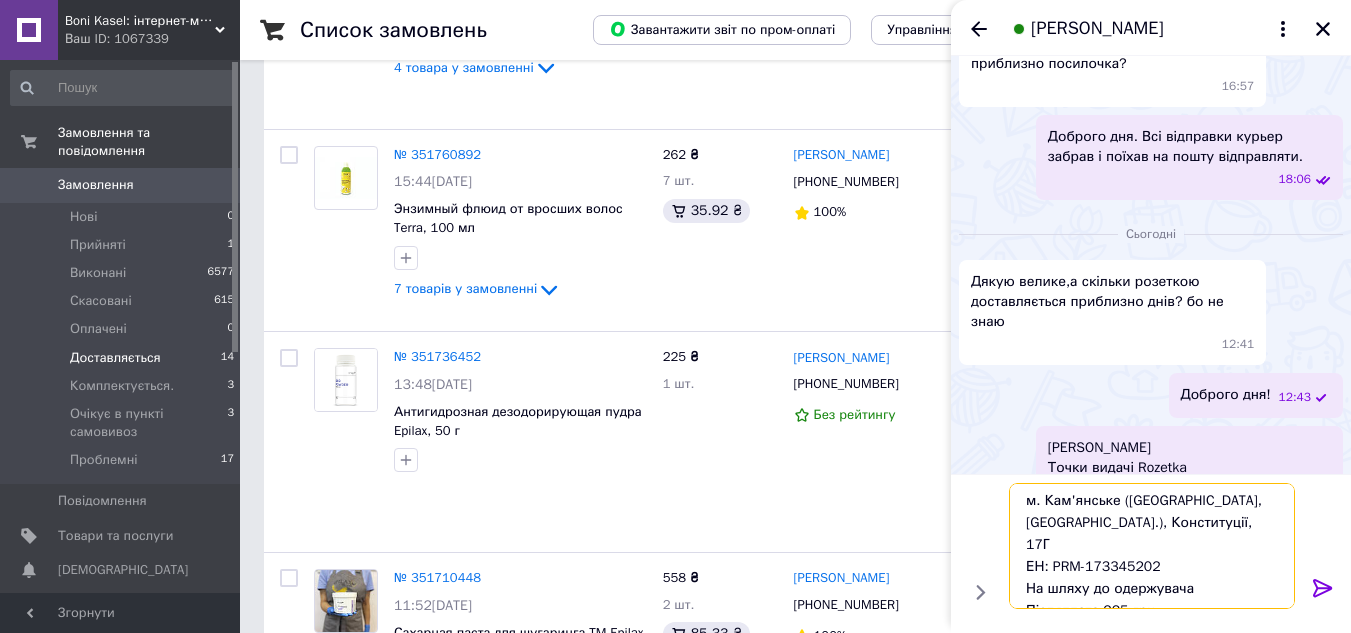 type on "Магазини Rozetka
м. Кам'янське (Дніпропетровська обл., Кам'янський р-н.), Конституції, 17Г
ЕН: PRM-173345202
На шляху до одержувача
Післяплата 225 грн" 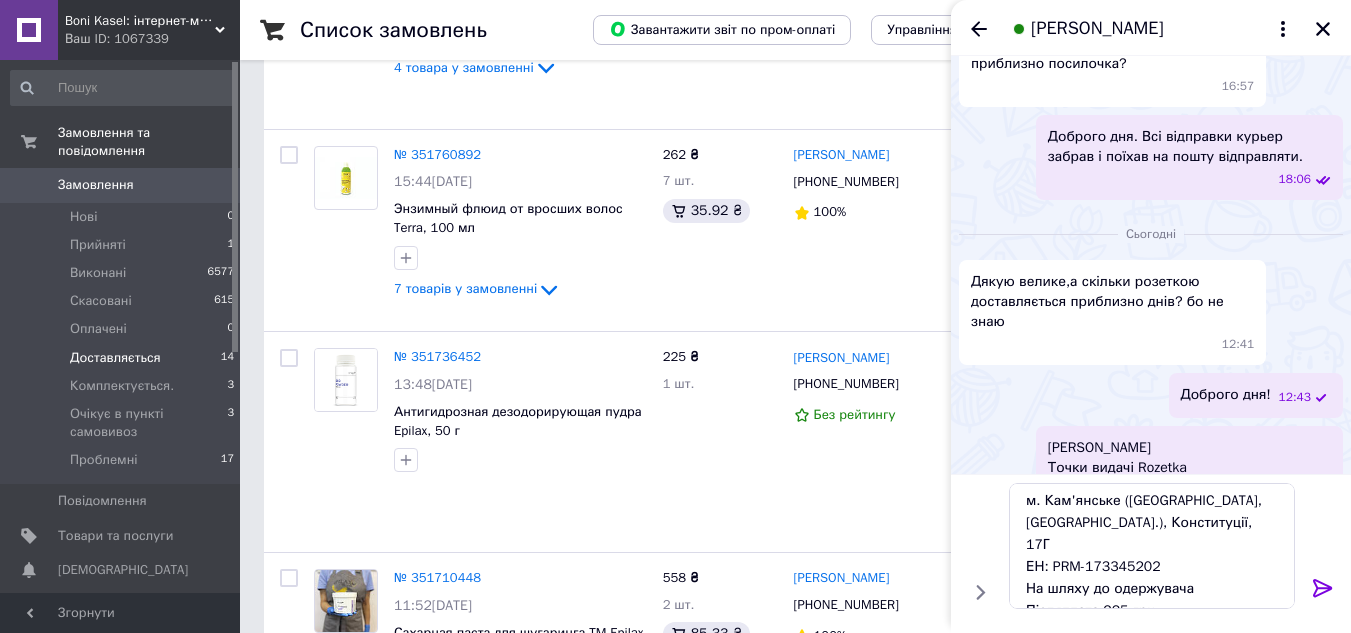 click 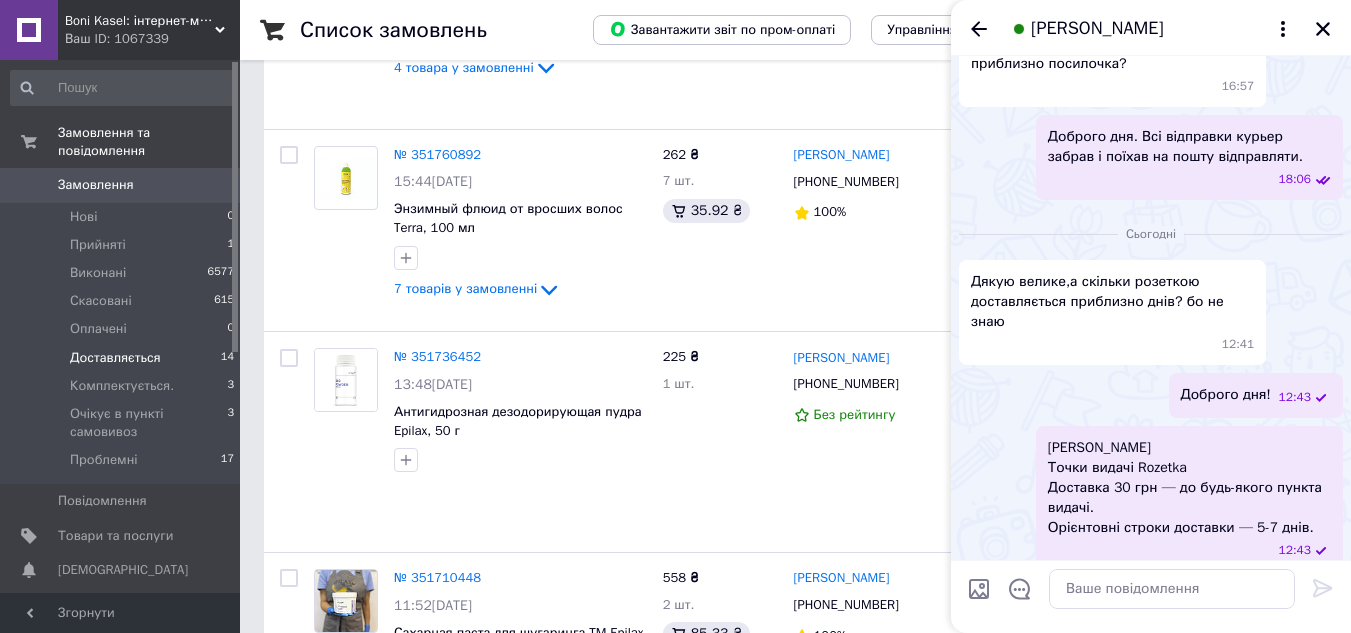 scroll, scrollTop: 0, scrollLeft: 0, axis: both 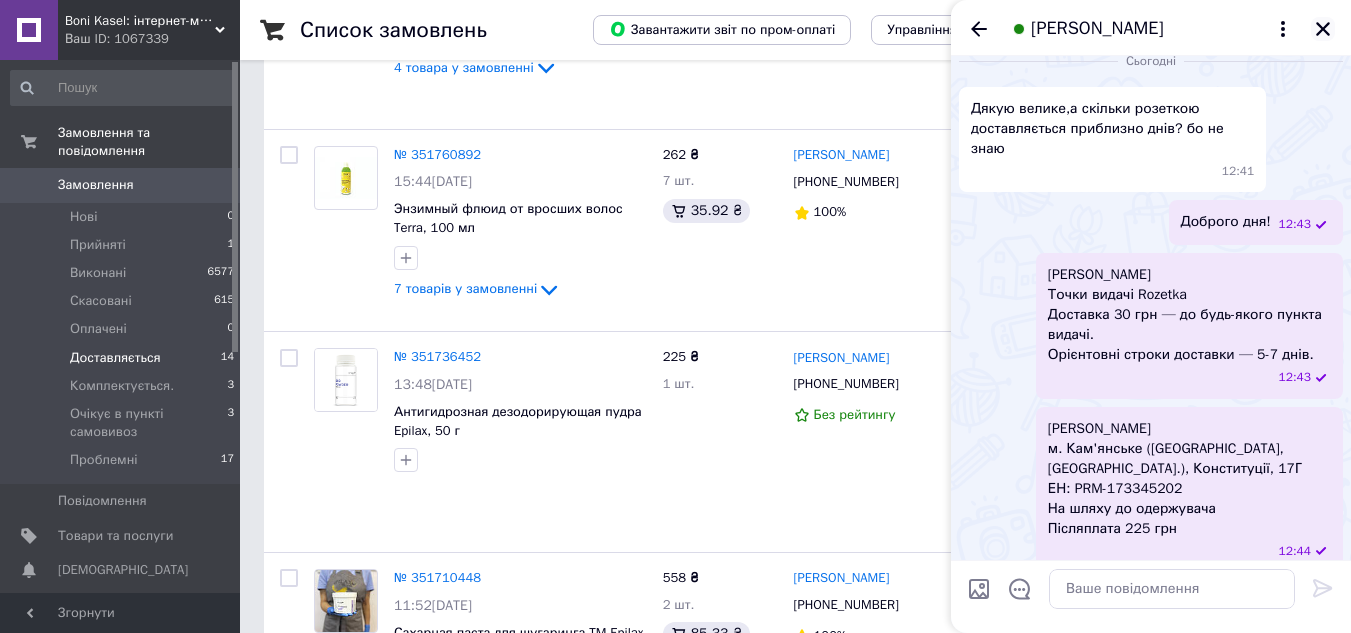 click 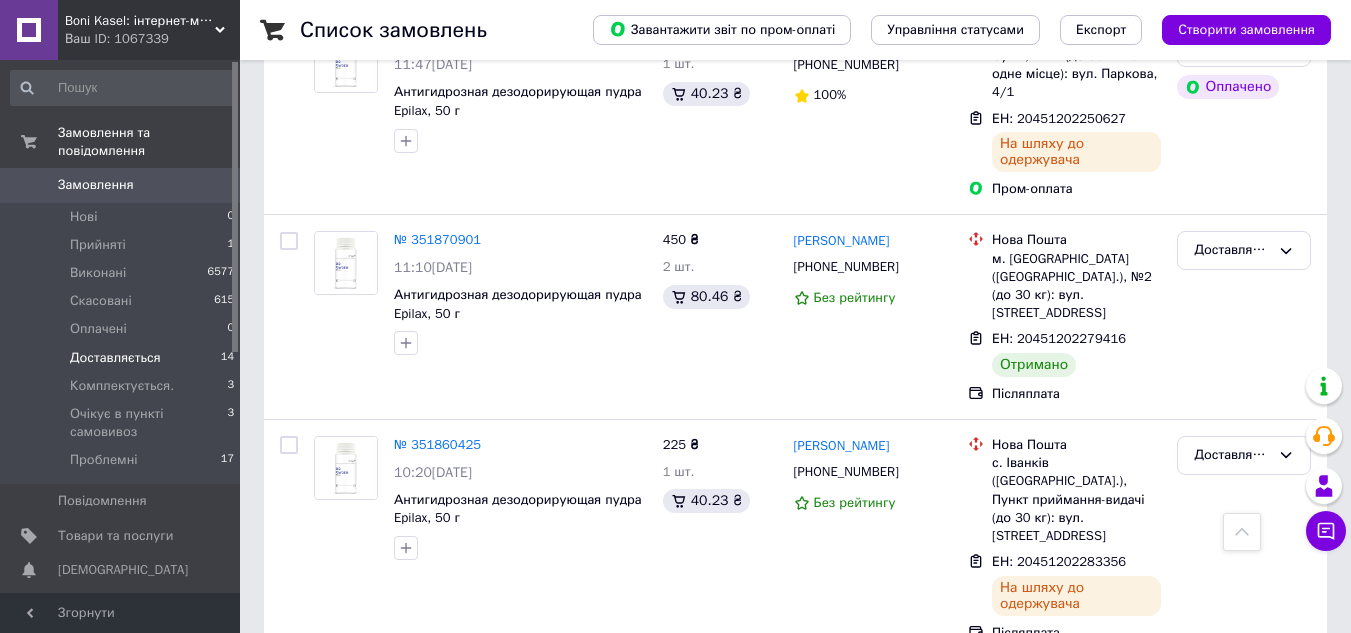 scroll, scrollTop: 600, scrollLeft: 0, axis: vertical 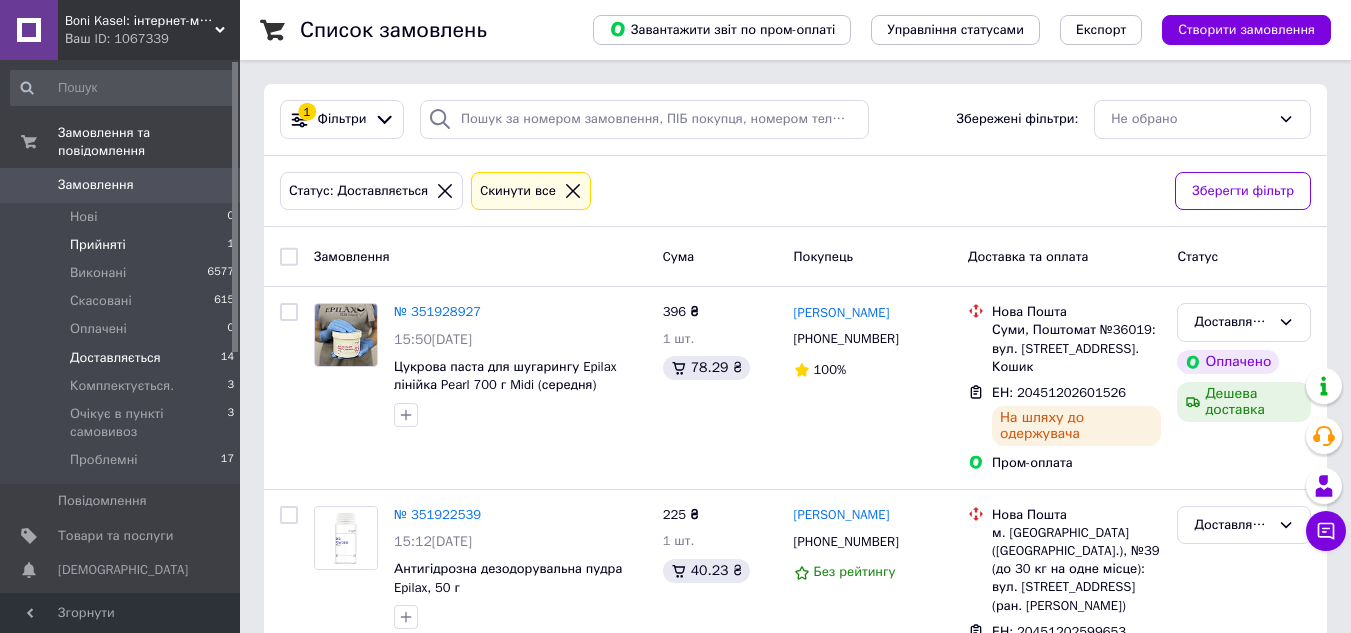 click on "Прийняті" at bounding box center [98, 245] 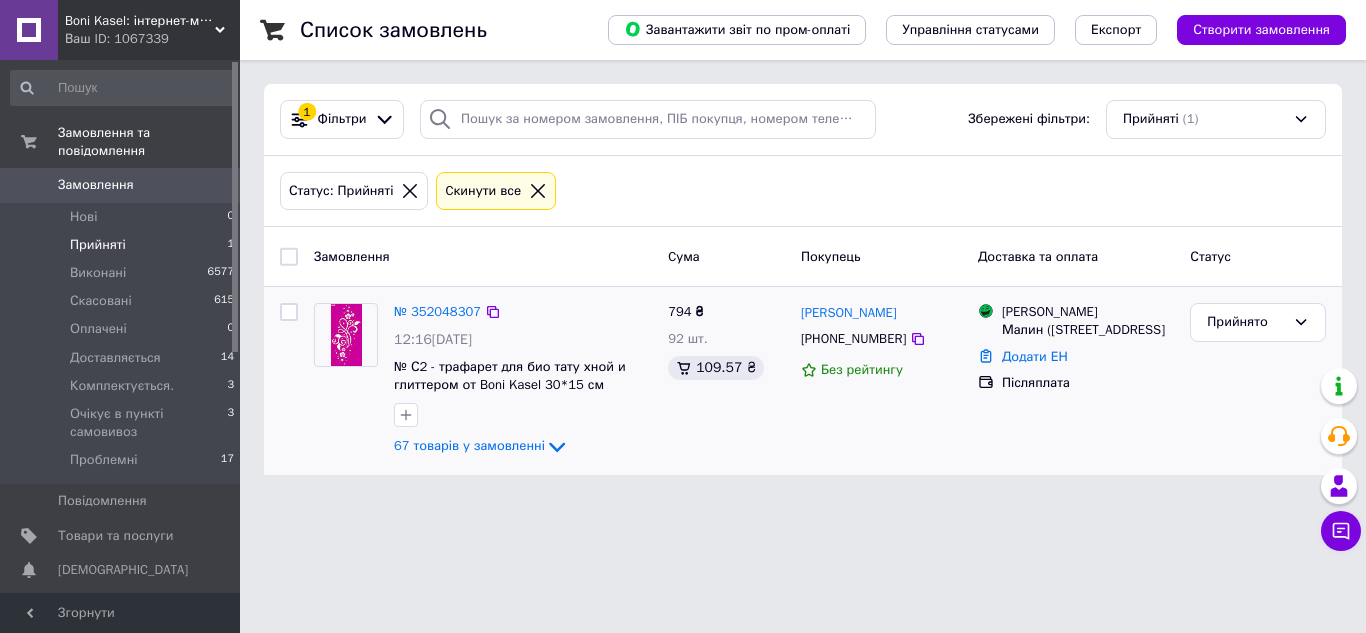 click on "Післяплата" at bounding box center [1088, 383] 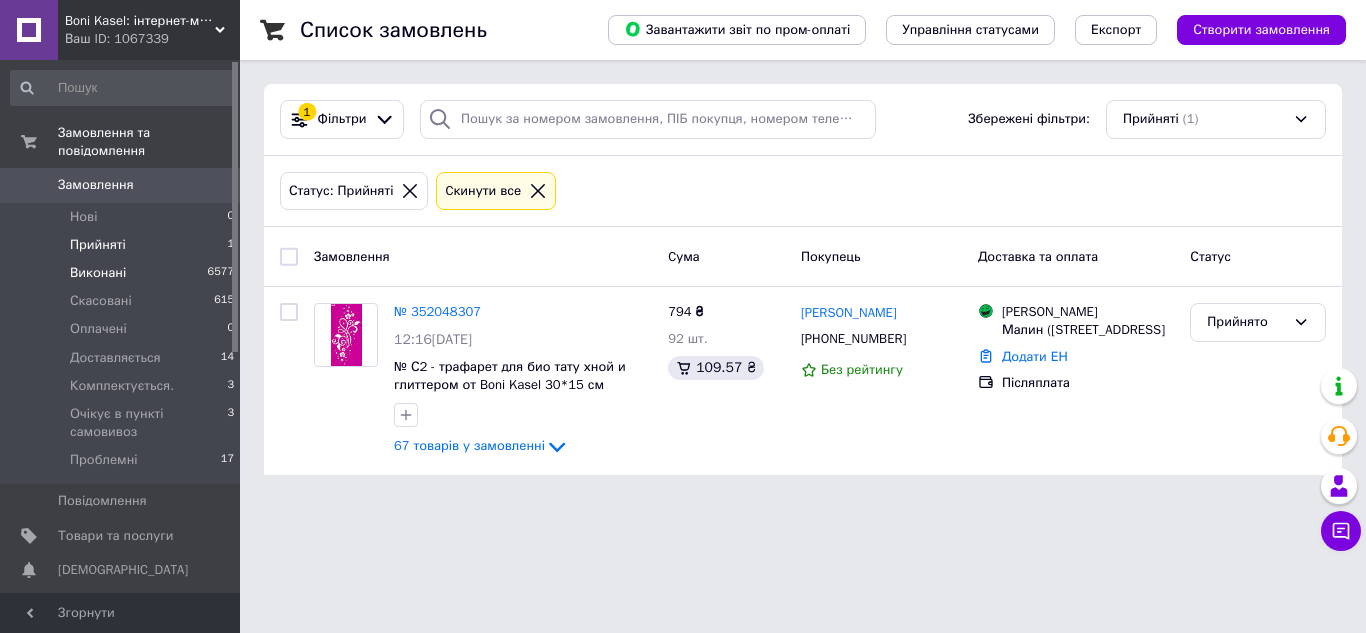 scroll, scrollTop: 0, scrollLeft: 0, axis: both 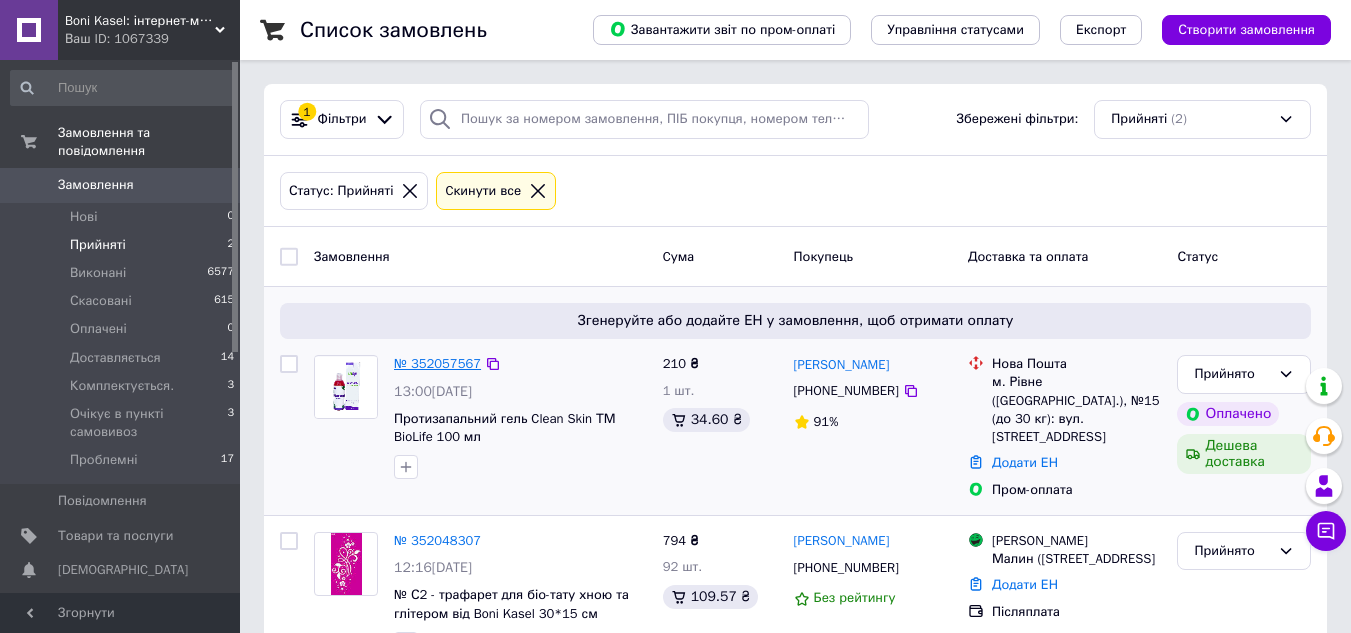 click on "№ 352057567" at bounding box center [437, 363] 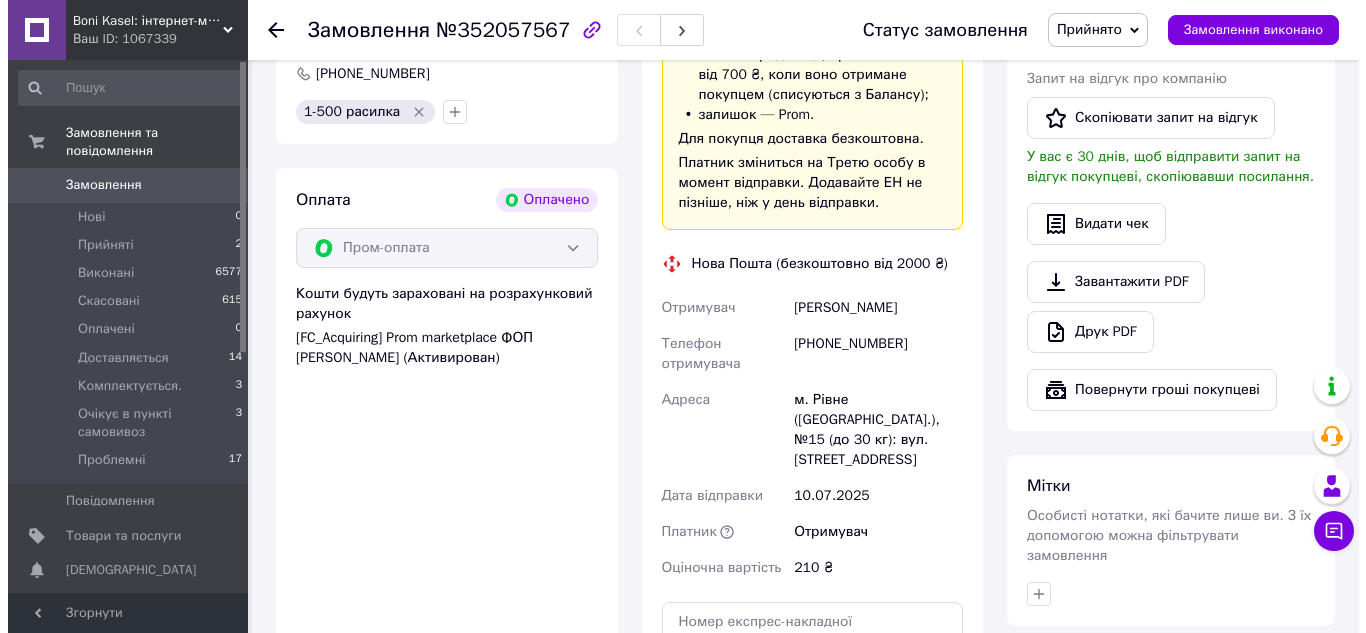 scroll, scrollTop: 400, scrollLeft: 0, axis: vertical 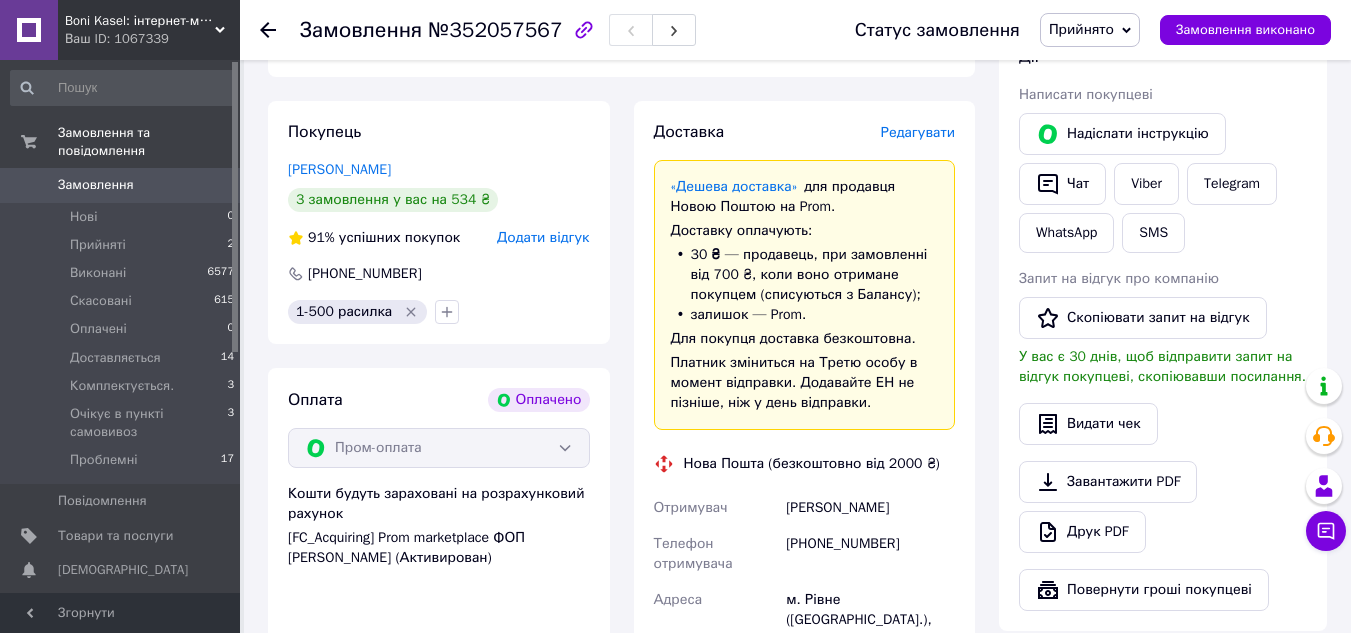 click on "Редагувати" at bounding box center (918, 132) 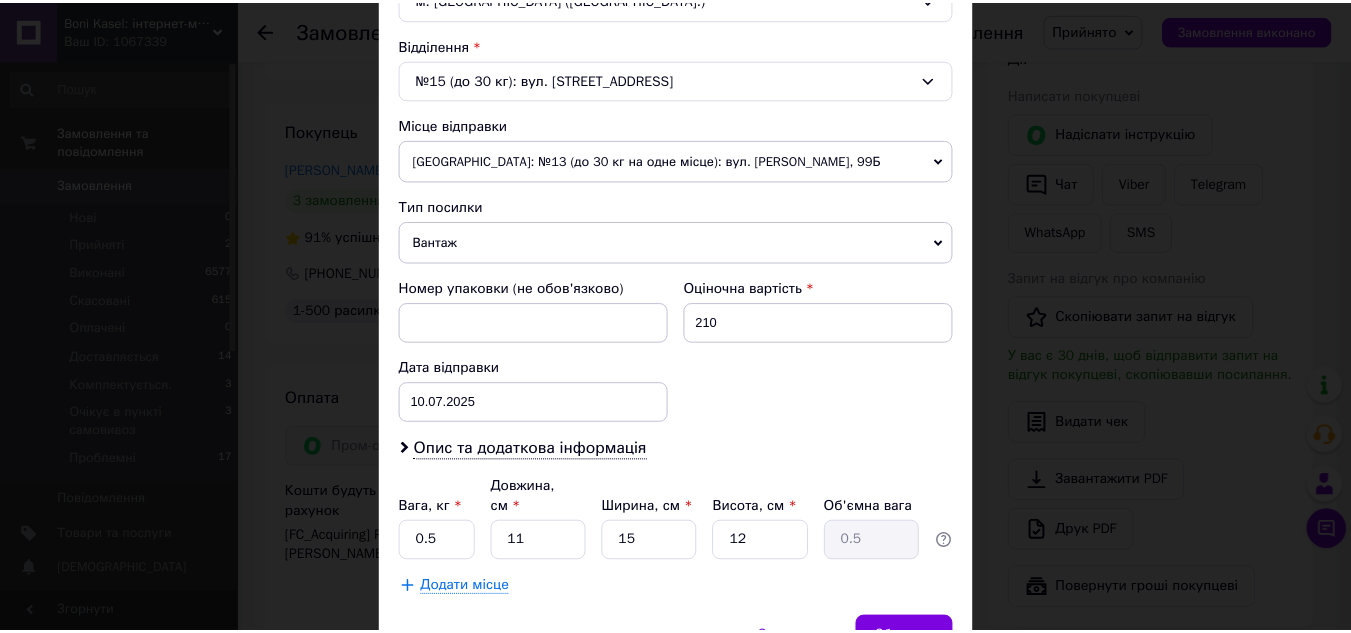 scroll, scrollTop: 695, scrollLeft: 0, axis: vertical 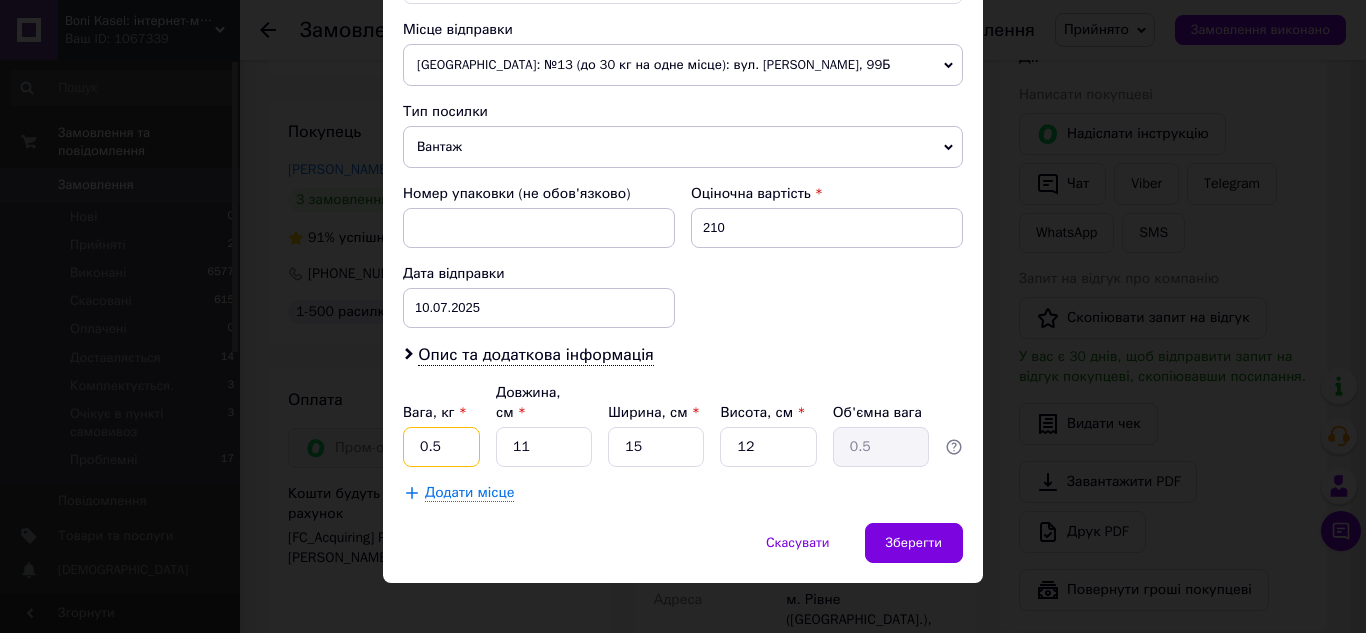 click on "0.5" at bounding box center (441, 447) 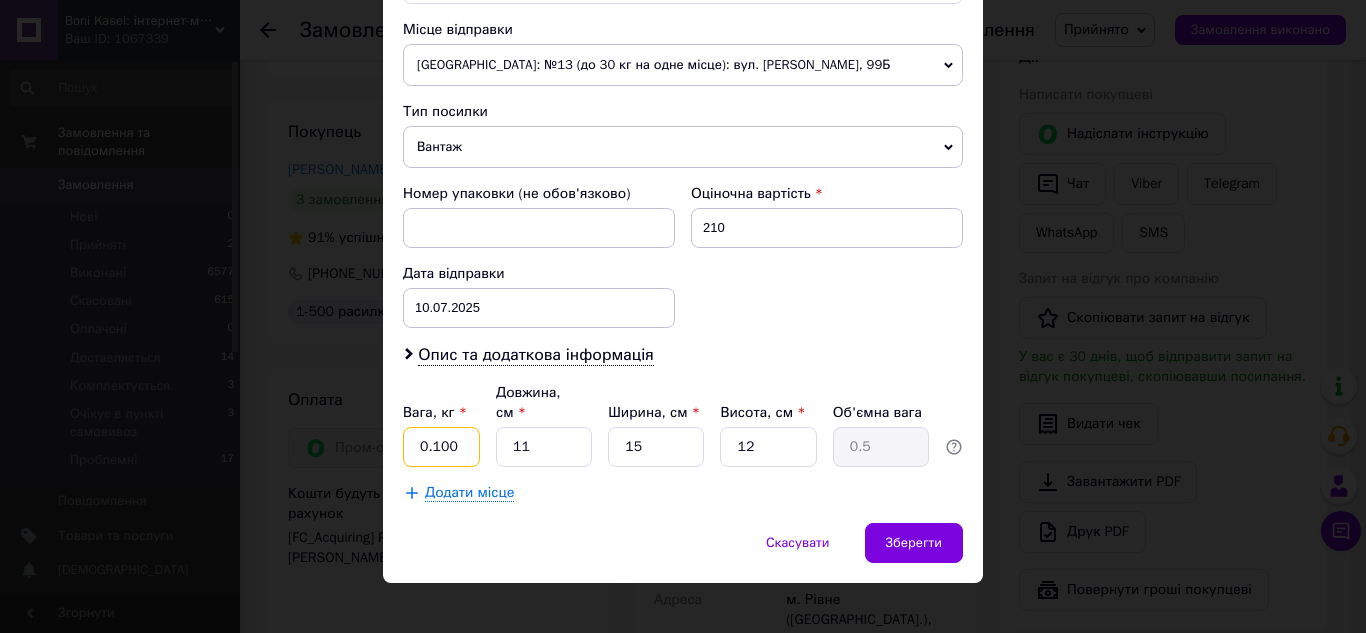 type on "0.100" 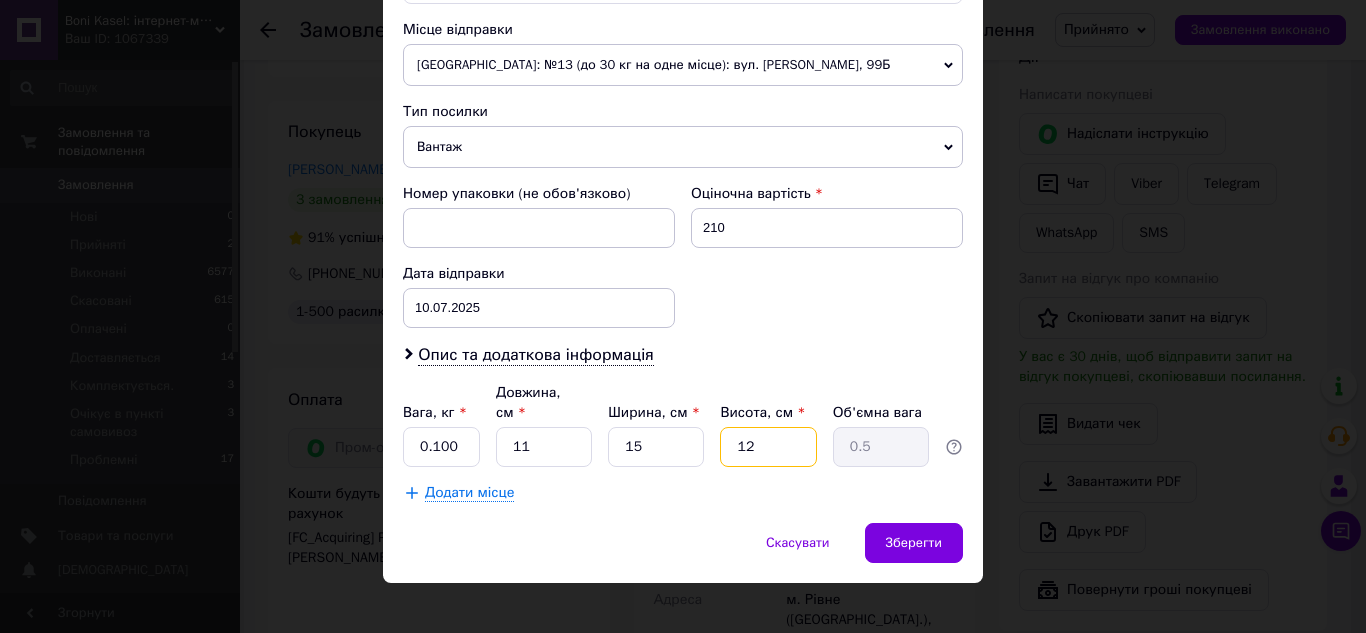 click on "12" at bounding box center (768, 447) 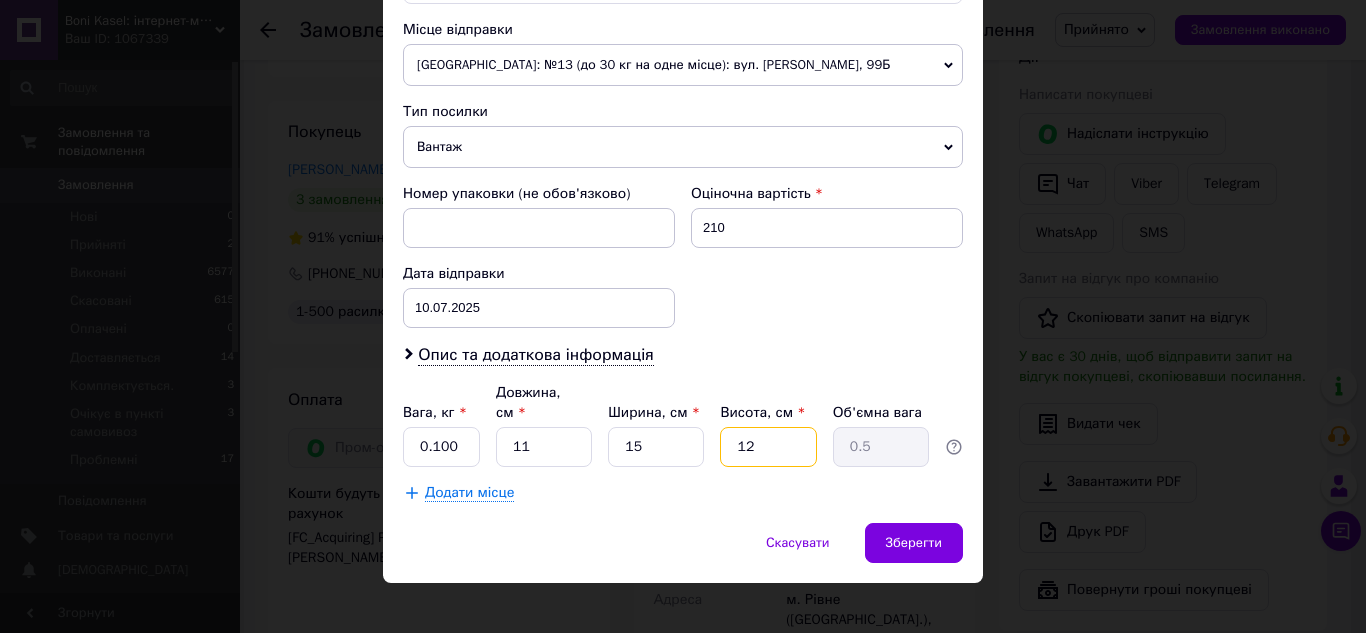 type on "1" 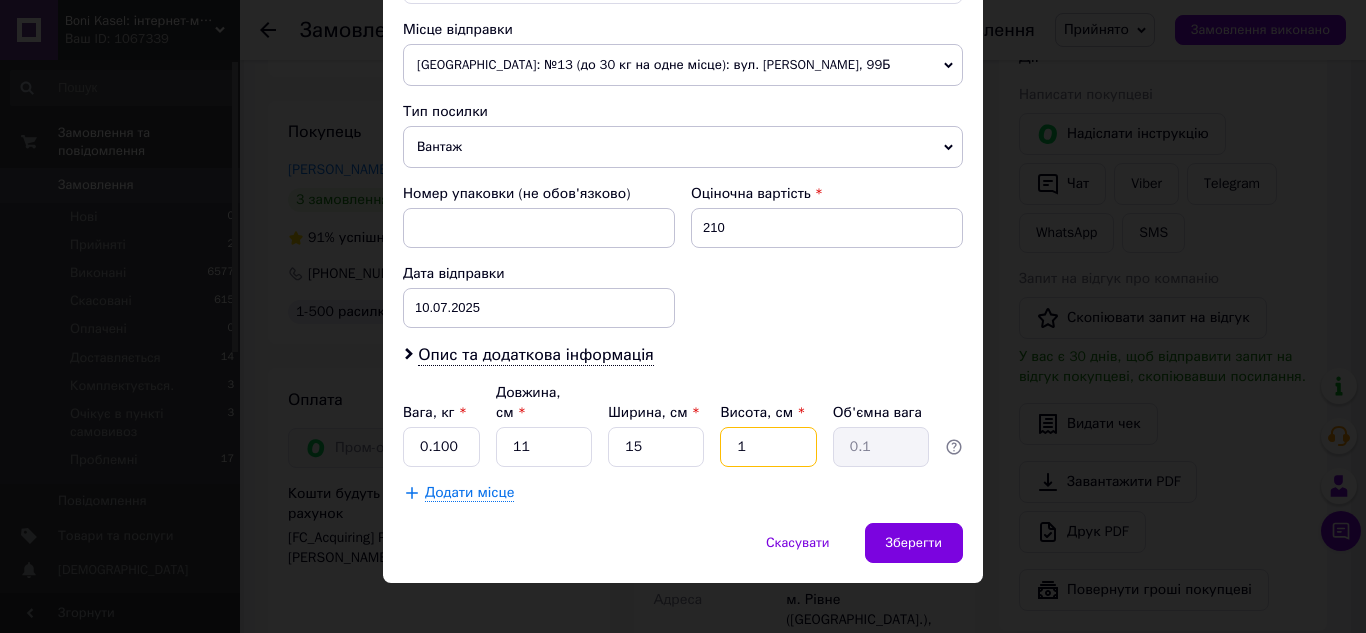 type 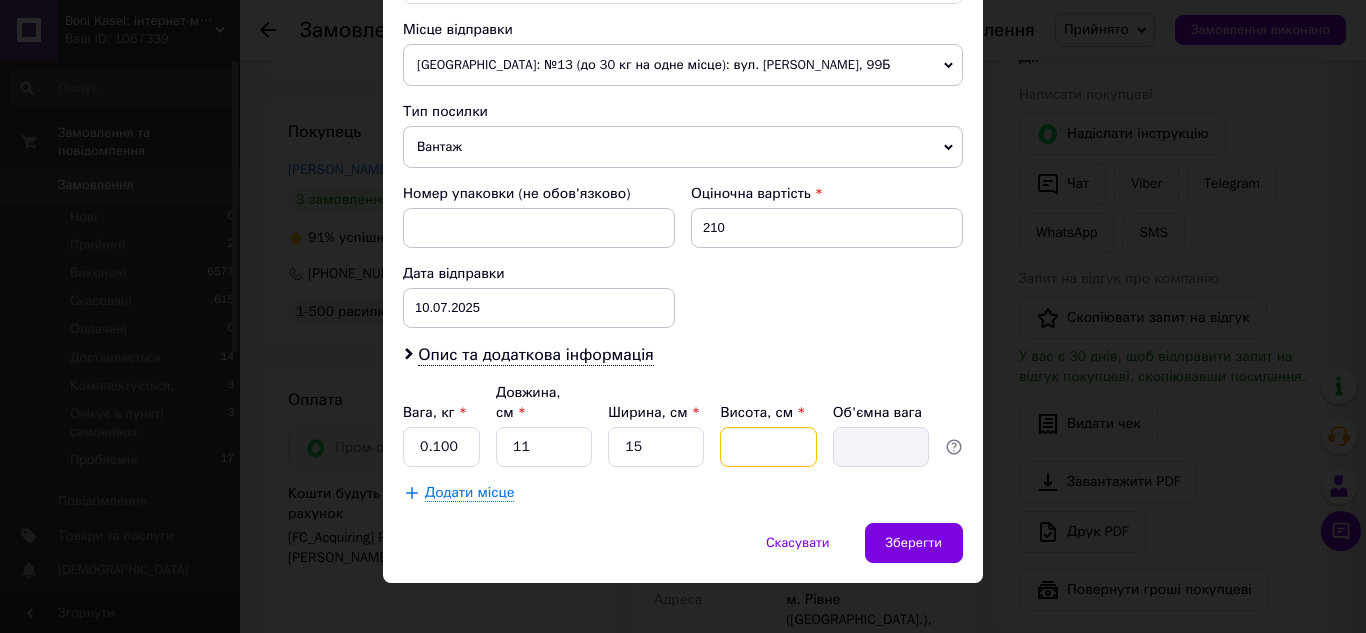 type on "2" 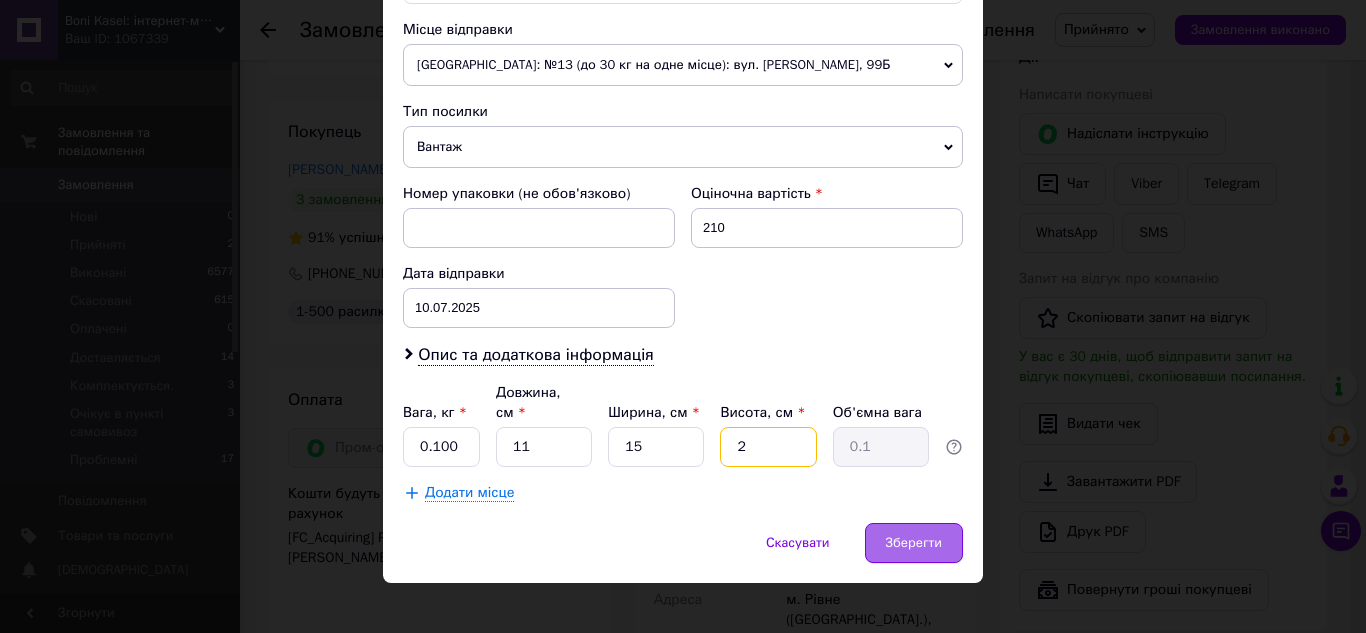 type on "2" 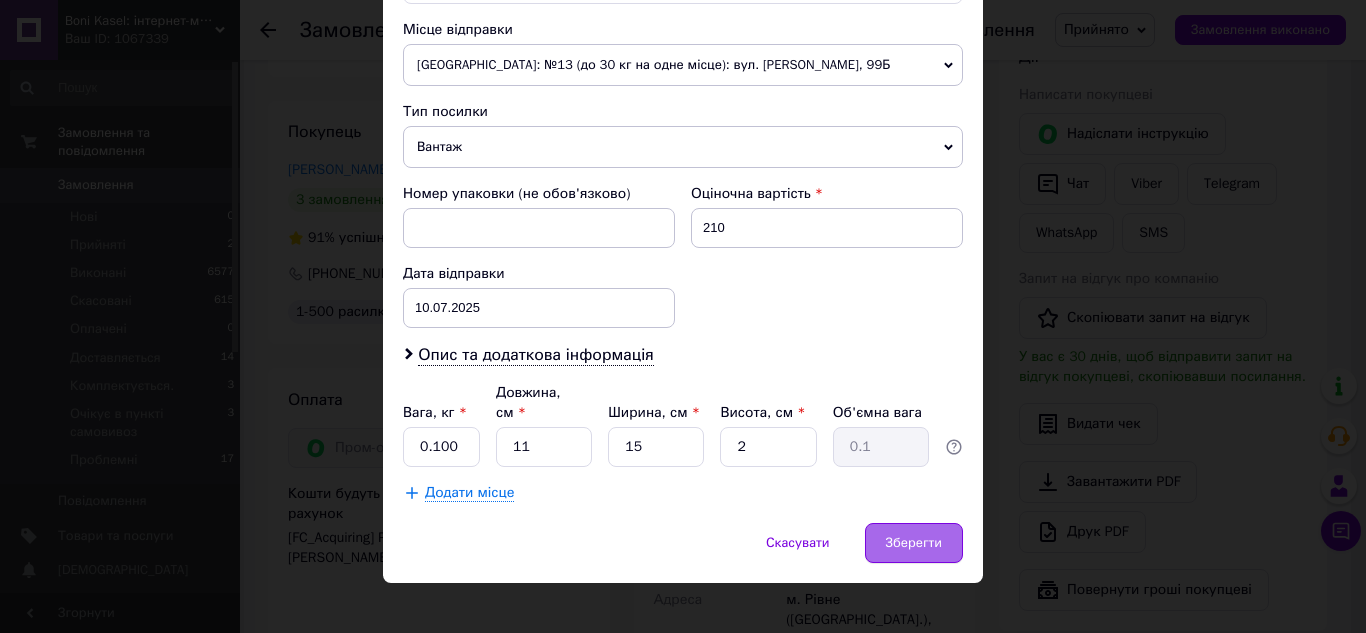click on "Зберегти" at bounding box center (914, 543) 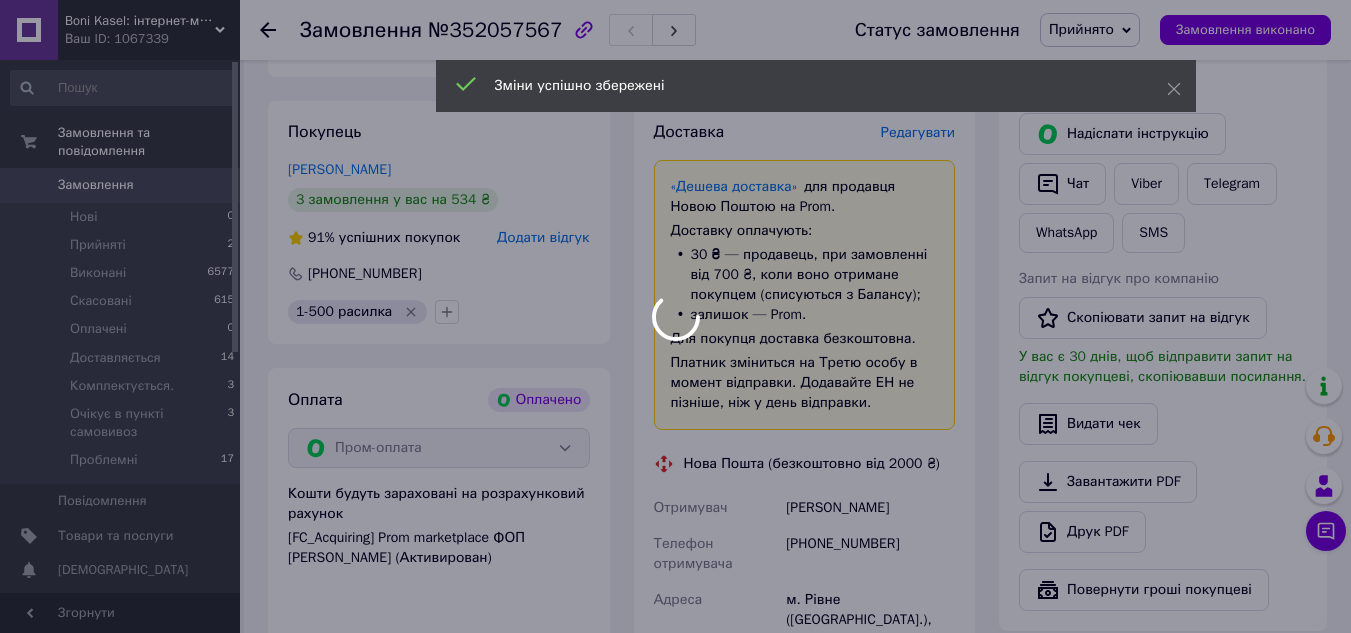 scroll, scrollTop: 800, scrollLeft: 0, axis: vertical 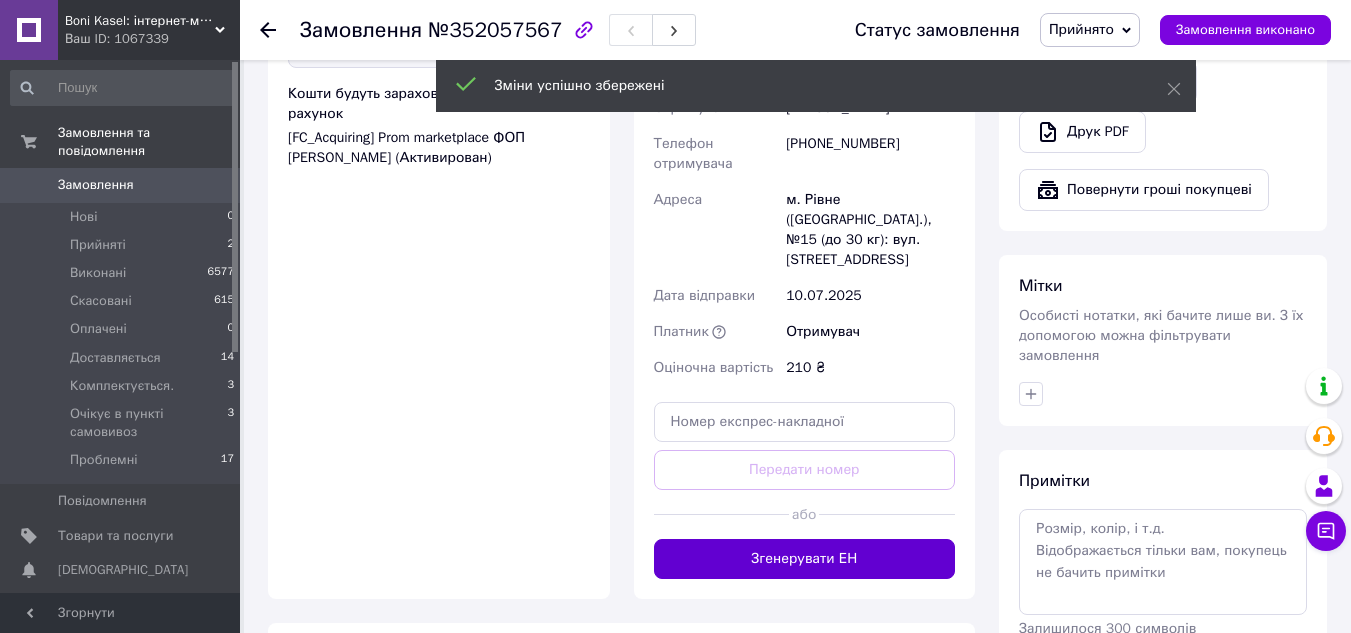 click on "Згенерувати ЕН" at bounding box center (805, 559) 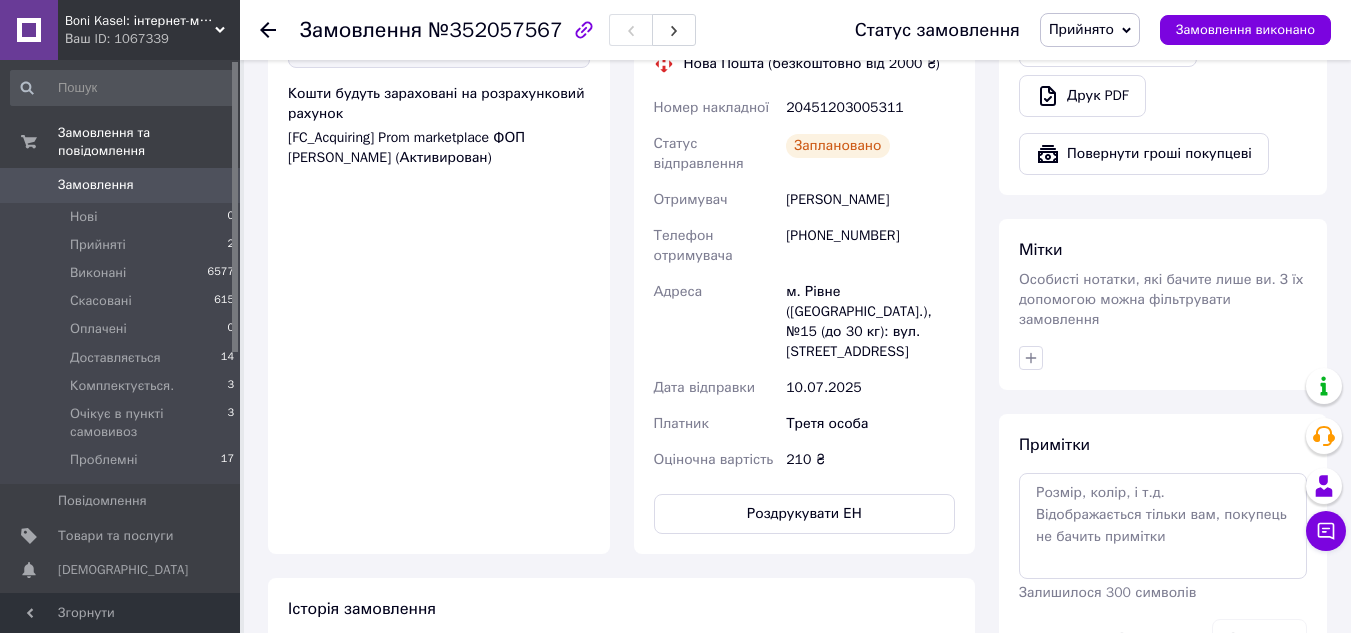 click 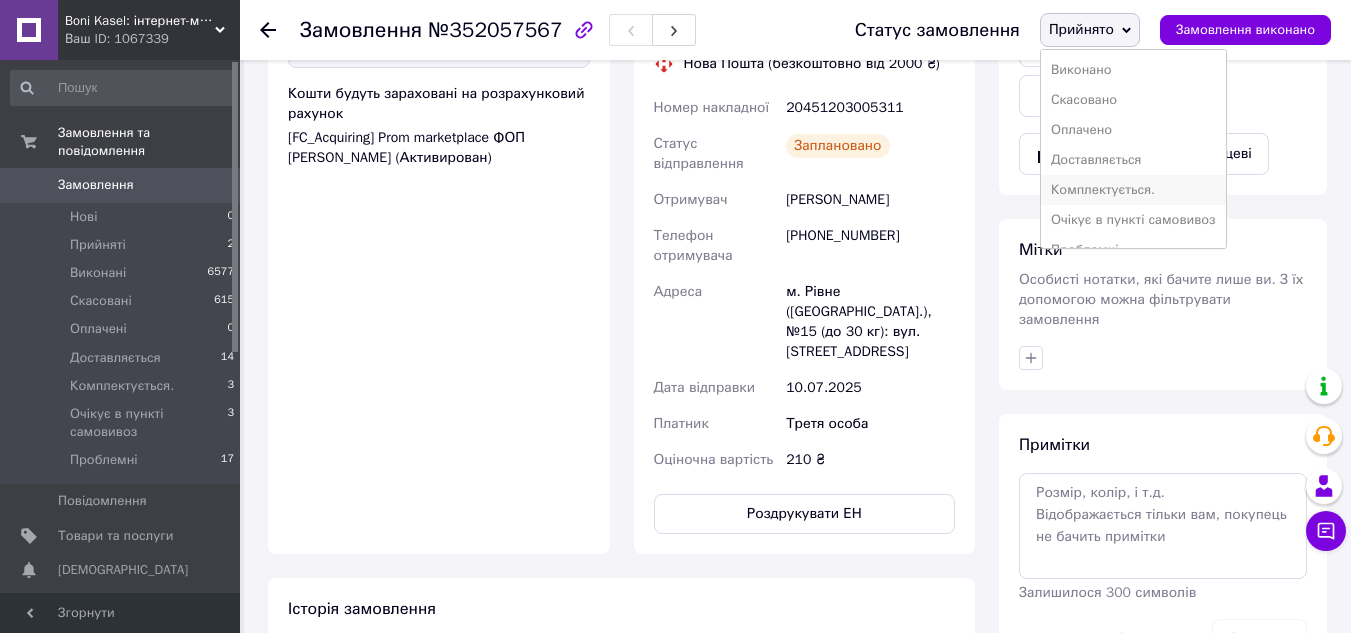 click on "Комплектується." at bounding box center [1133, 190] 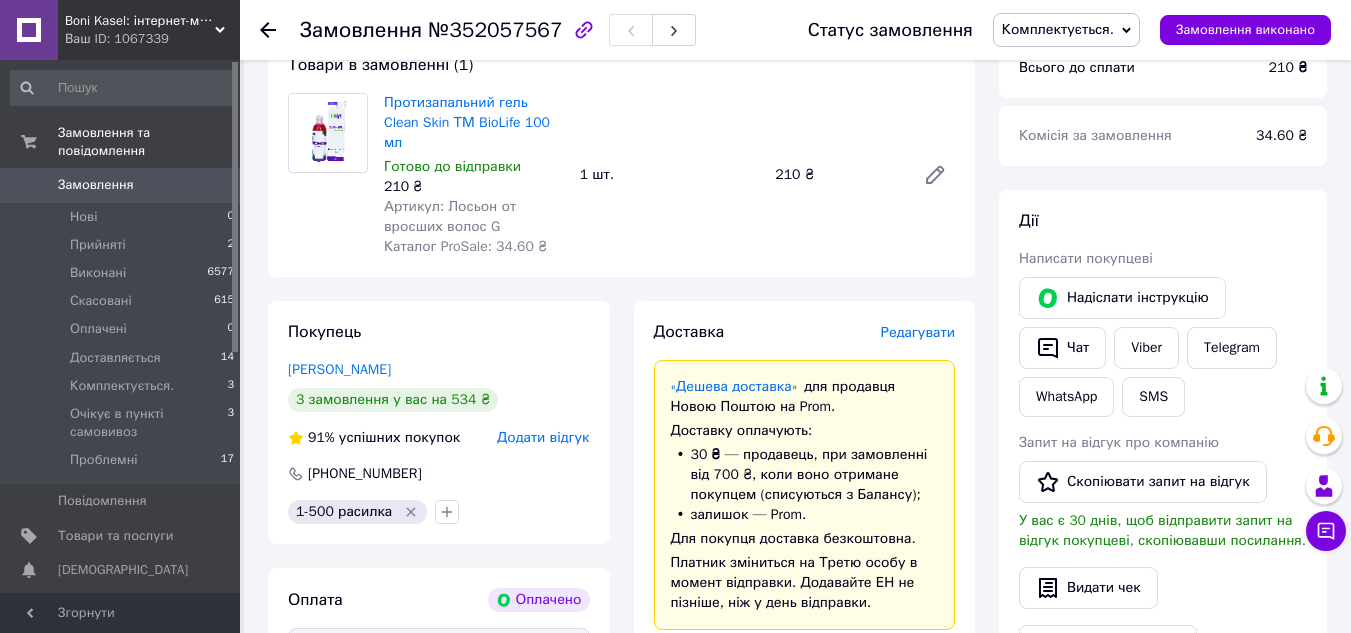 scroll, scrollTop: 0, scrollLeft: 0, axis: both 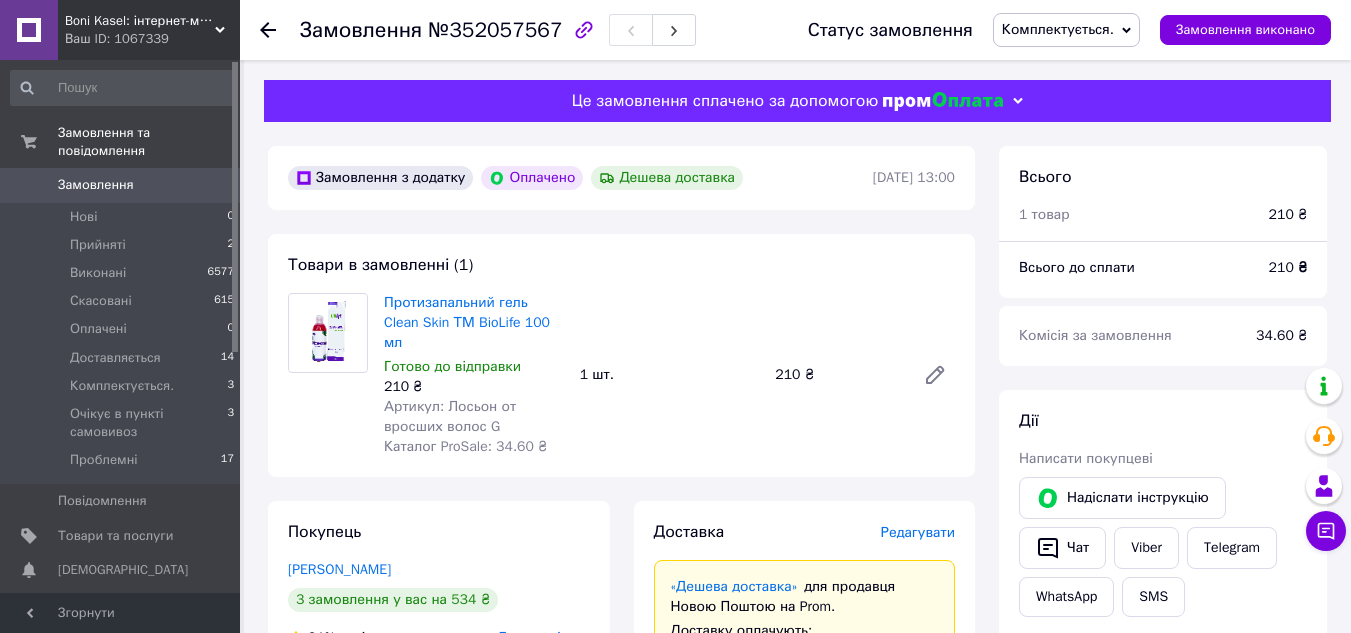click 